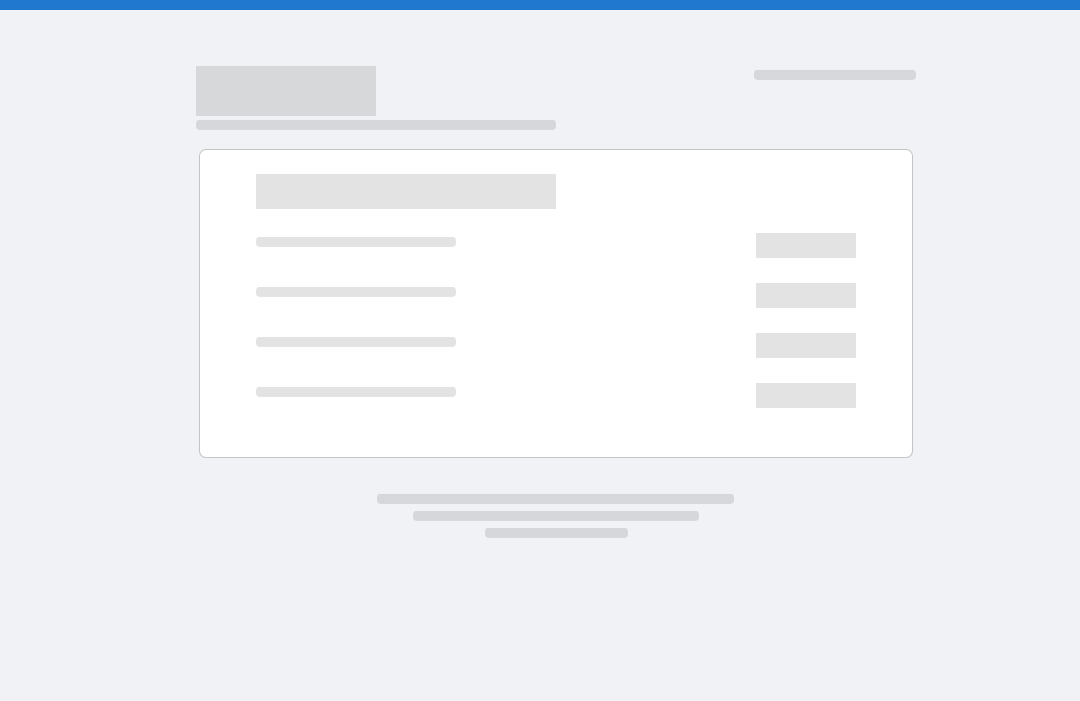 scroll, scrollTop: 0, scrollLeft: 0, axis: both 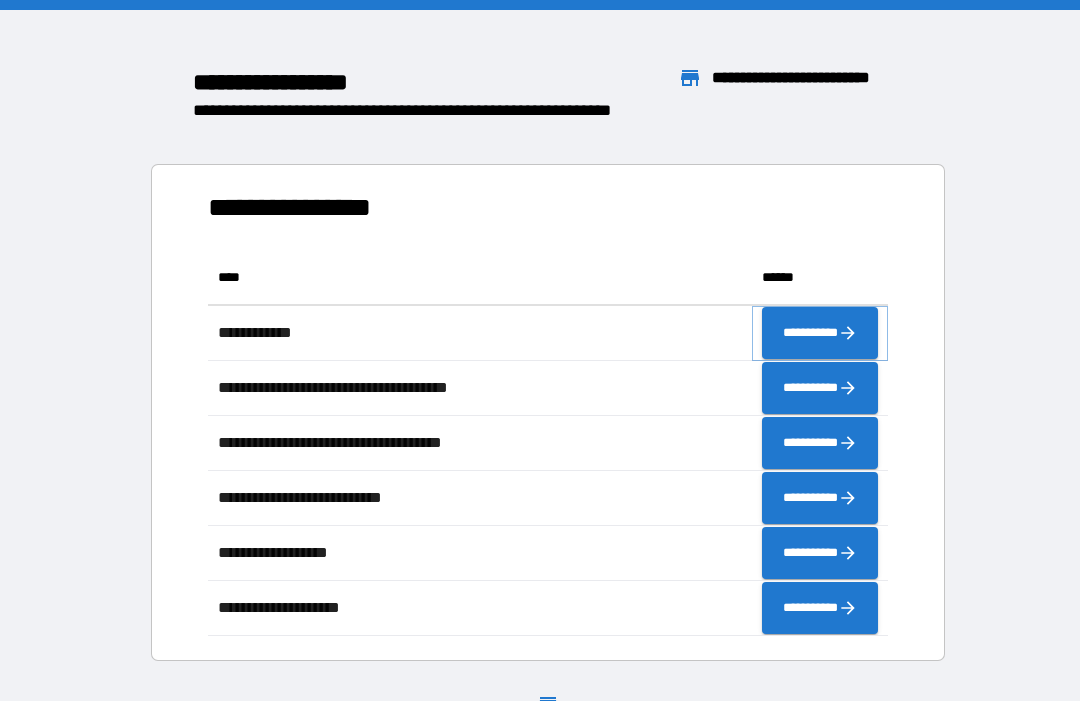 click 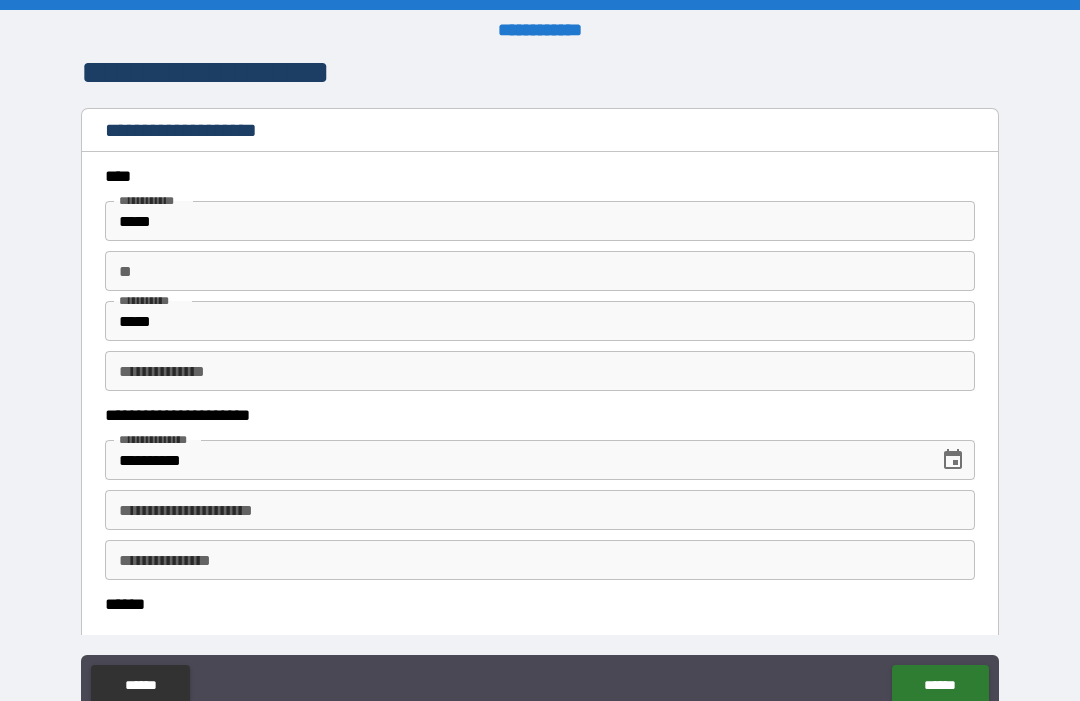 click on "**********" at bounding box center (515, 460) 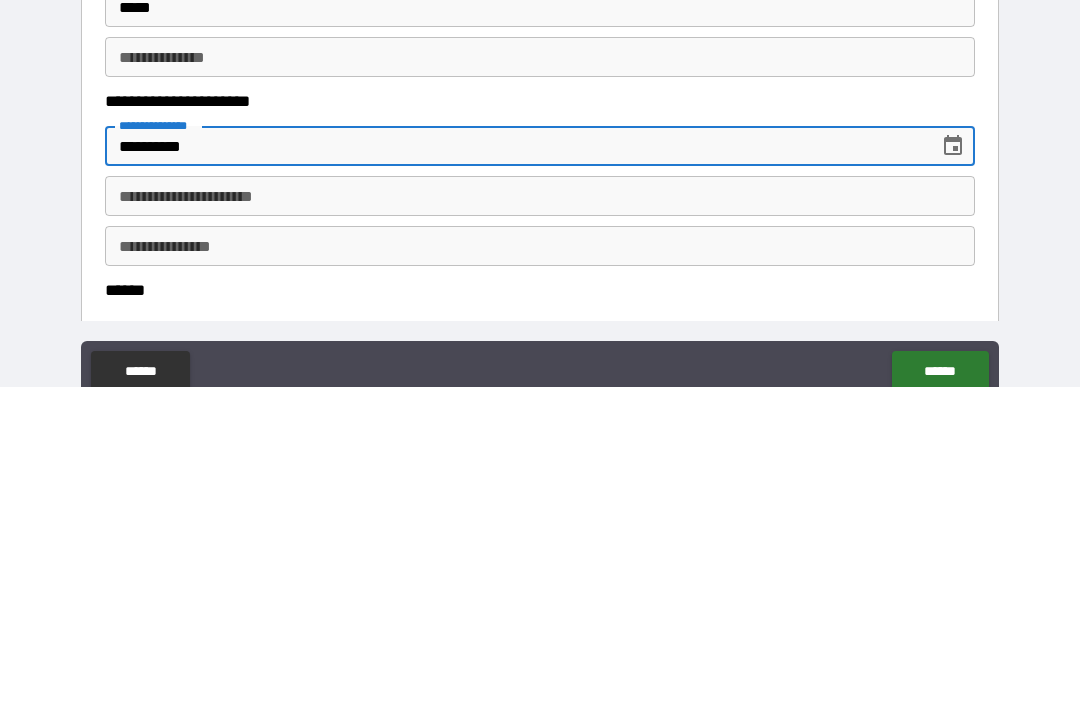 type on "**********" 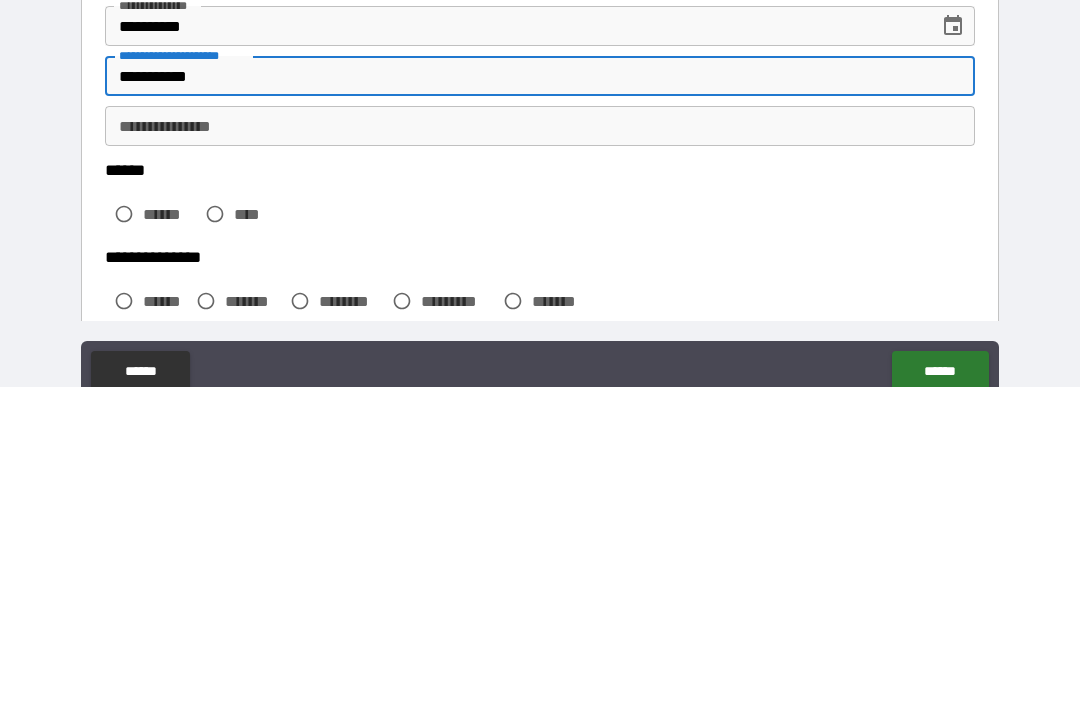 scroll, scrollTop: 132, scrollLeft: 0, axis: vertical 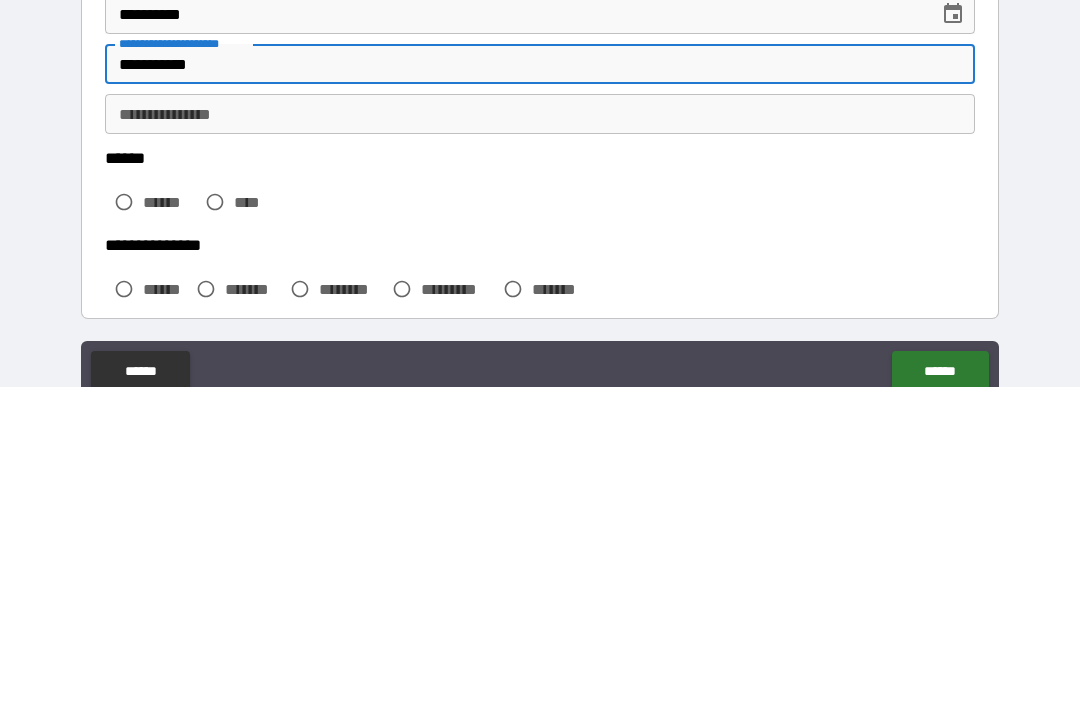 type on "**********" 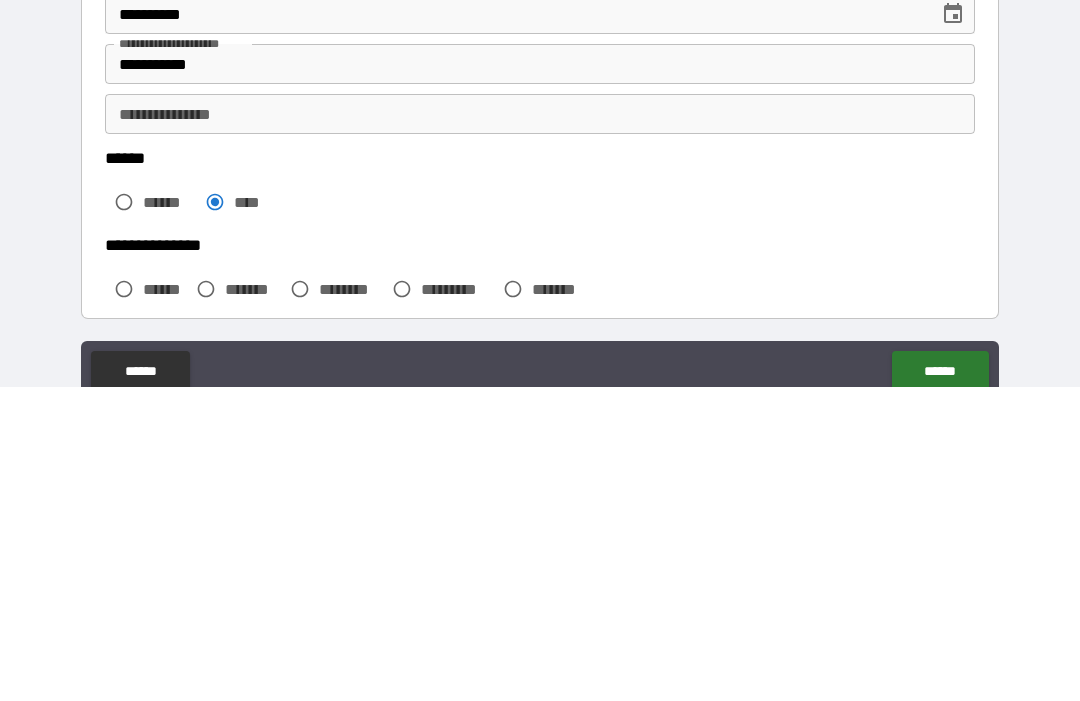 scroll, scrollTop: 67, scrollLeft: 0, axis: vertical 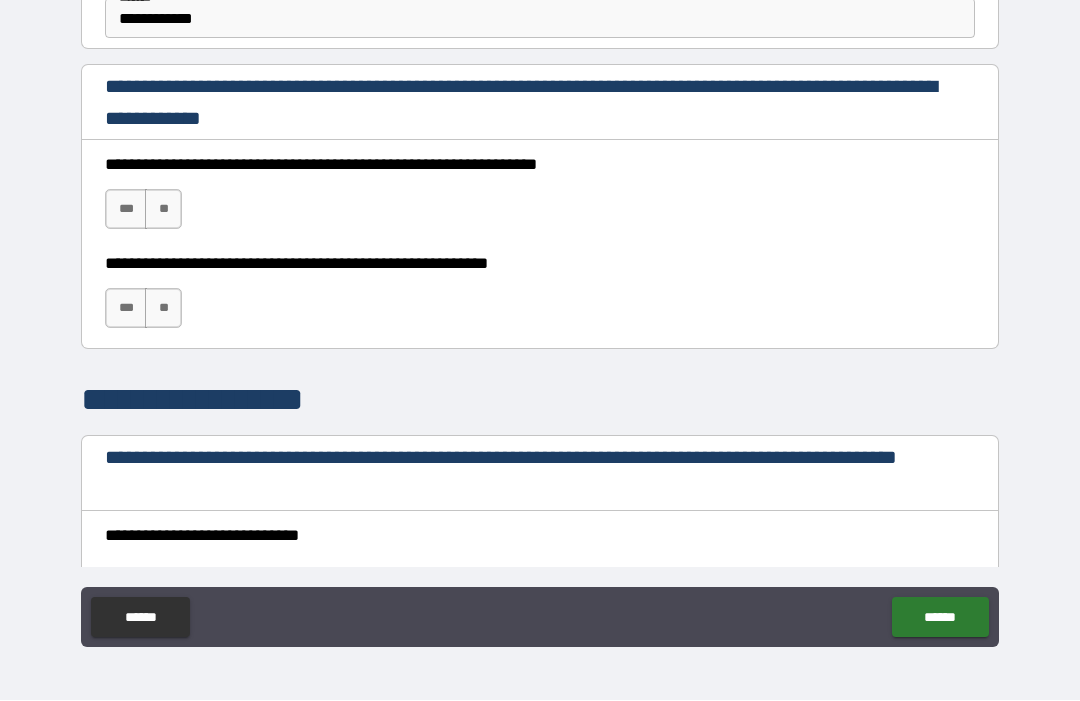 click on "***" at bounding box center [126, 210] 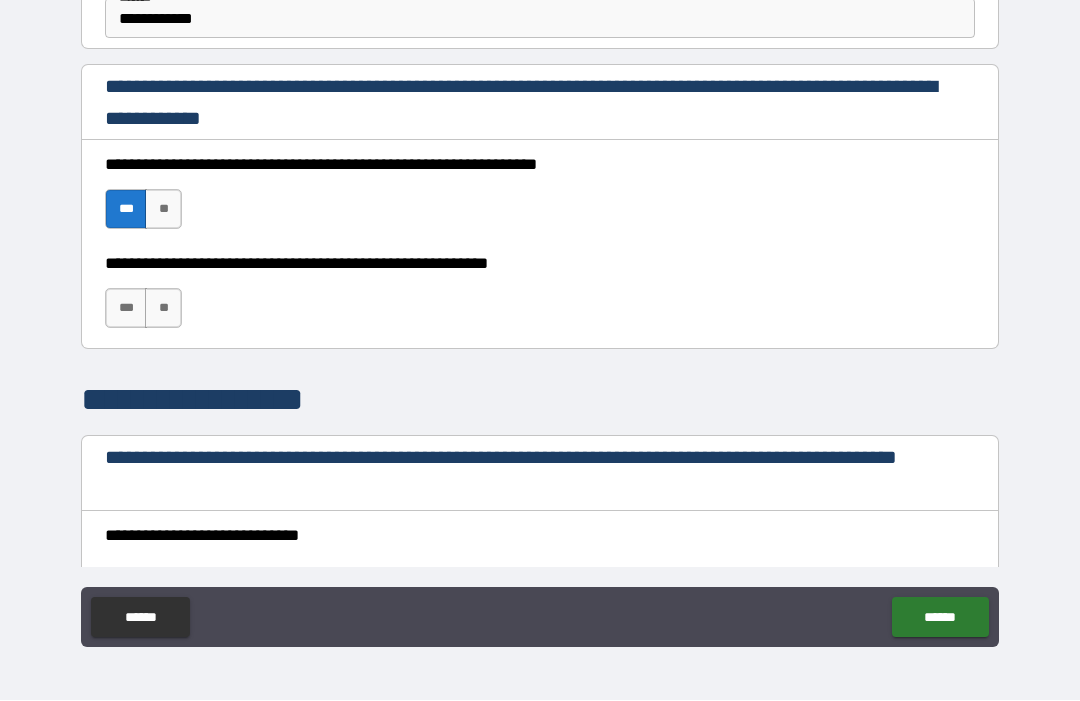 click on "**" at bounding box center (163, 309) 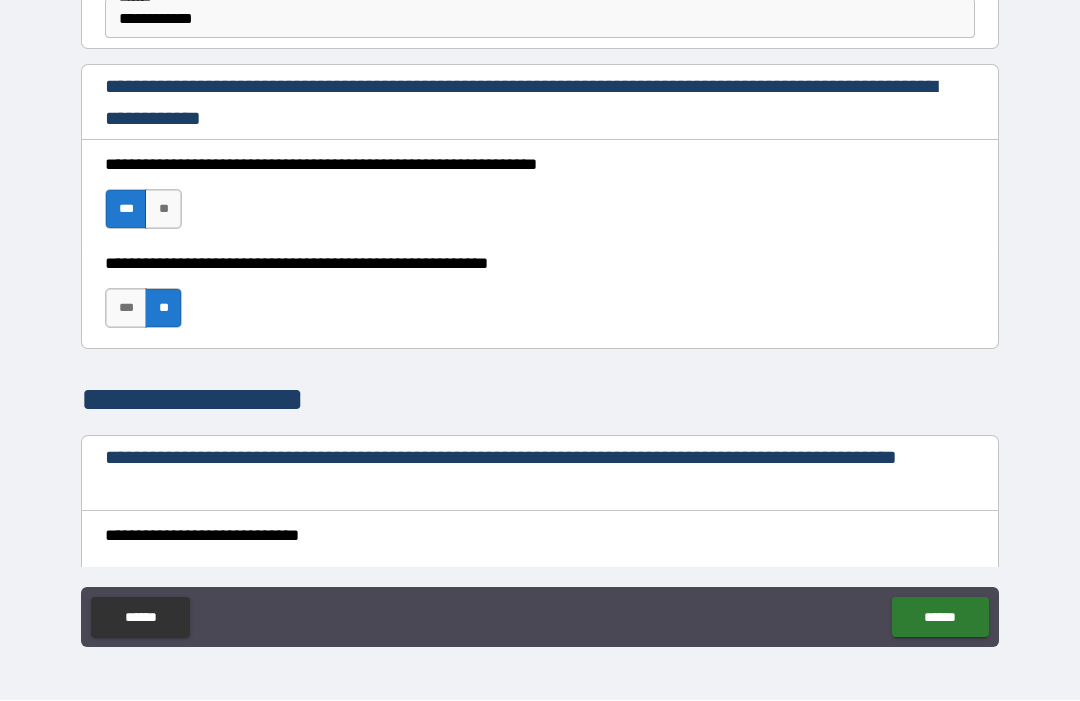 click on "**********" at bounding box center [540, 561] 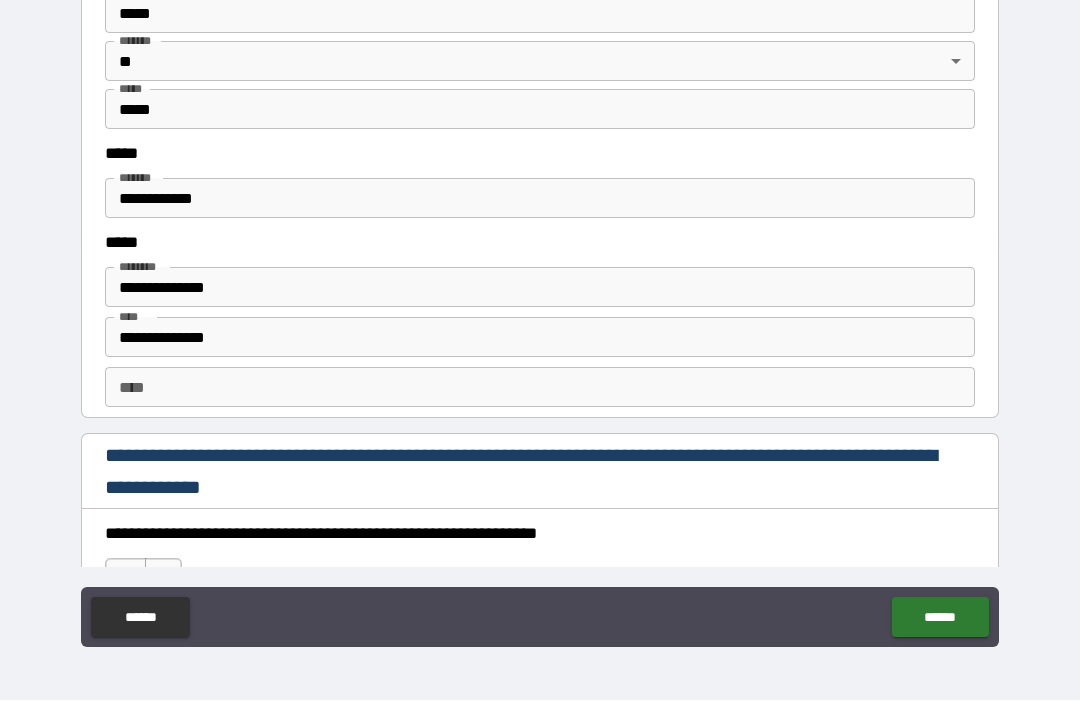 scroll, scrollTop: 2548, scrollLeft: 0, axis: vertical 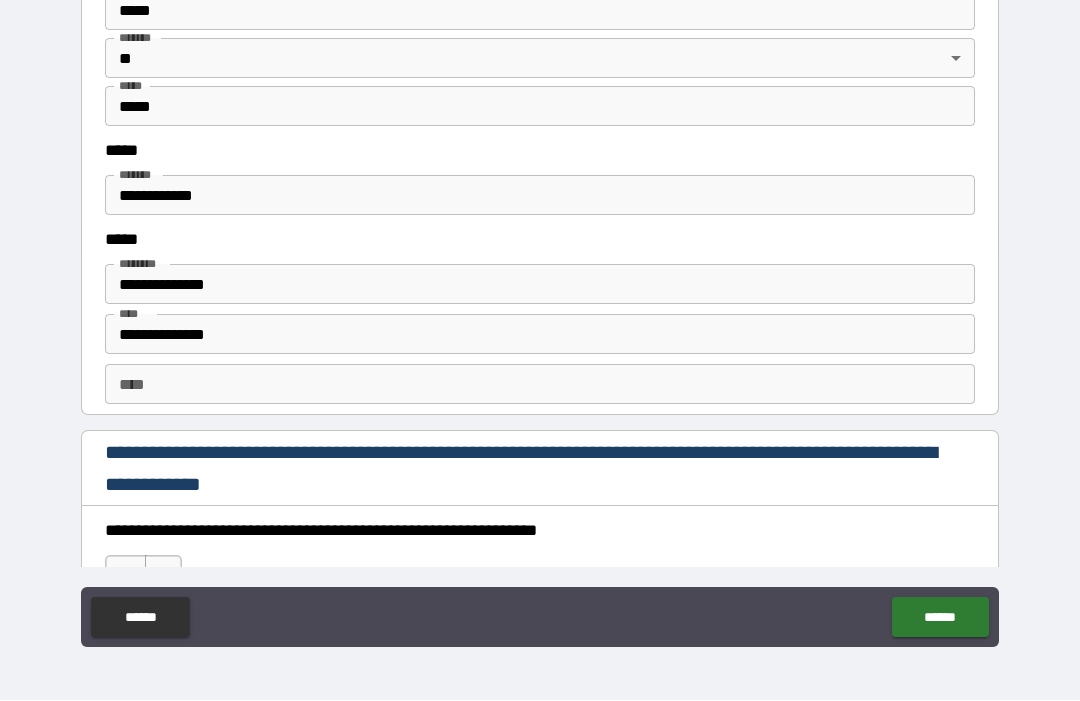 click on "**********" at bounding box center (540, 335) 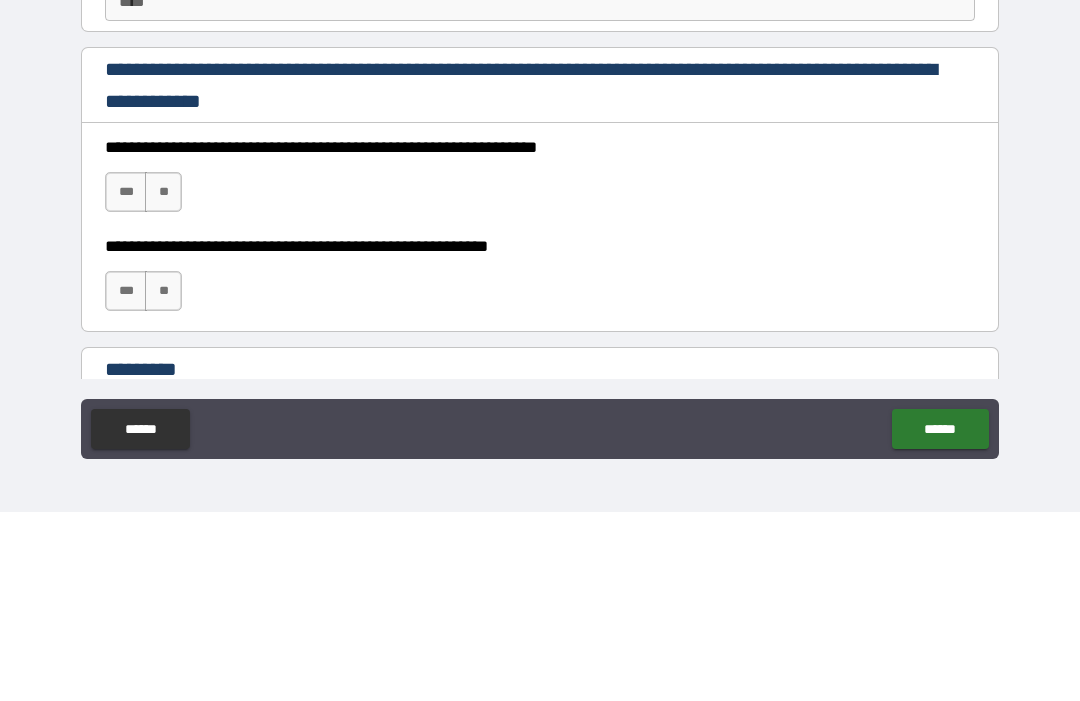 scroll, scrollTop: 2745, scrollLeft: 0, axis: vertical 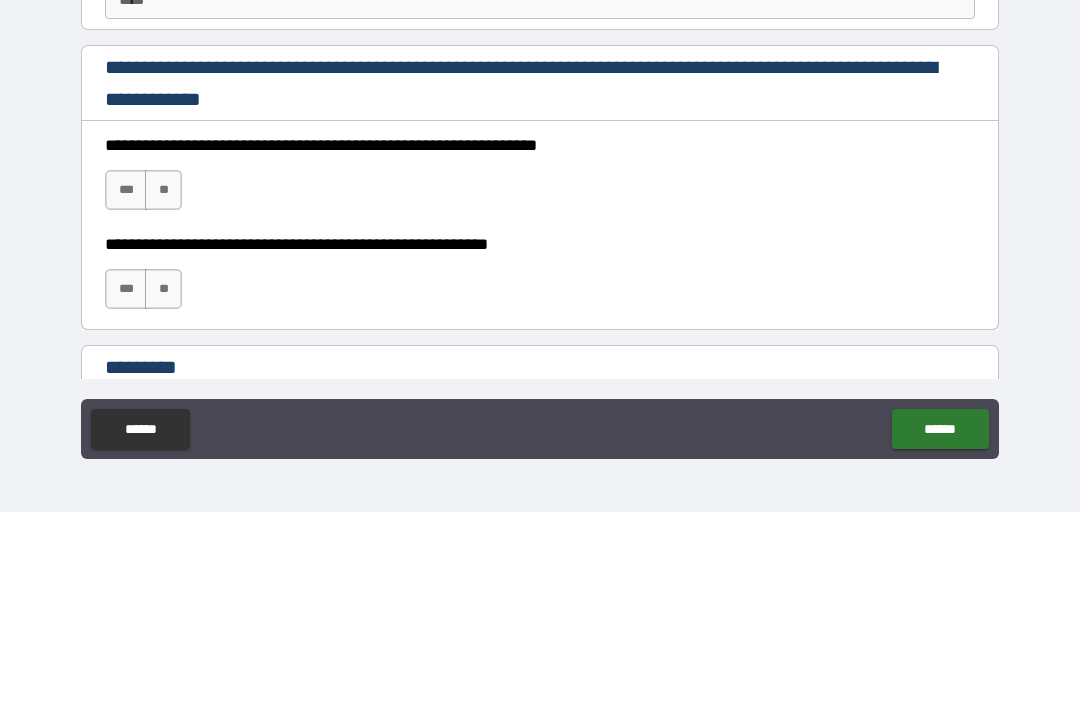 type on "**********" 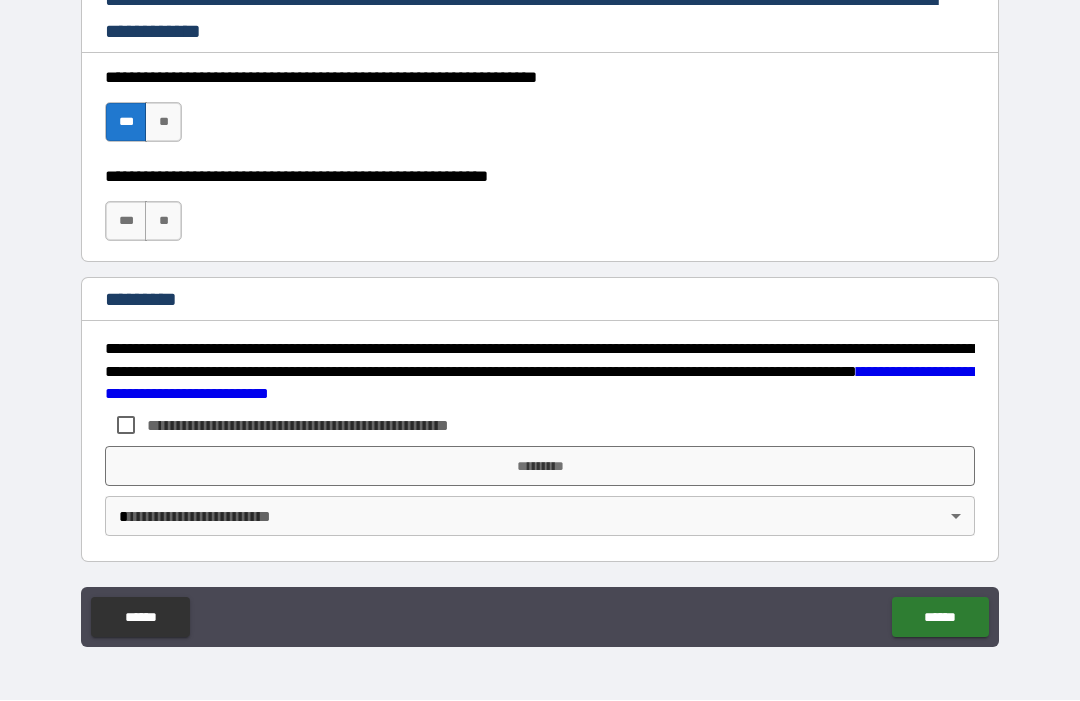 scroll, scrollTop: 3001, scrollLeft: 0, axis: vertical 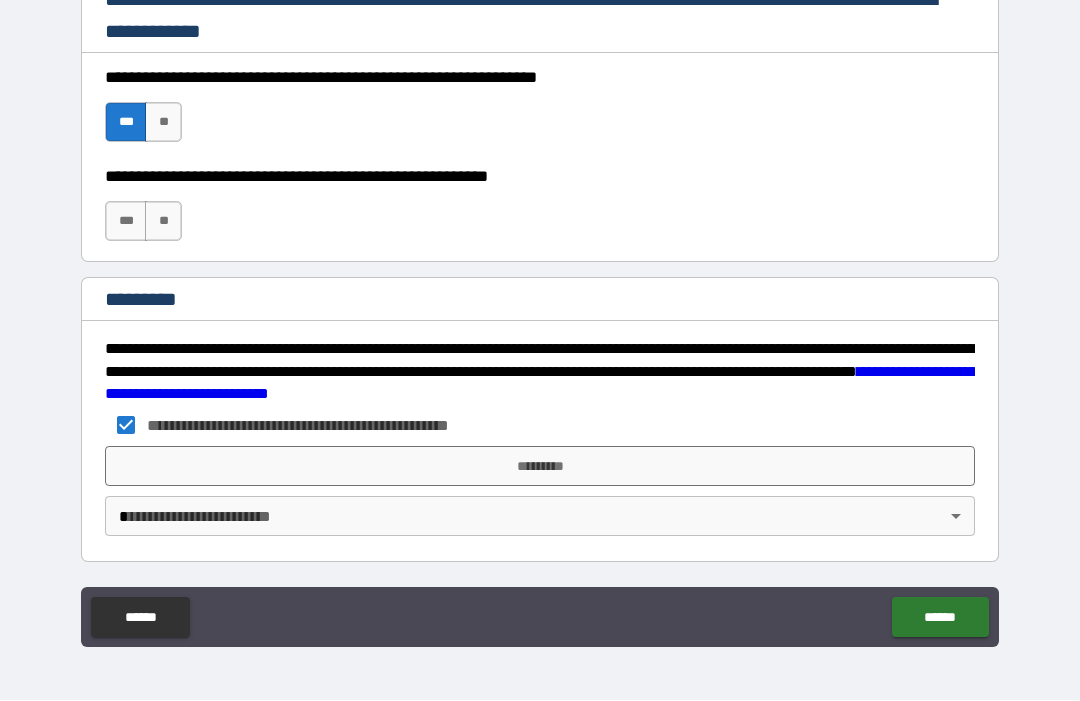 click on "[FIRST] [LAST] [STREET] [CITY] [STATE] [ZIP] [COUNTRY] [PHONE] [EMAIL]" at bounding box center (540, 317) 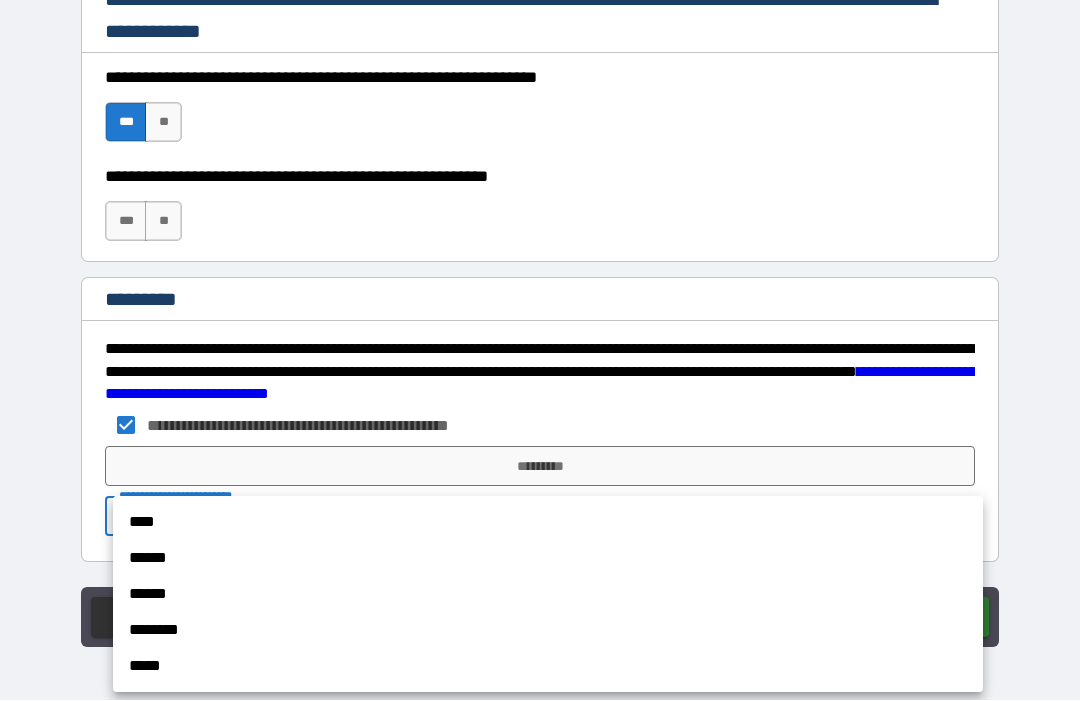 click on "******" at bounding box center (548, 559) 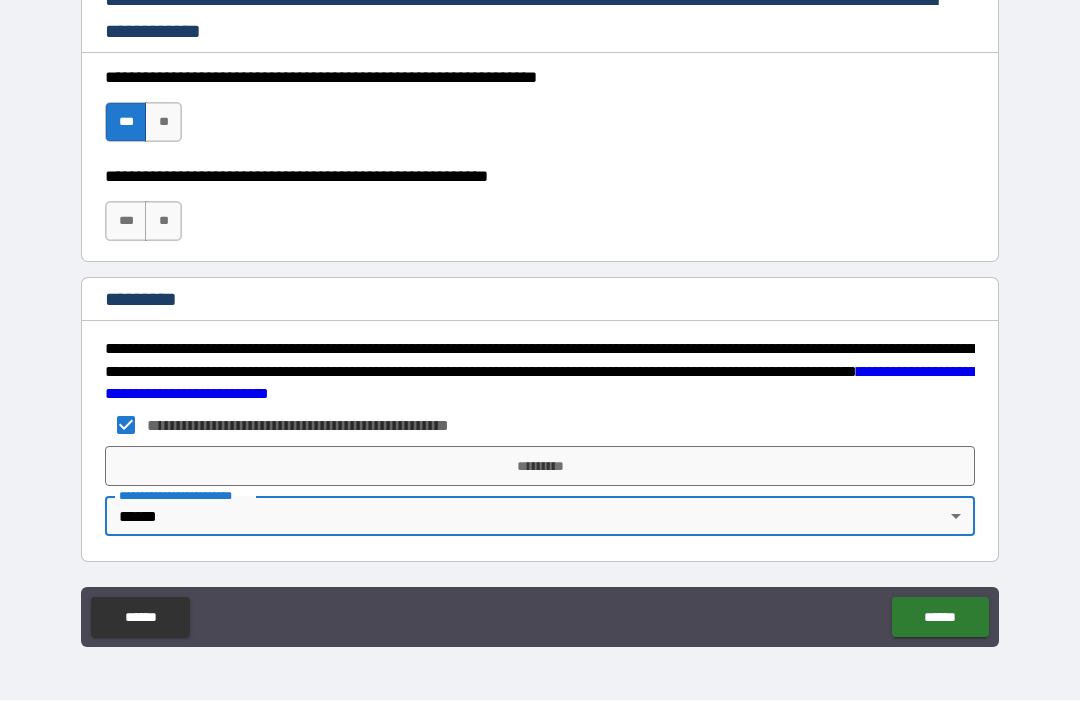 click on "*********" at bounding box center [540, 467] 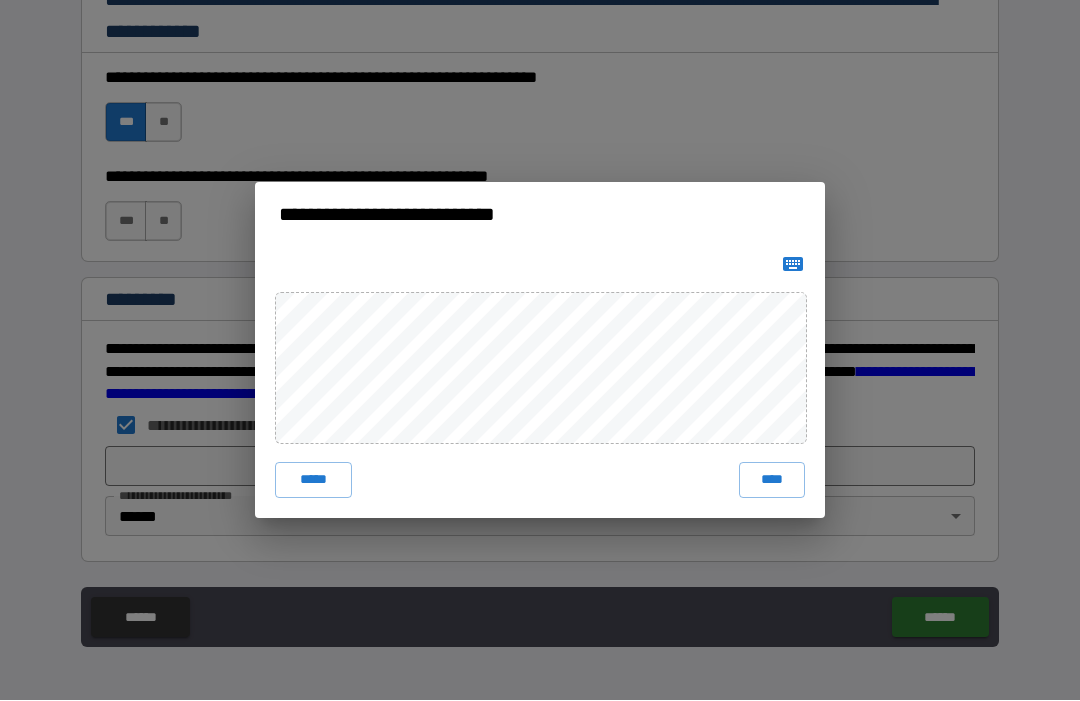 click on "****" at bounding box center (772, 481) 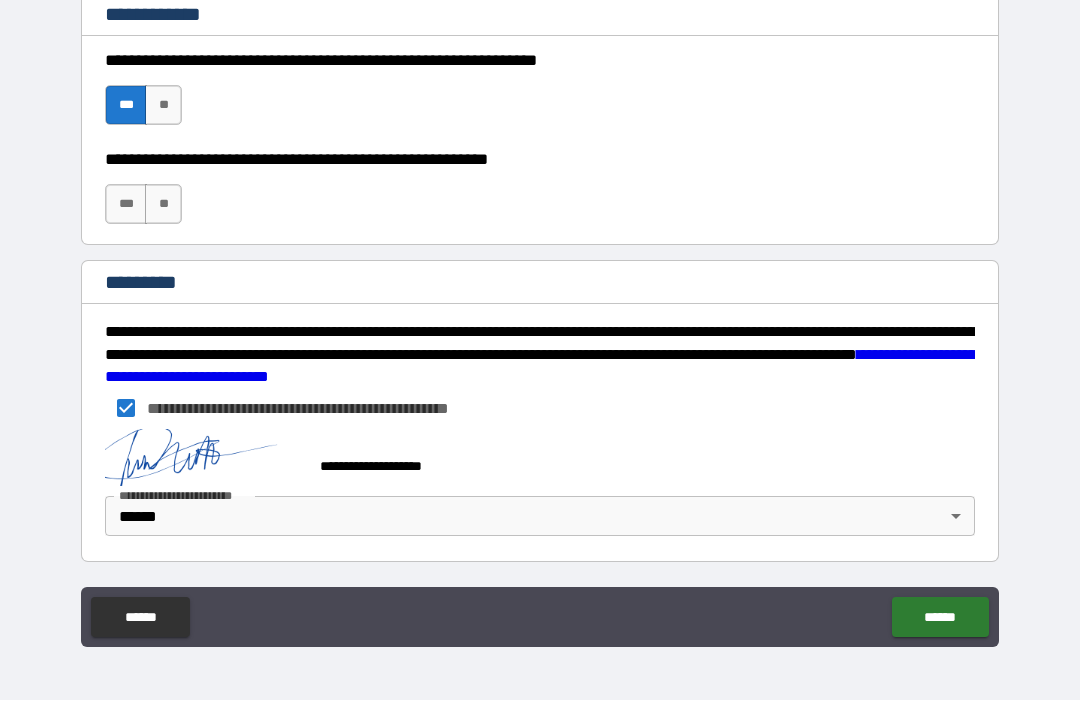scroll, scrollTop: 3018, scrollLeft: 0, axis: vertical 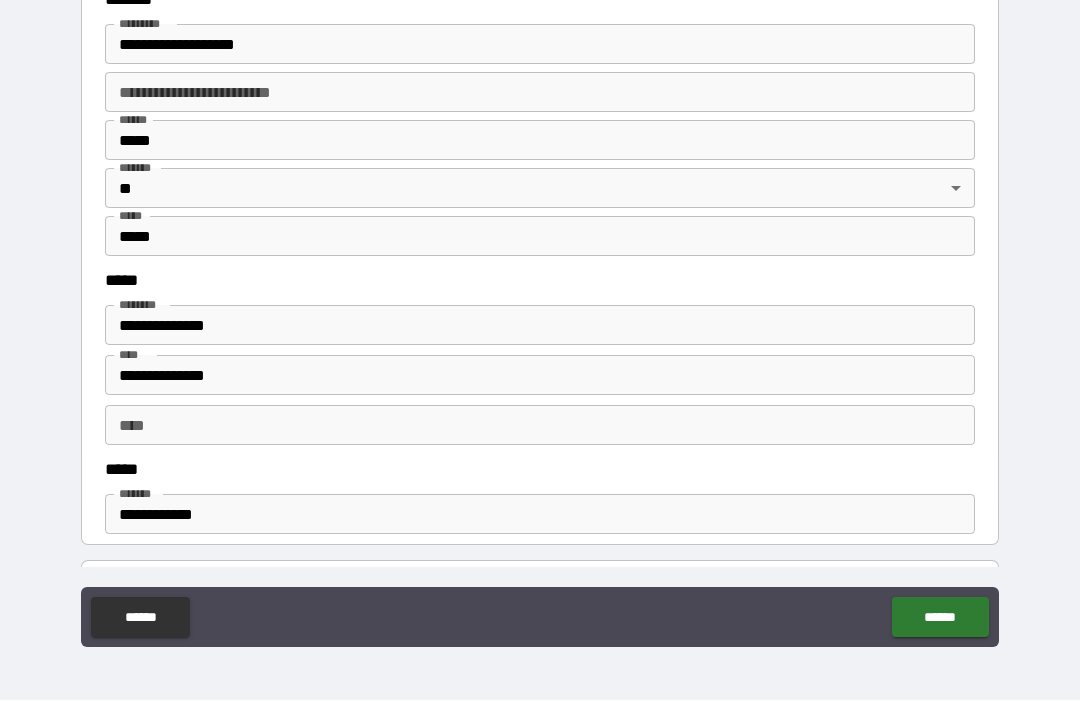click on "******" at bounding box center (940, 618) 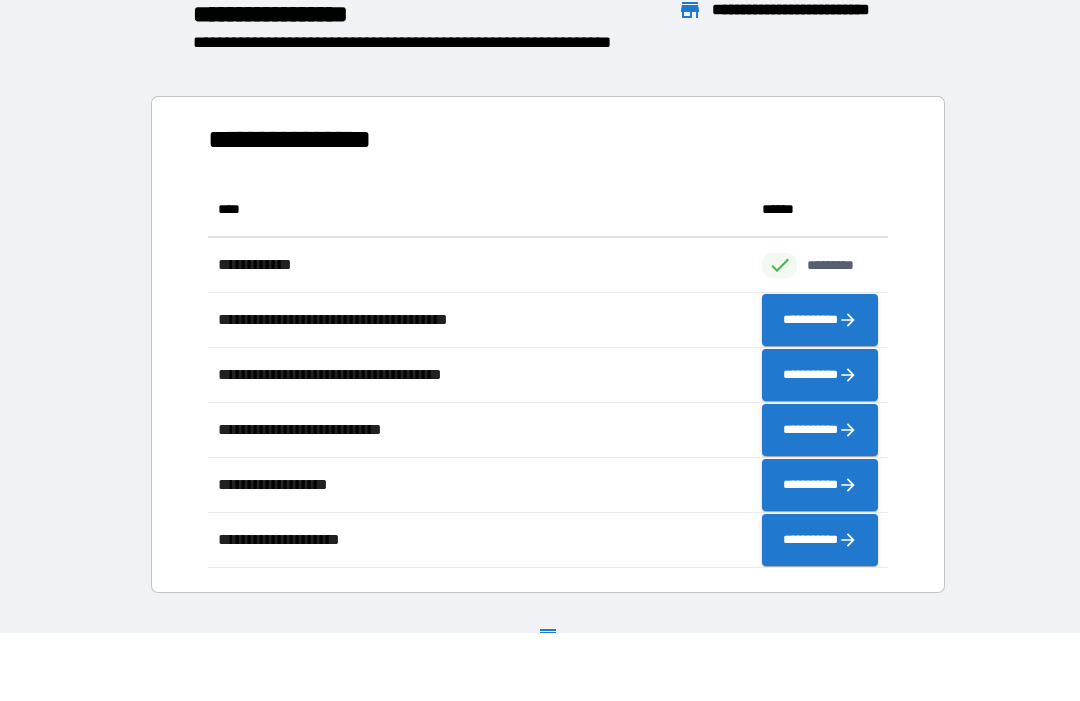 scroll, scrollTop: 1, scrollLeft: 1, axis: both 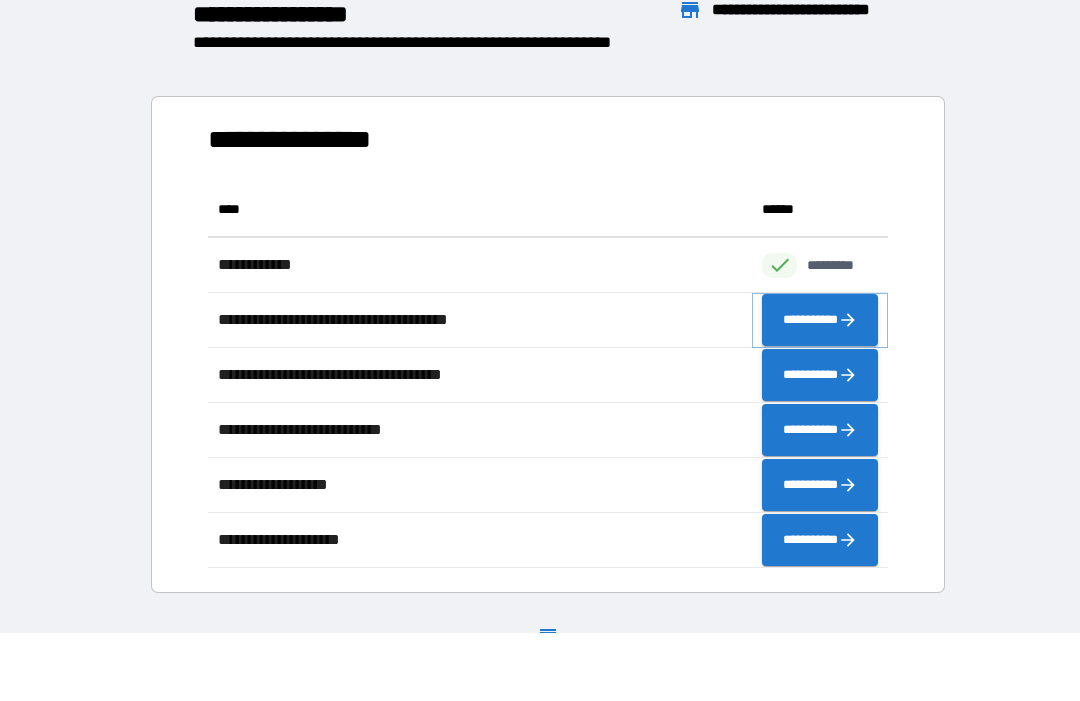 click 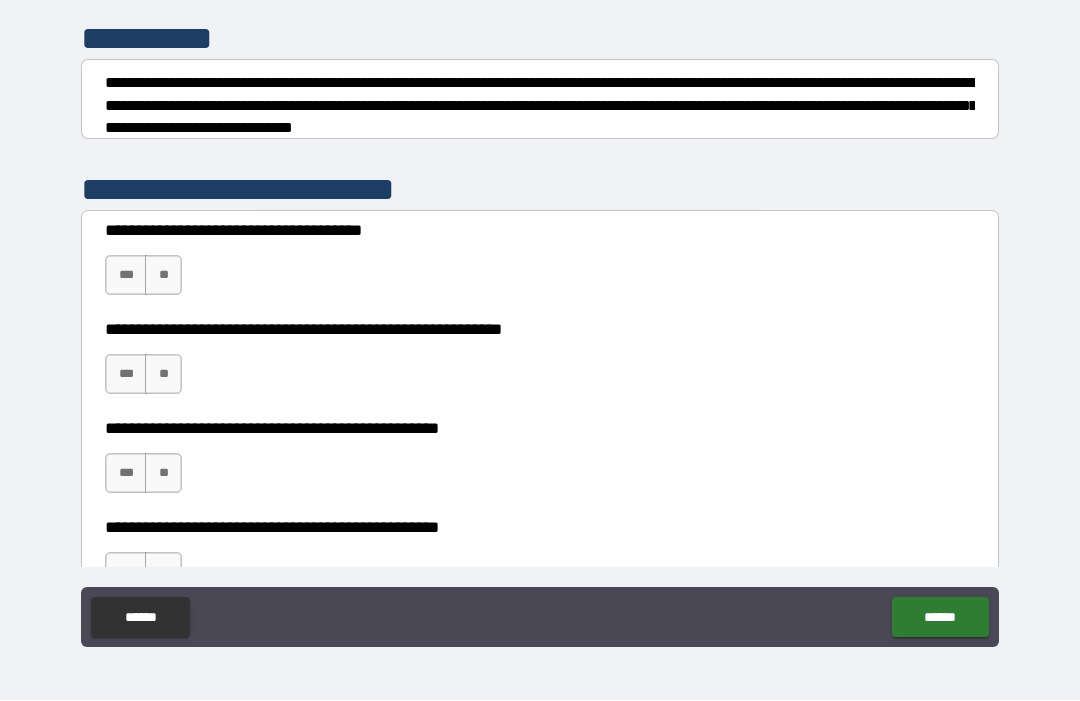 scroll, scrollTop: 285, scrollLeft: 0, axis: vertical 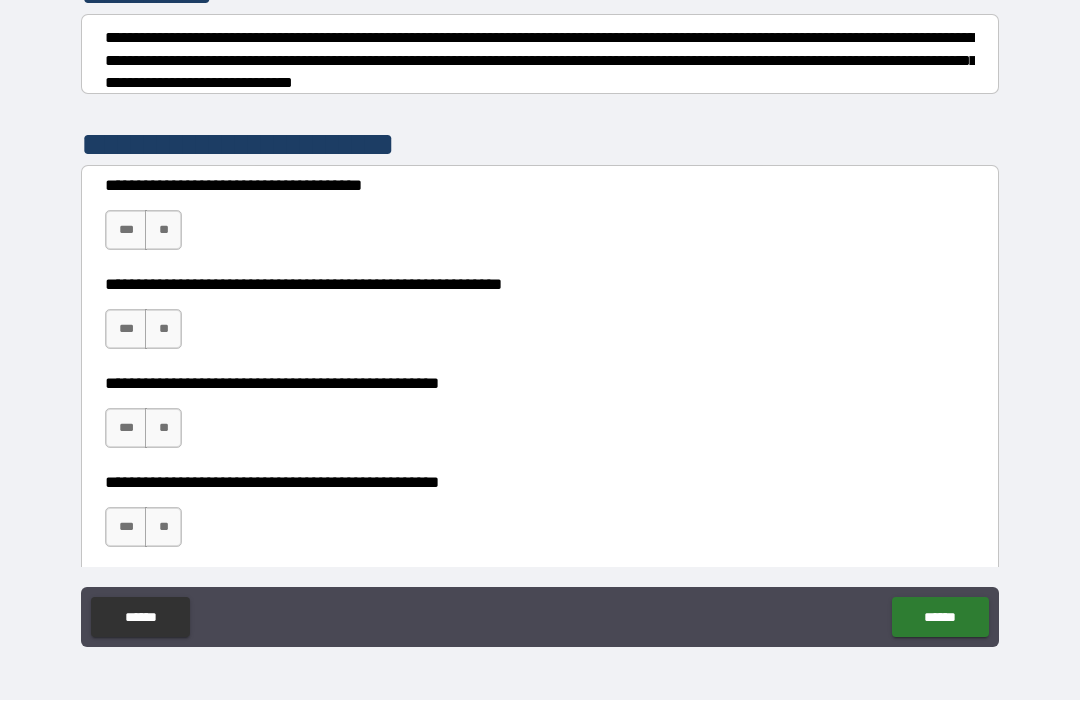 click on "**" at bounding box center (163, 231) 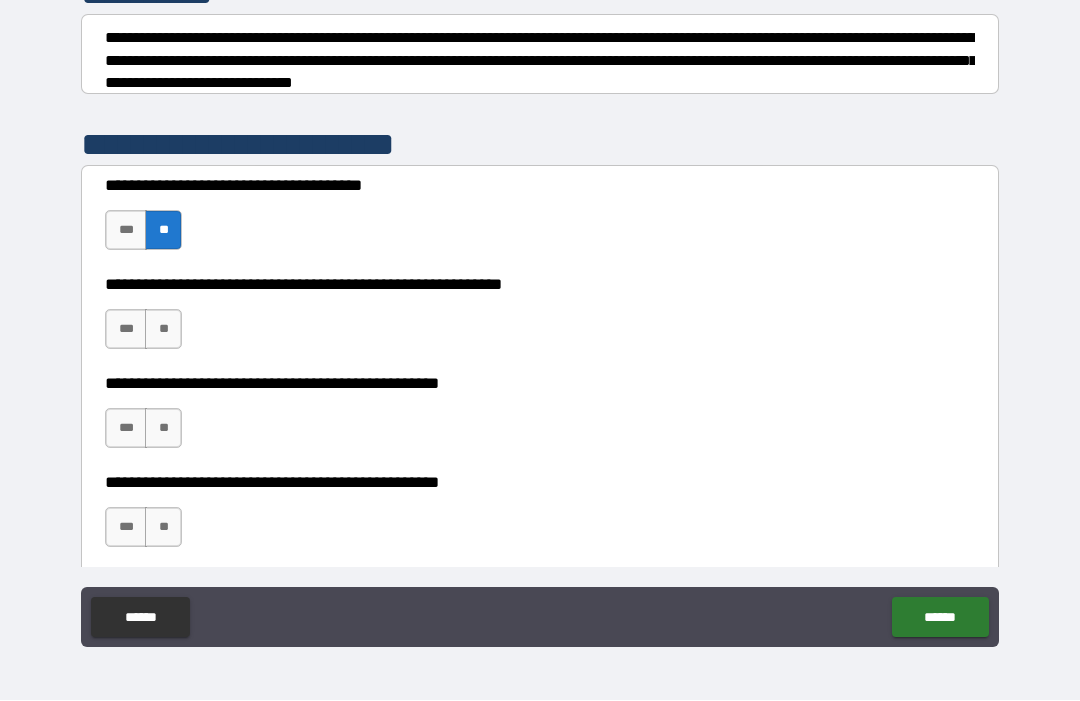 click on "***" at bounding box center [126, 330] 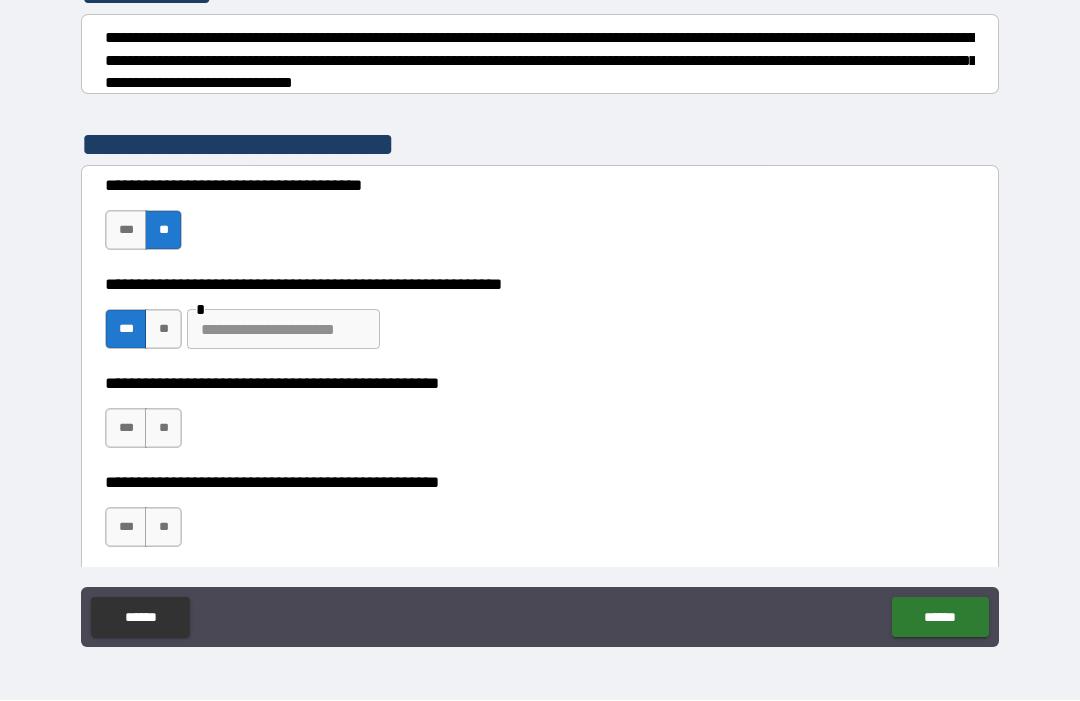 click on "**" at bounding box center (163, 429) 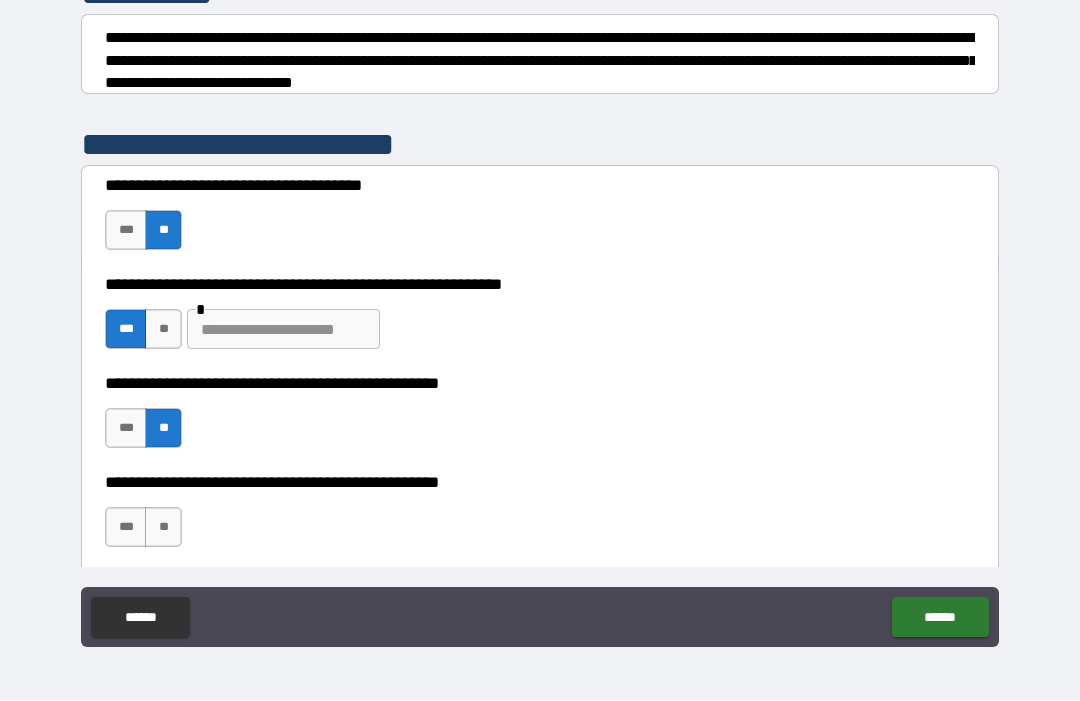 click on "***" at bounding box center (126, 528) 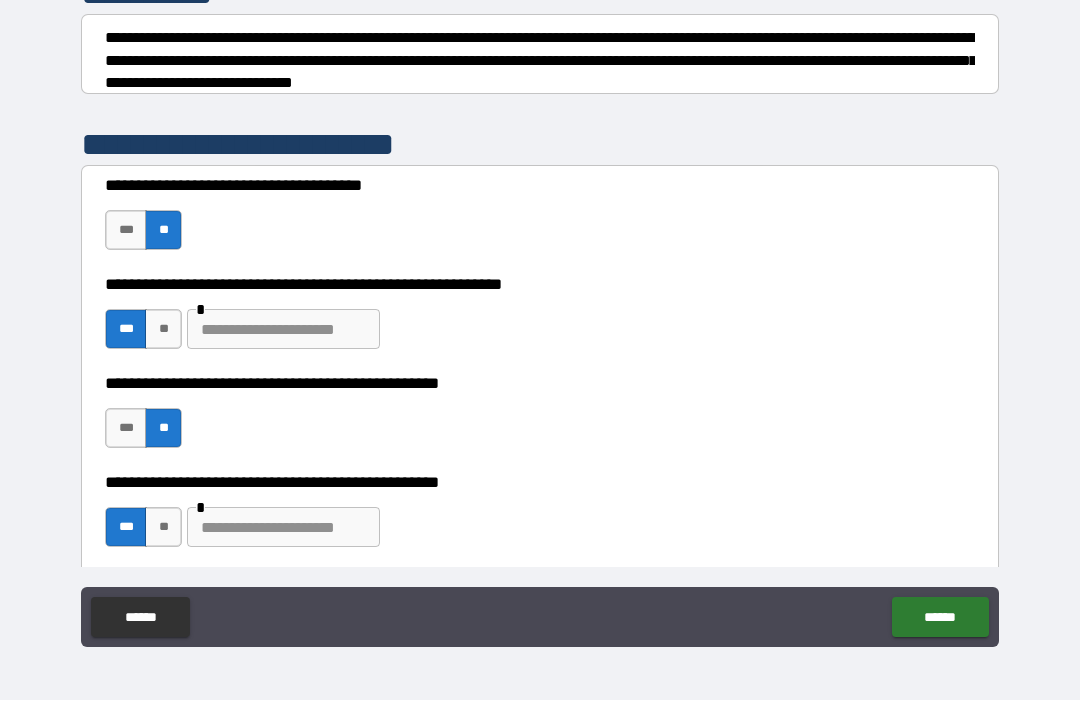 click at bounding box center [283, 528] 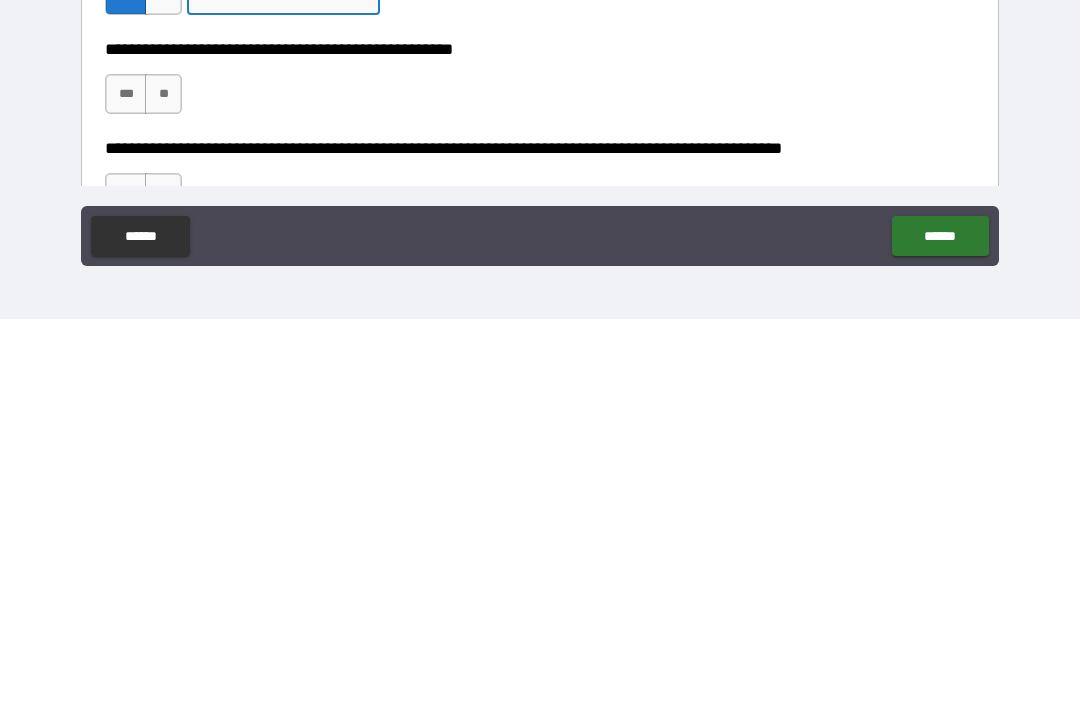 scroll, scrollTop: 438, scrollLeft: 0, axis: vertical 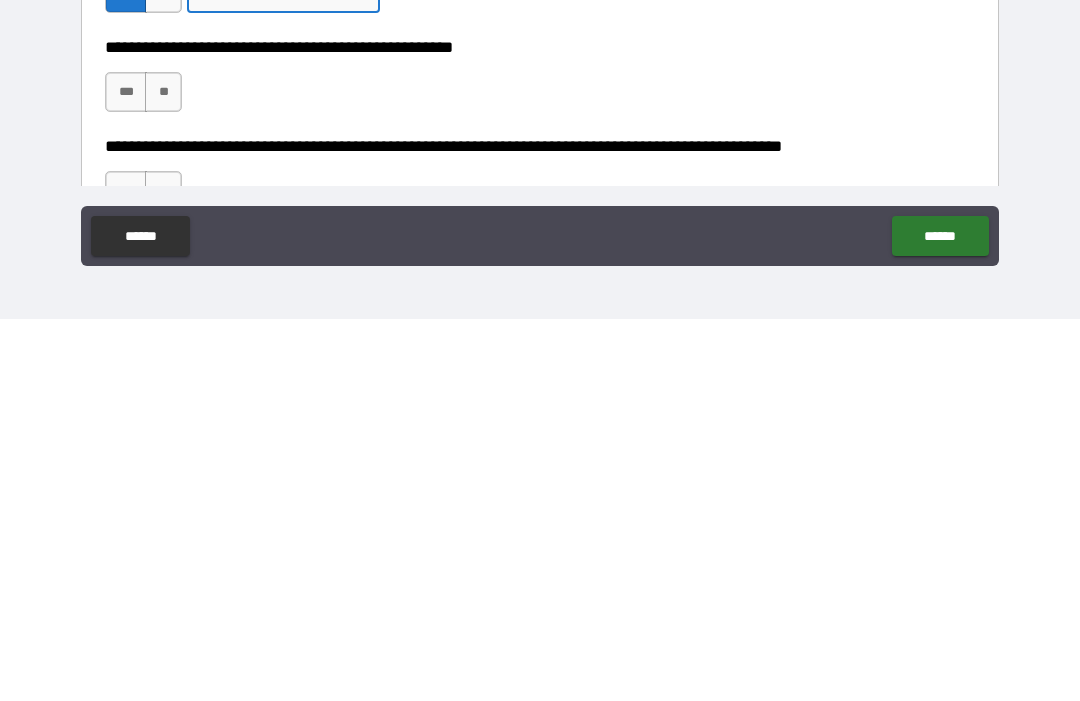 type on "**********" 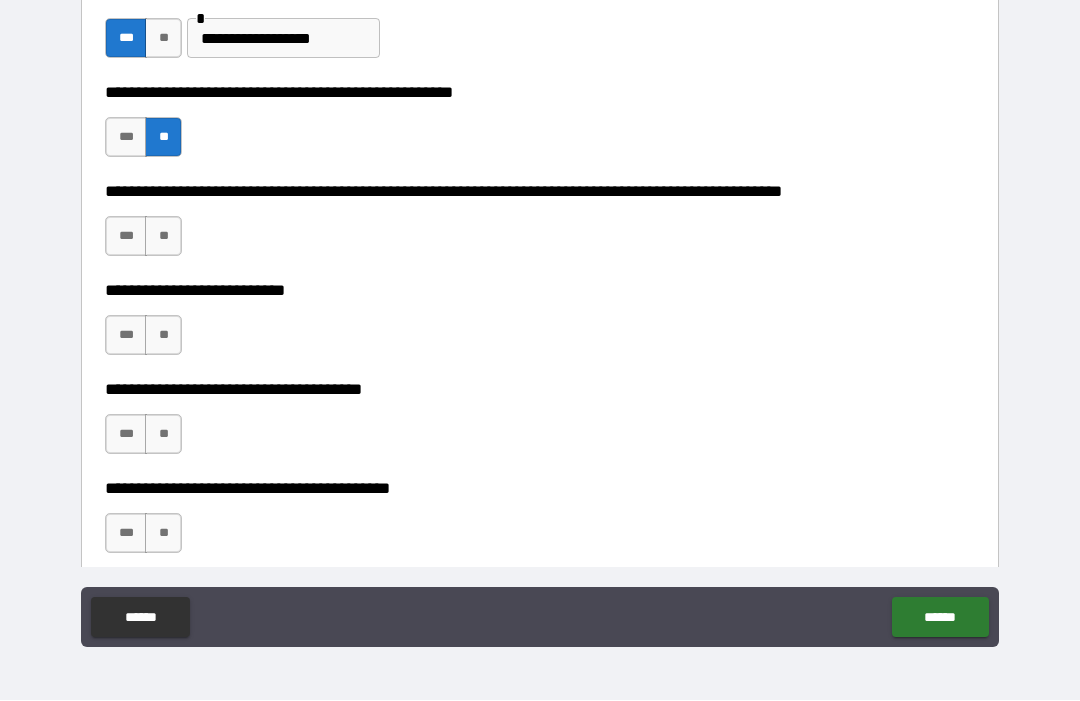 scroll, scrollTop: 779, scrollLeft: 0, axis: vertical 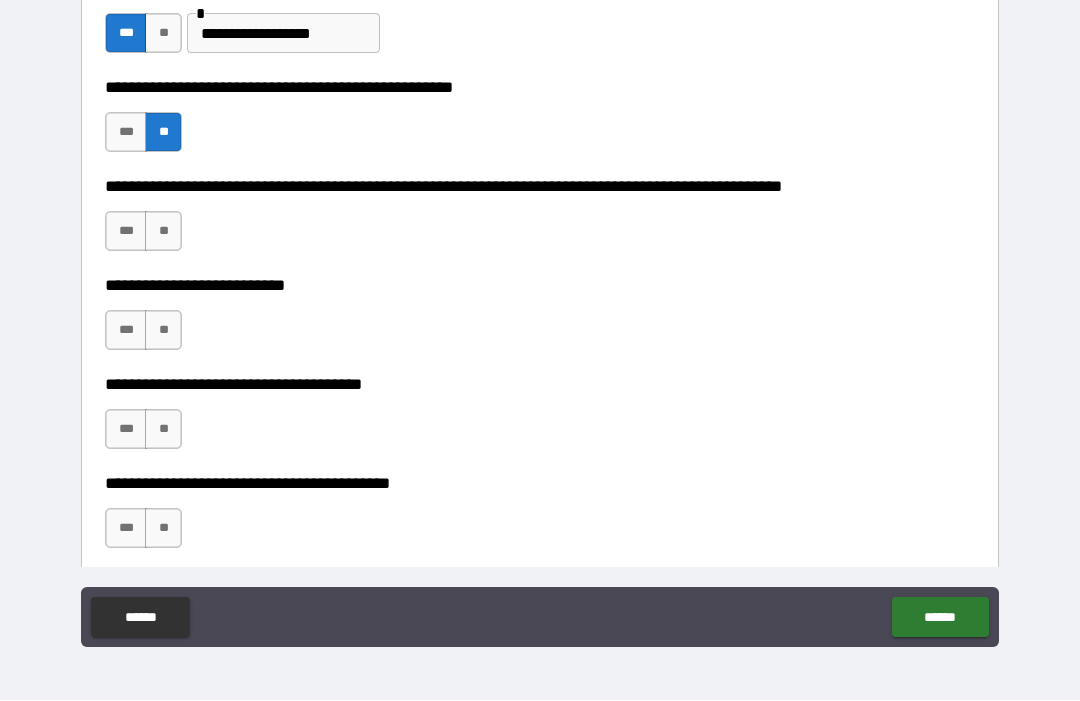 click on "**" at bounding box center [163, 232] 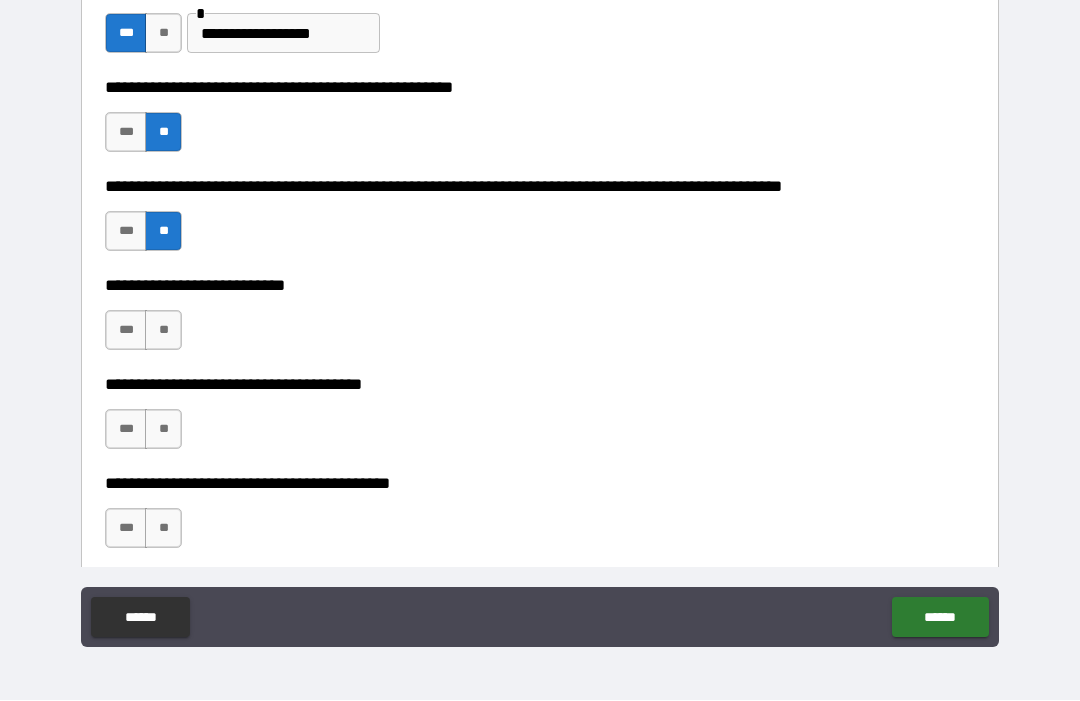 click on "**" at bounding box center [163, 331] 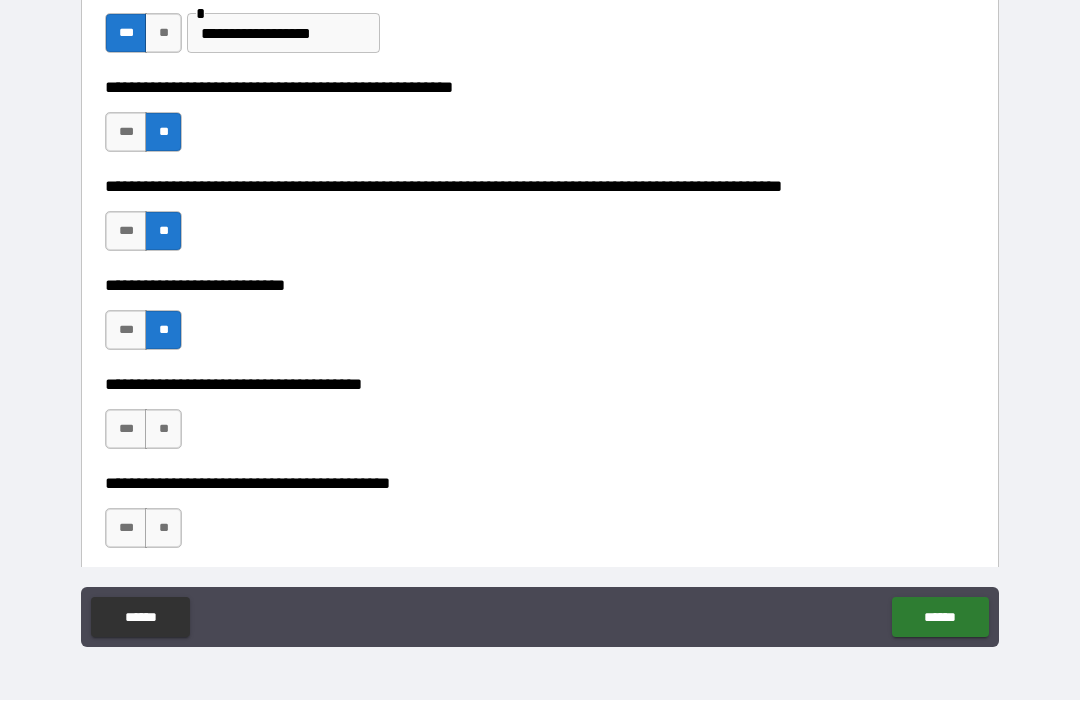 click on "**" at bounding box center [163, 430] 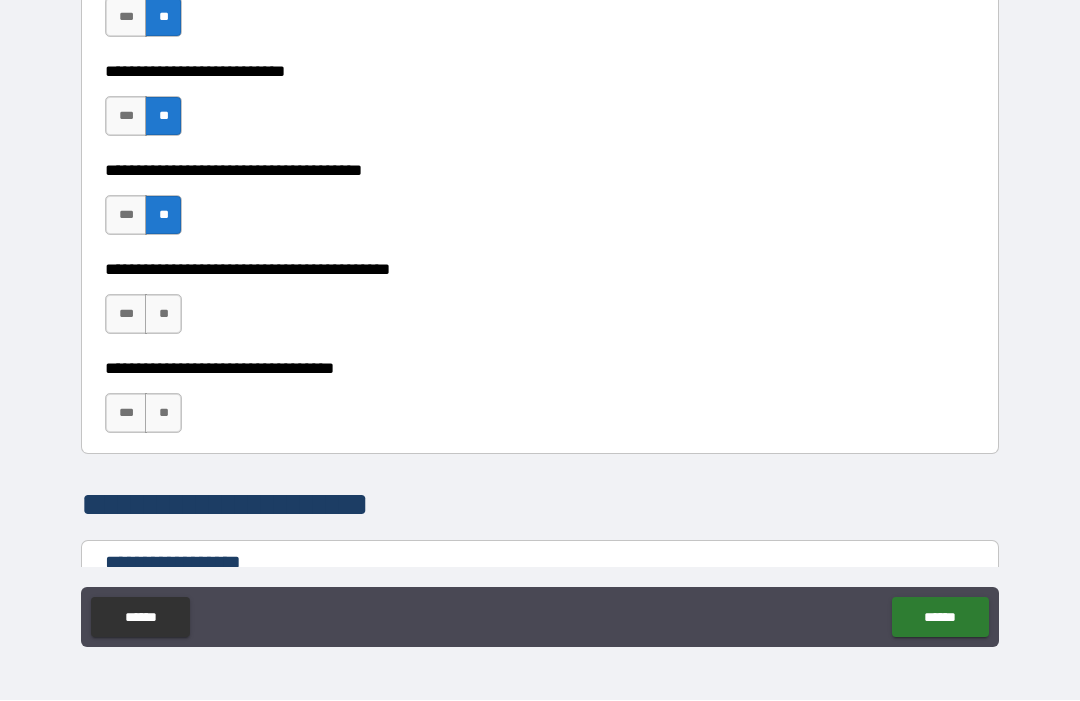 scroll, scrollTop: 994, scrollLeft: 0, axis: vertical 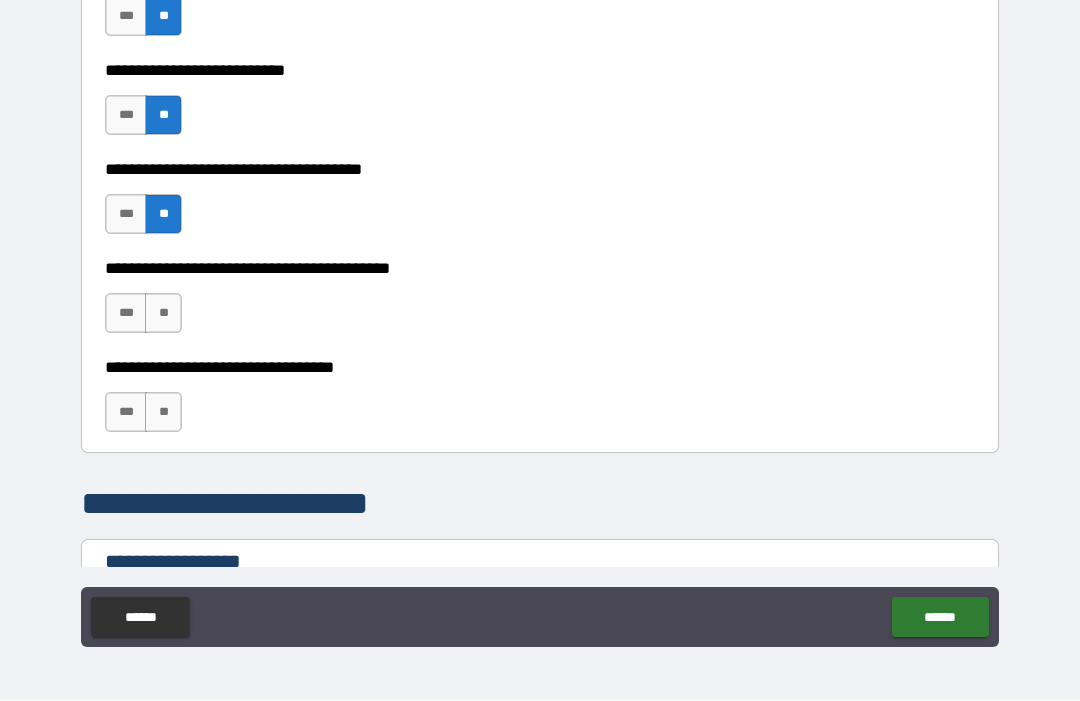 click on "**" at bounding box center [163, 314] 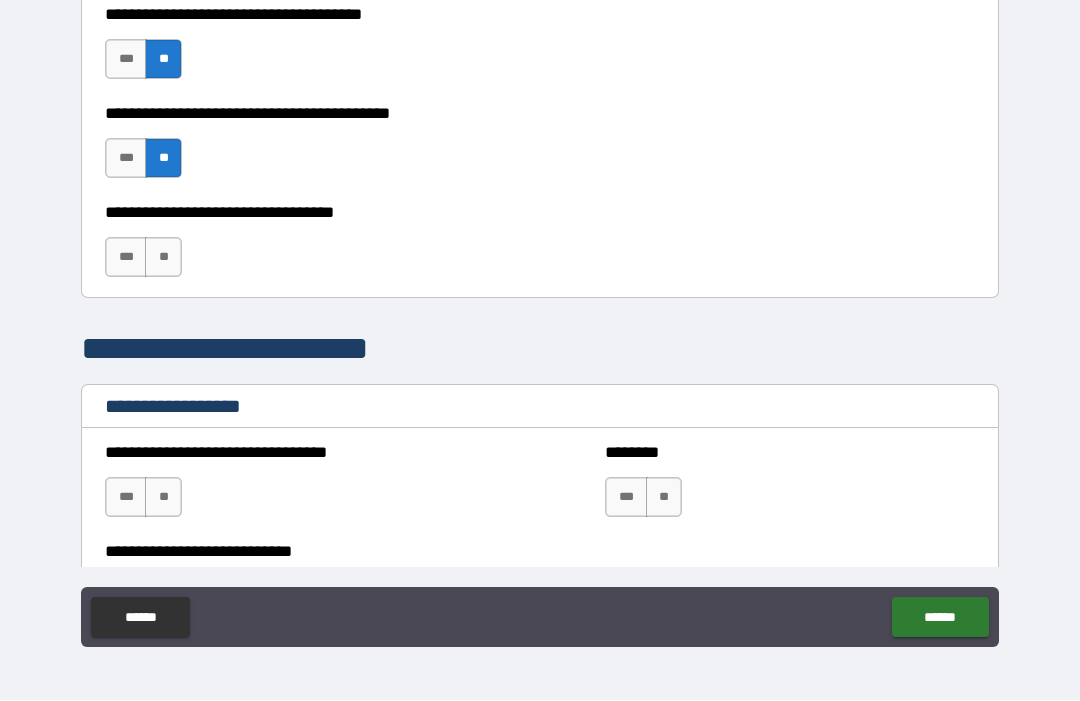 scroll, scrollTop: 1173, scrollLeft: 0, axis: vertical 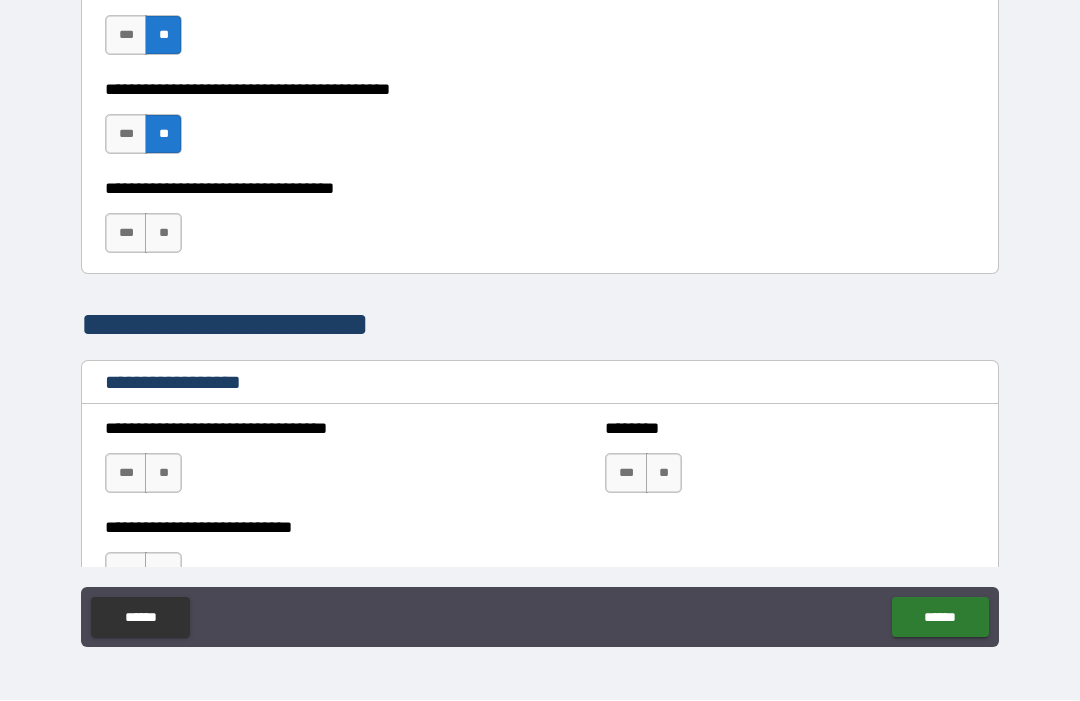 click on "**" at bounding box center [163, 234] 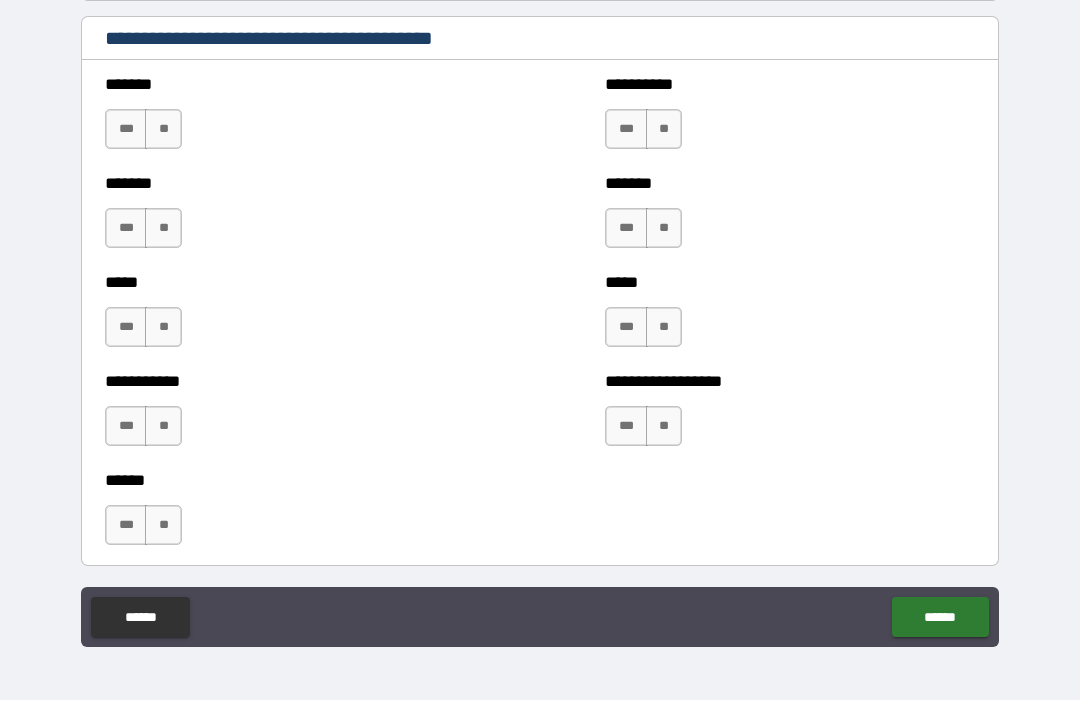 scroll, scrollTop: 1784, scrollLeft: 0, axis: vertical 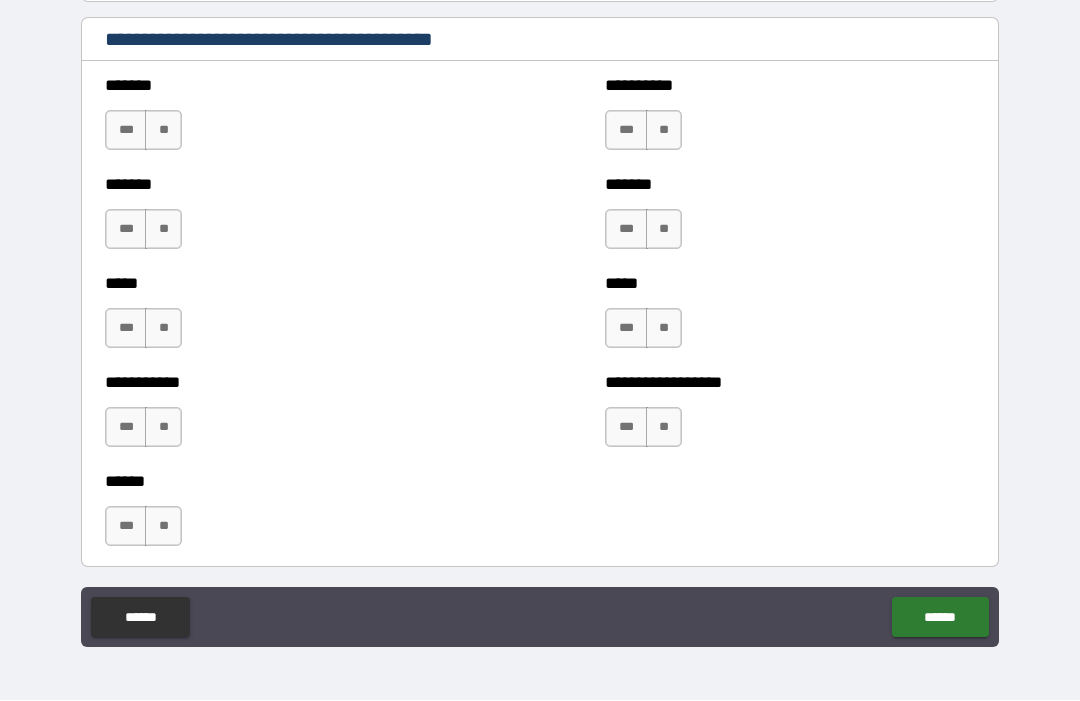 click on "**" at bounding box center [664, 428] 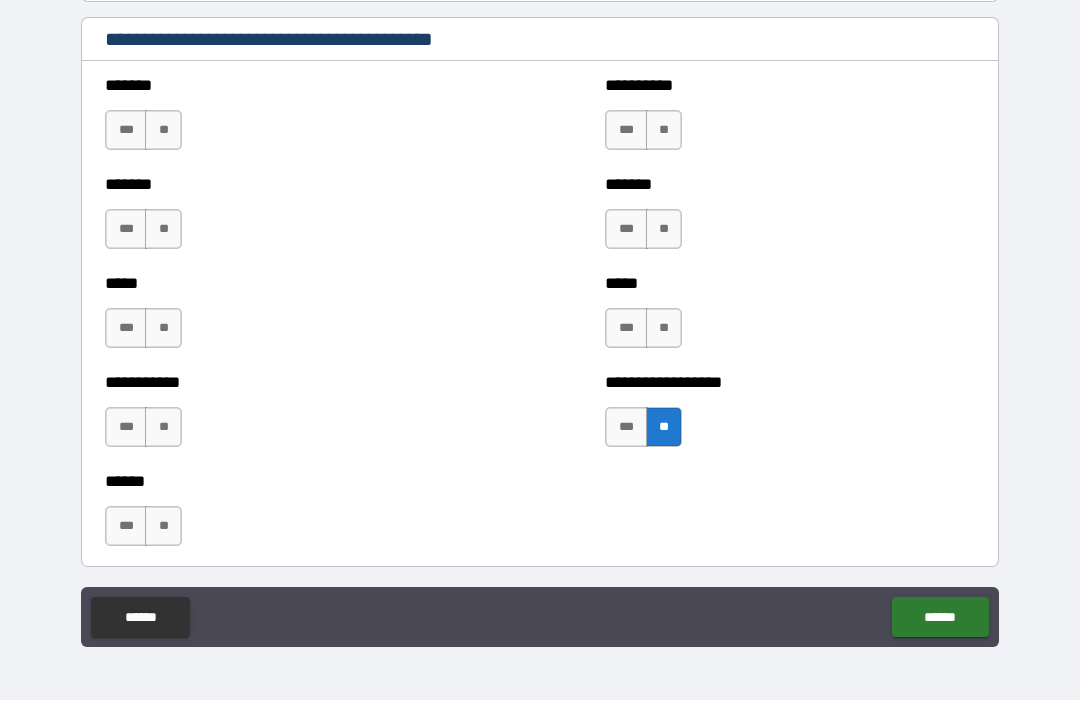 click on "**" at bounding box center [664, 329] 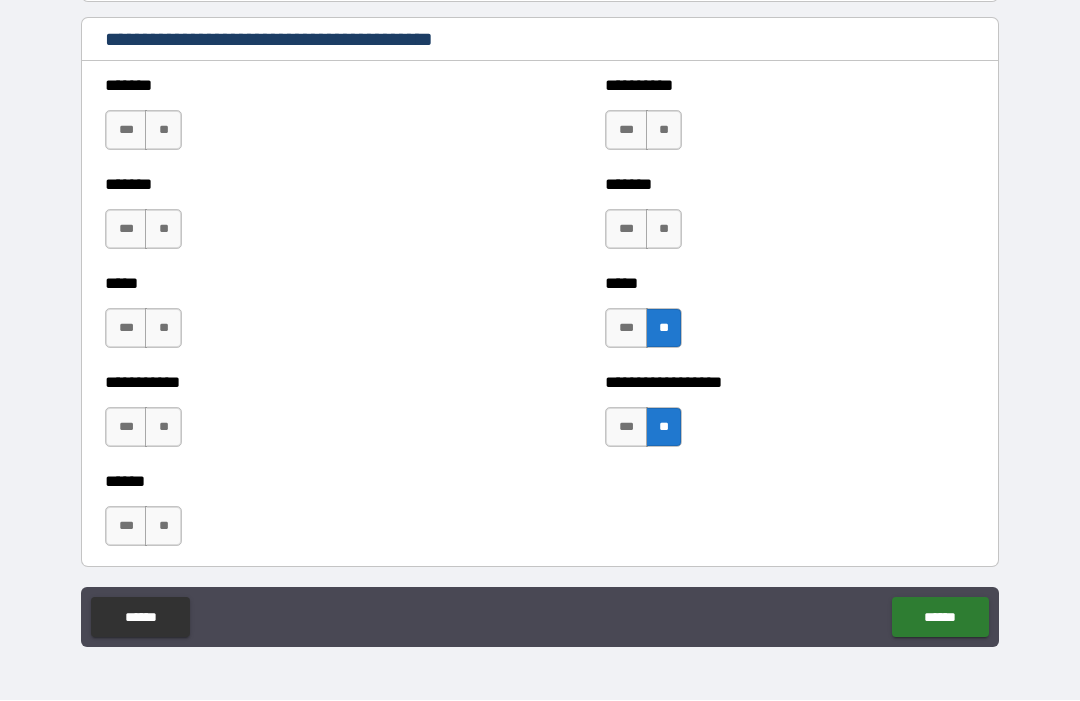 click on "**" at bounding box center (664, 230) 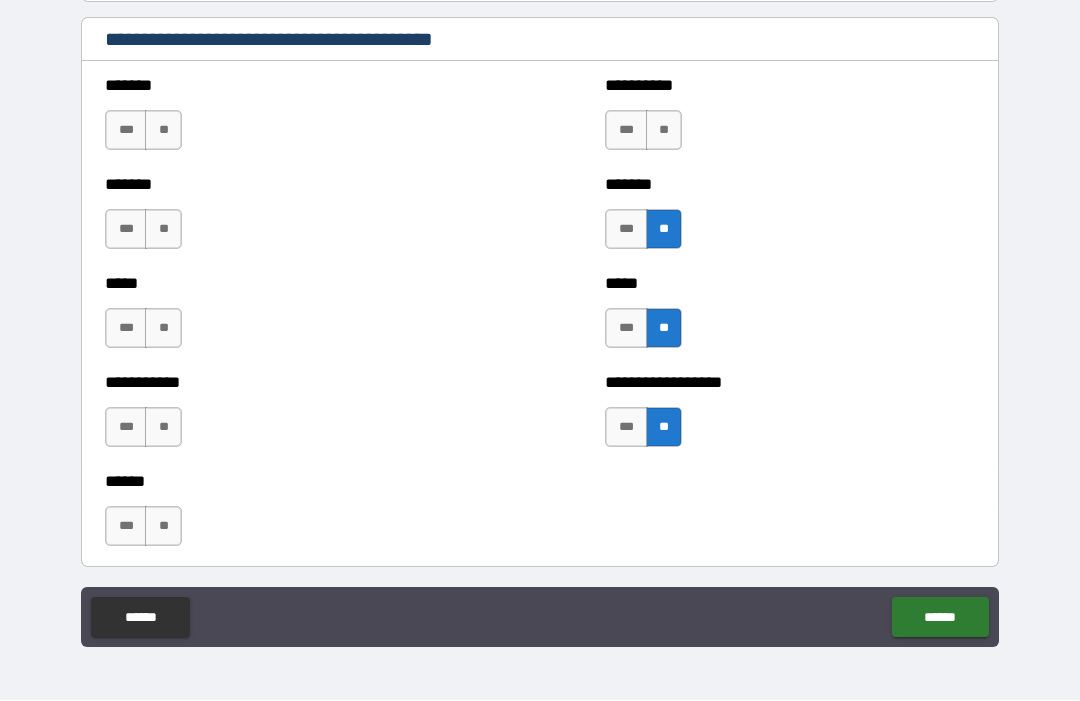 click on "**" at bounding box center [664, 131] 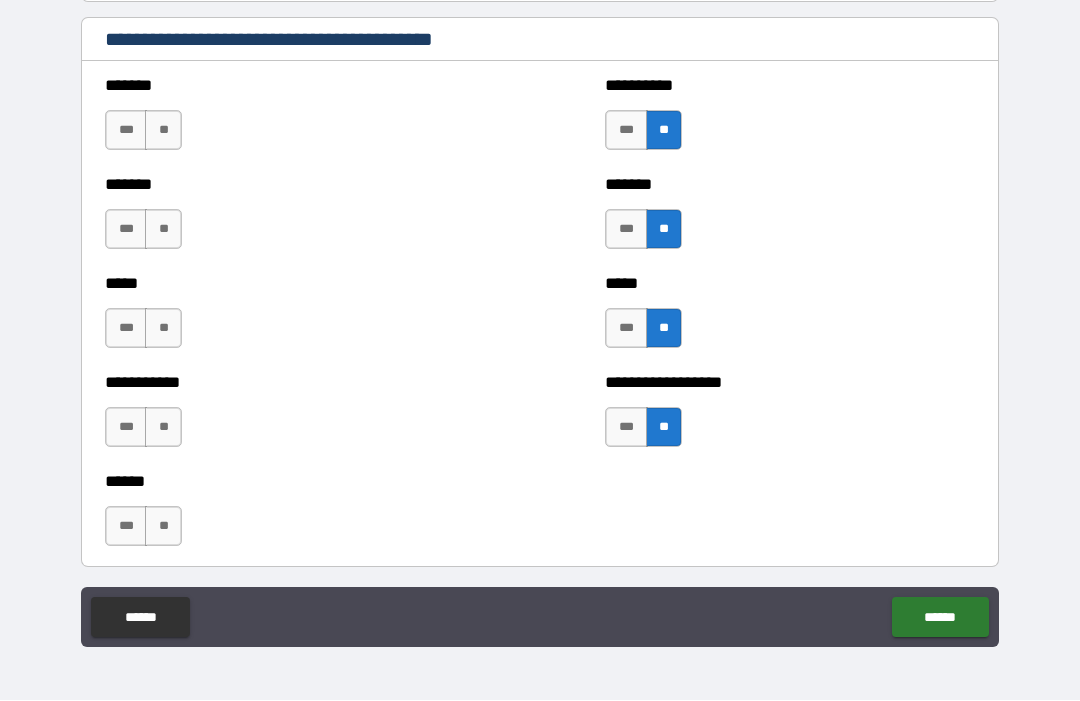 click on "**" at bounding box center [163, 131] 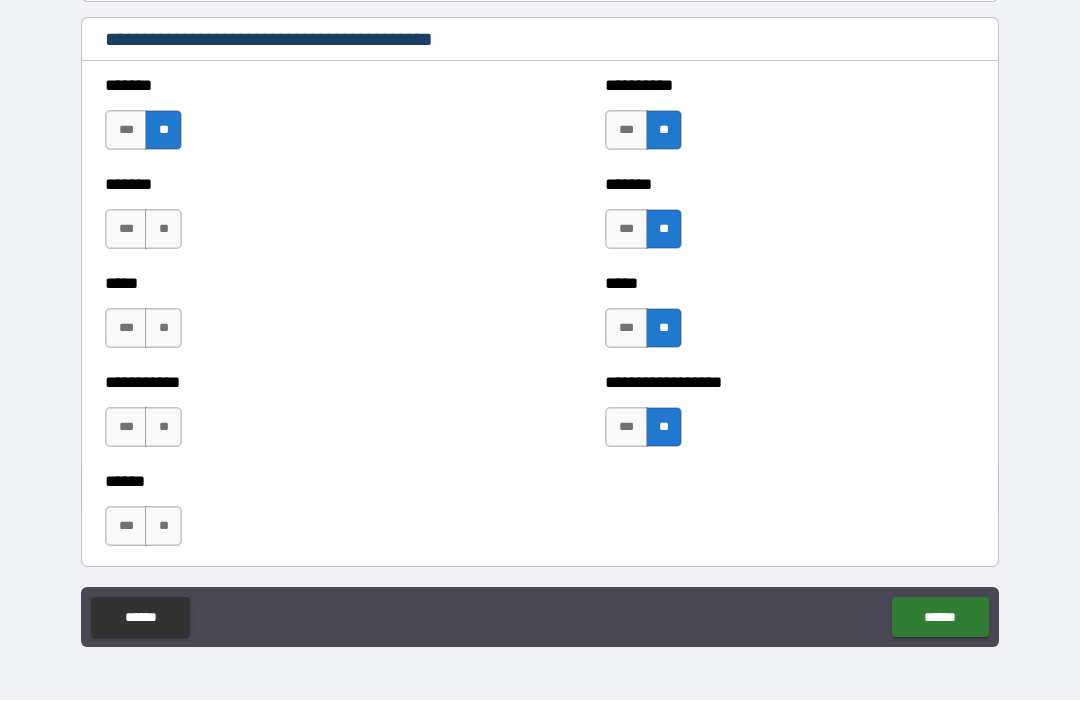click on "**" at bounding box center [163, 230] 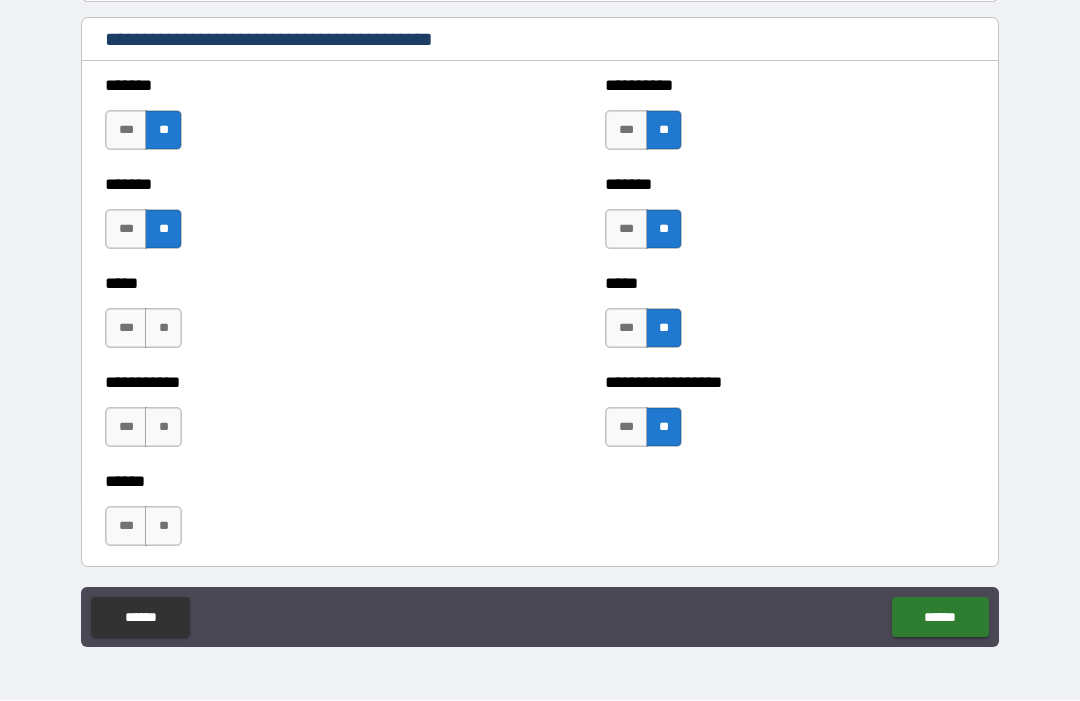 click on "**" at bounding box center [163, 329] 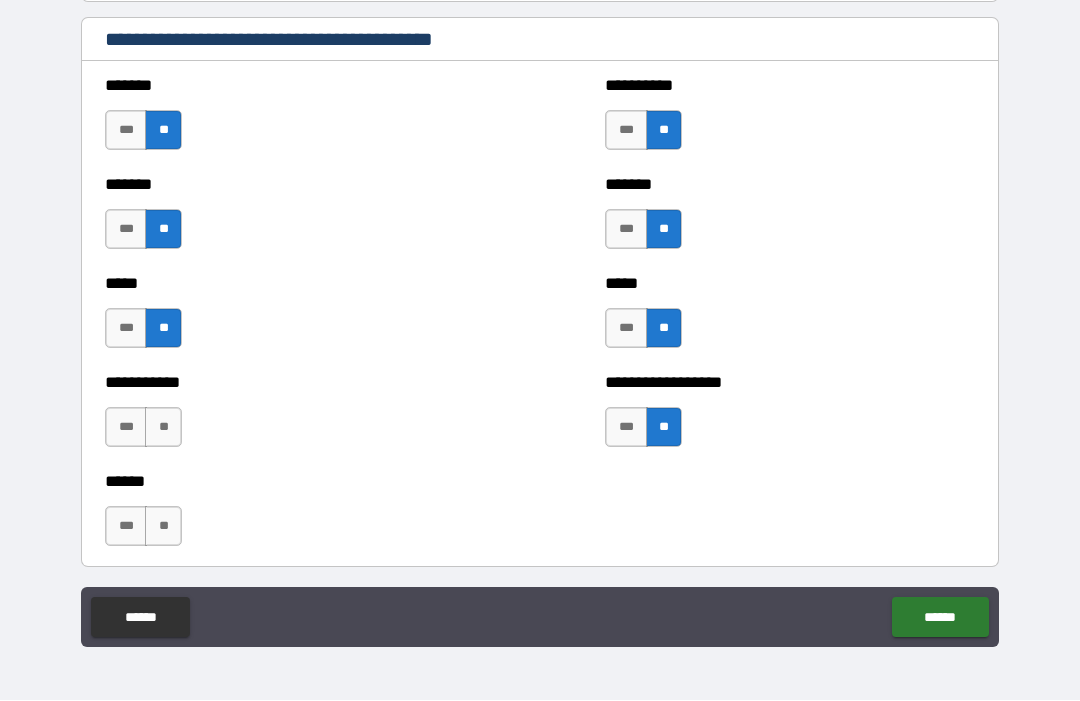 click on "**" at bounding box center [163, 428] 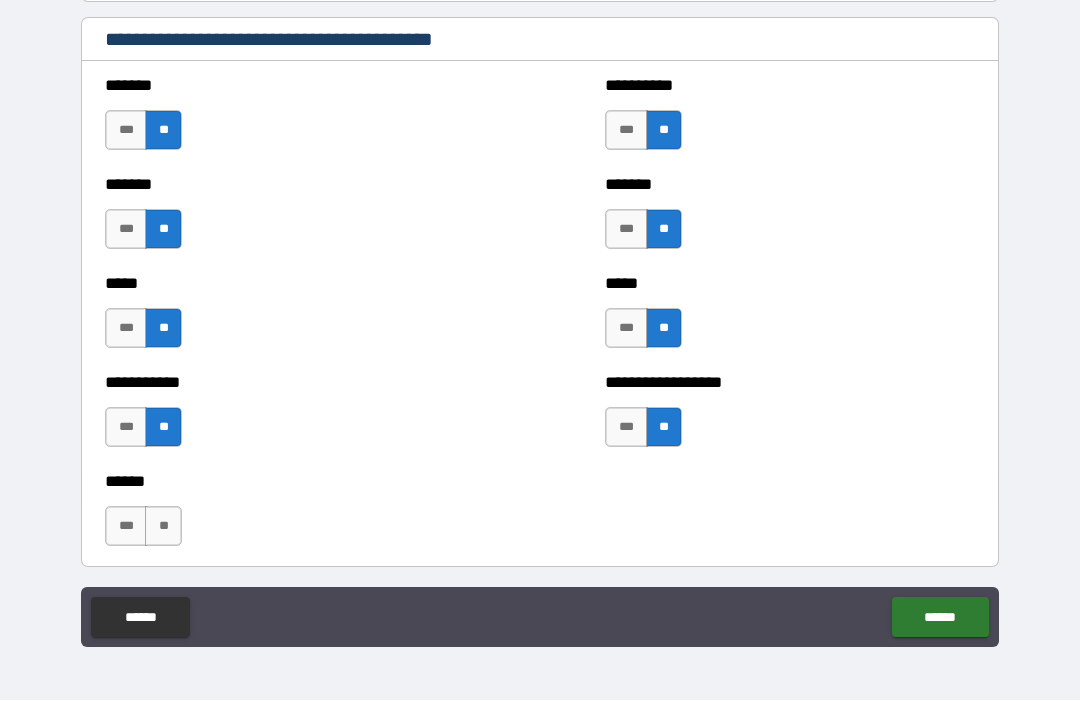 click on "**" at bounding box center [163, 527] 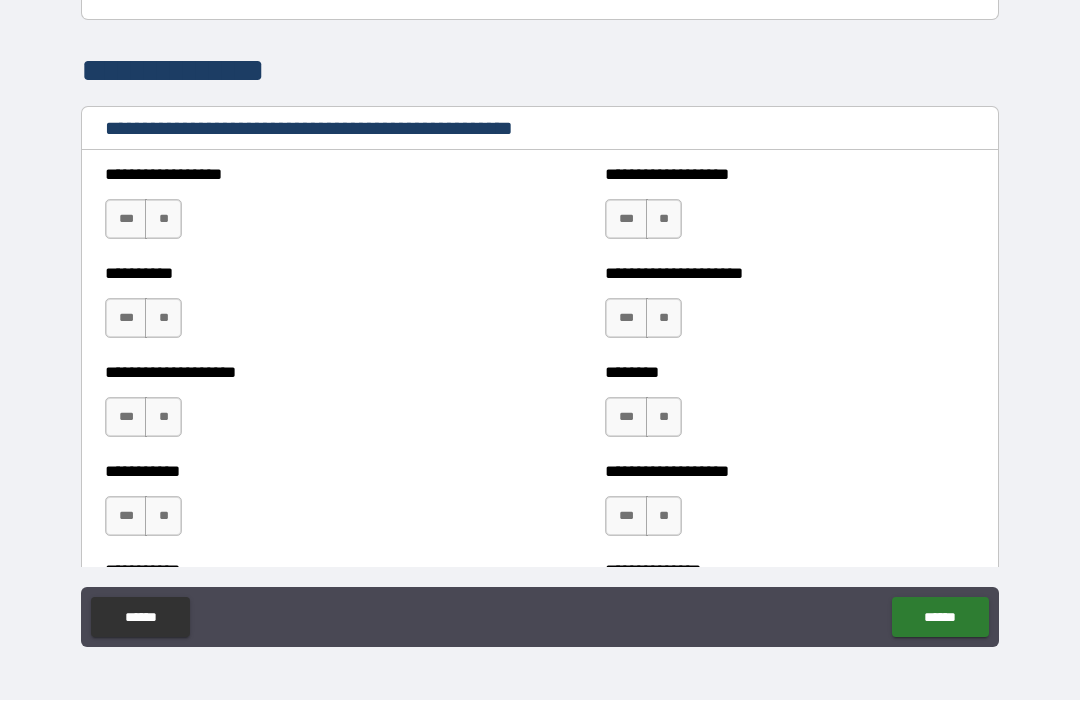 scroll, scrollTop: 2332, scrollLeft: 0, axis: vertical 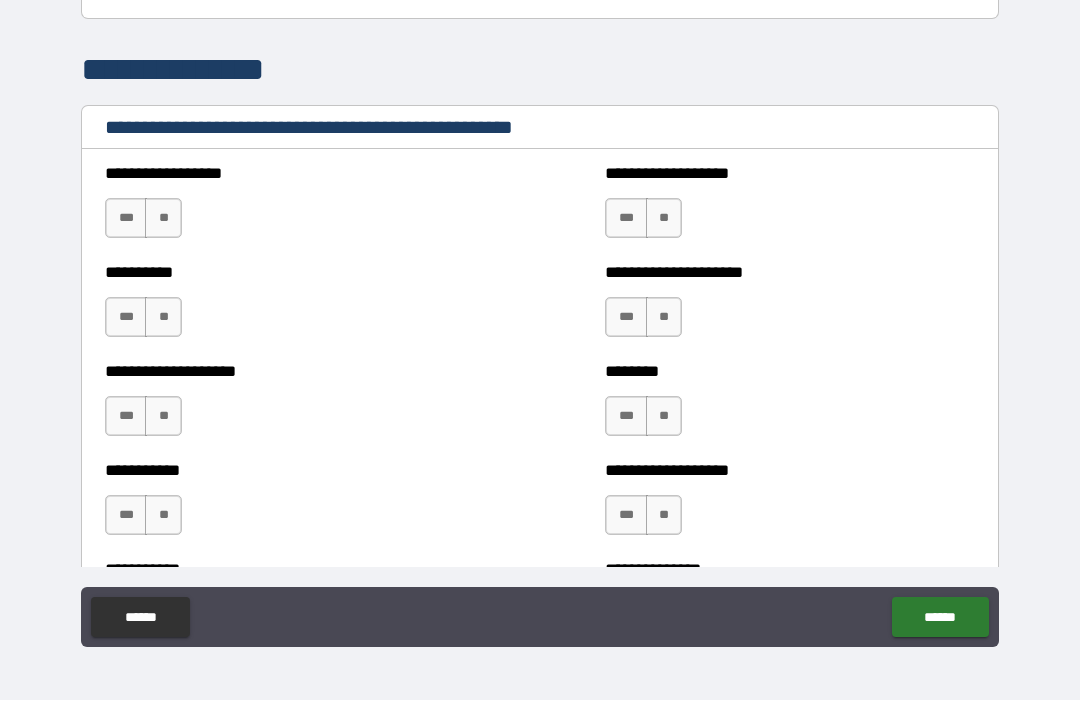 click on "**" at bounding box center (163, 219) 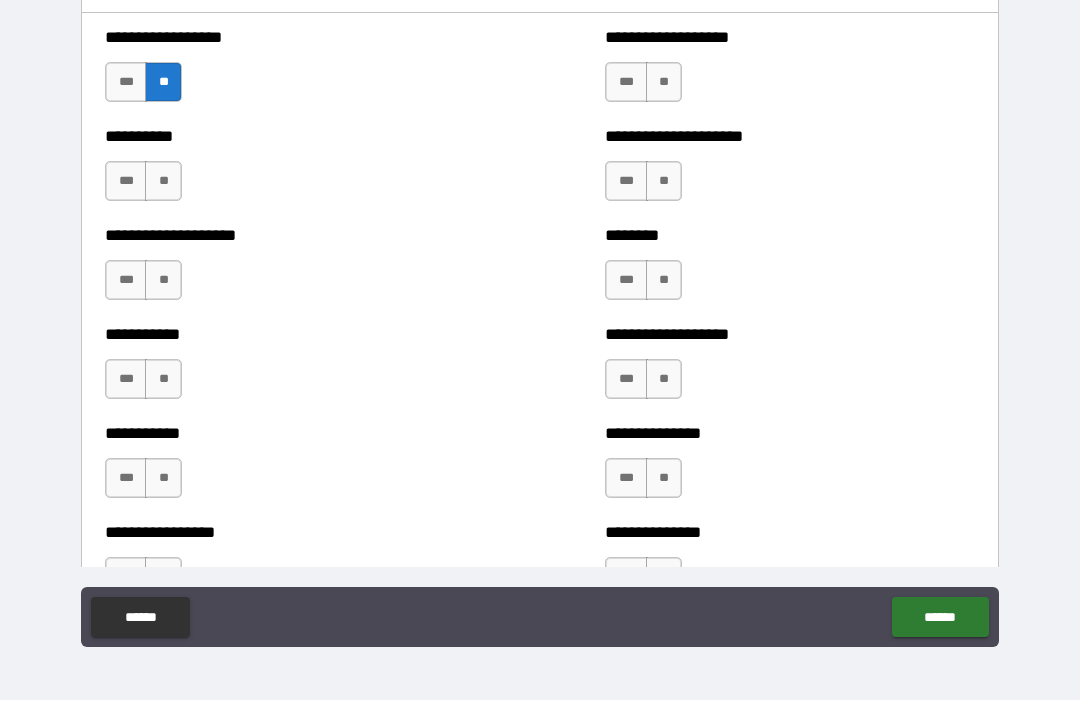 scroll, scrollTop: 2463, scrollLeft: 0, axis: vertical 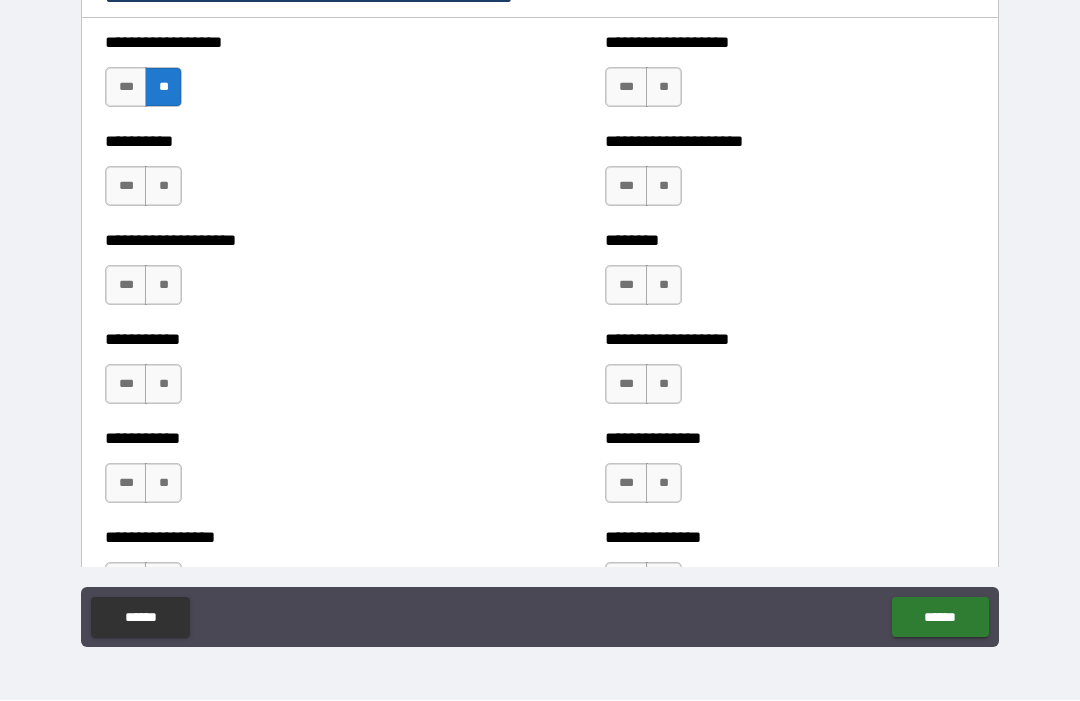 click on "**" at bounding box center [664, 88] 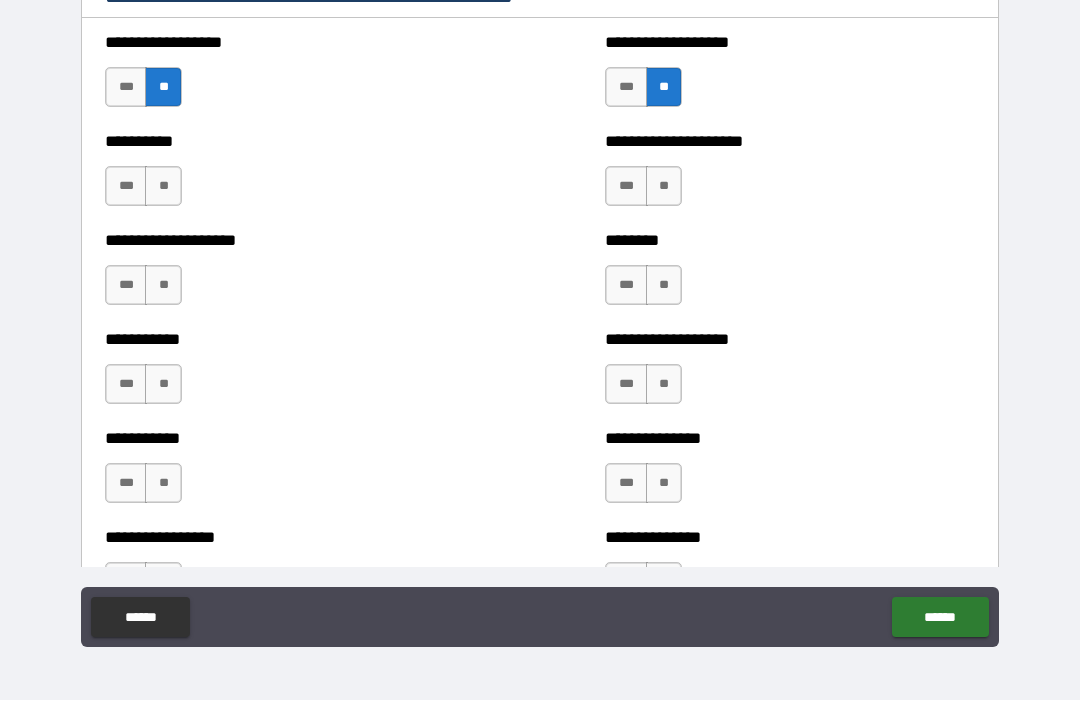 click on "**" at bounding box center (664, 187) 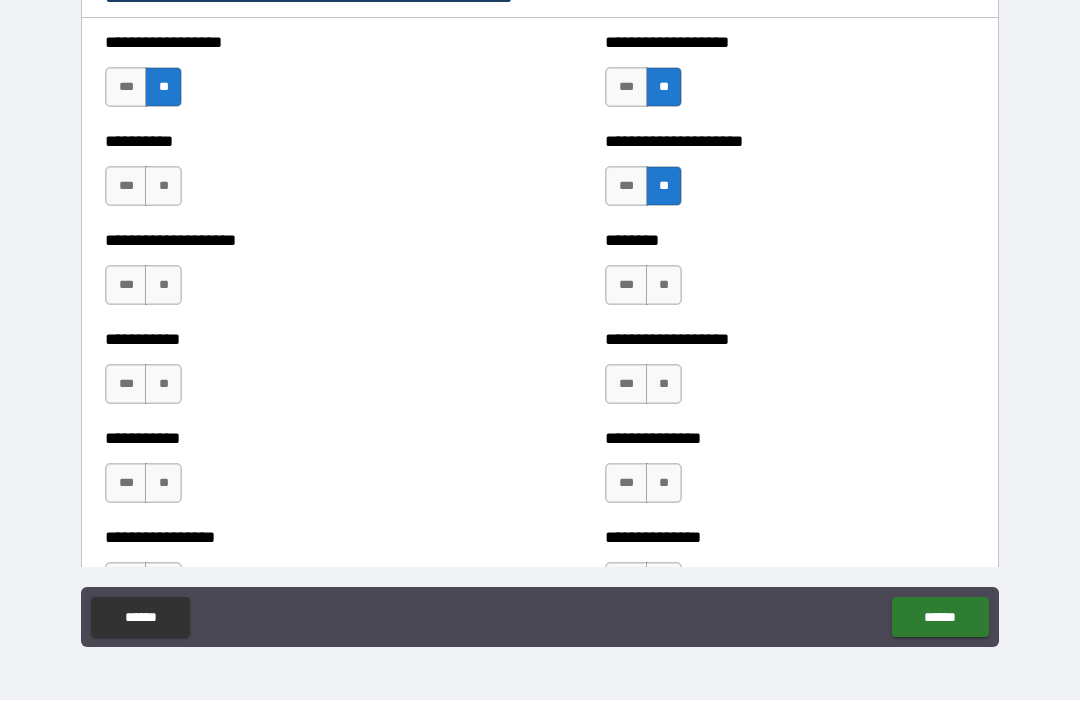 click on "**" at bounding box center (163, 187) 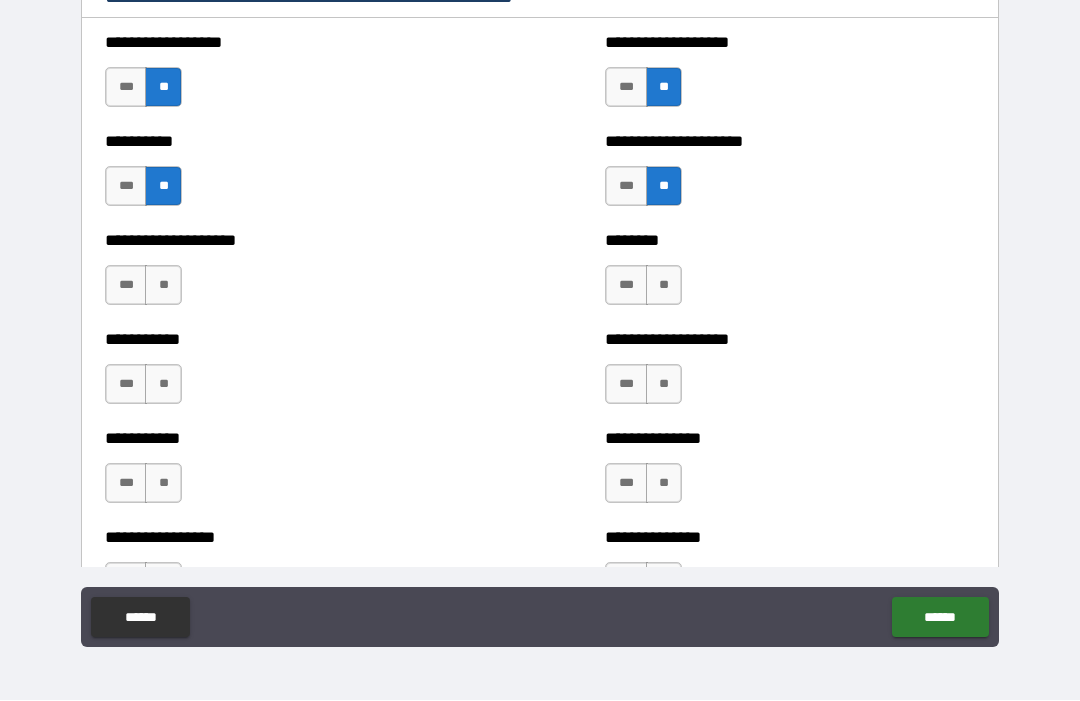 click on "**" at bounding box center [163, 286] 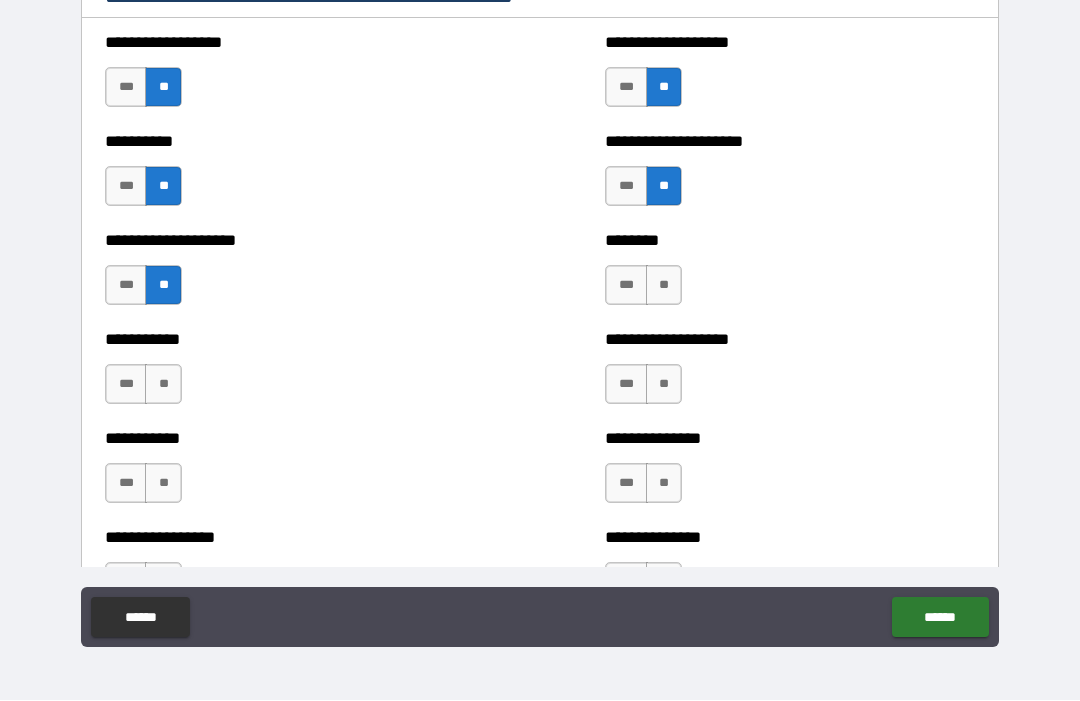 click on "**" at bounding box center (664, 286) 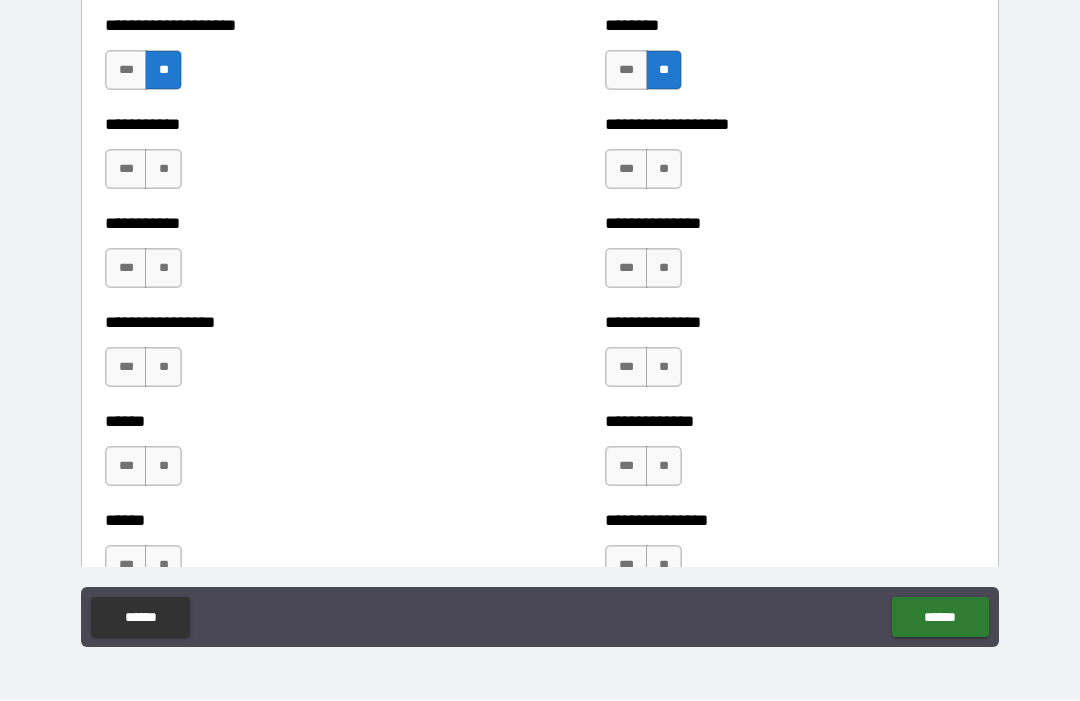scroll, scrollTop: 2680, scrollLeft: 0, axis: vertical 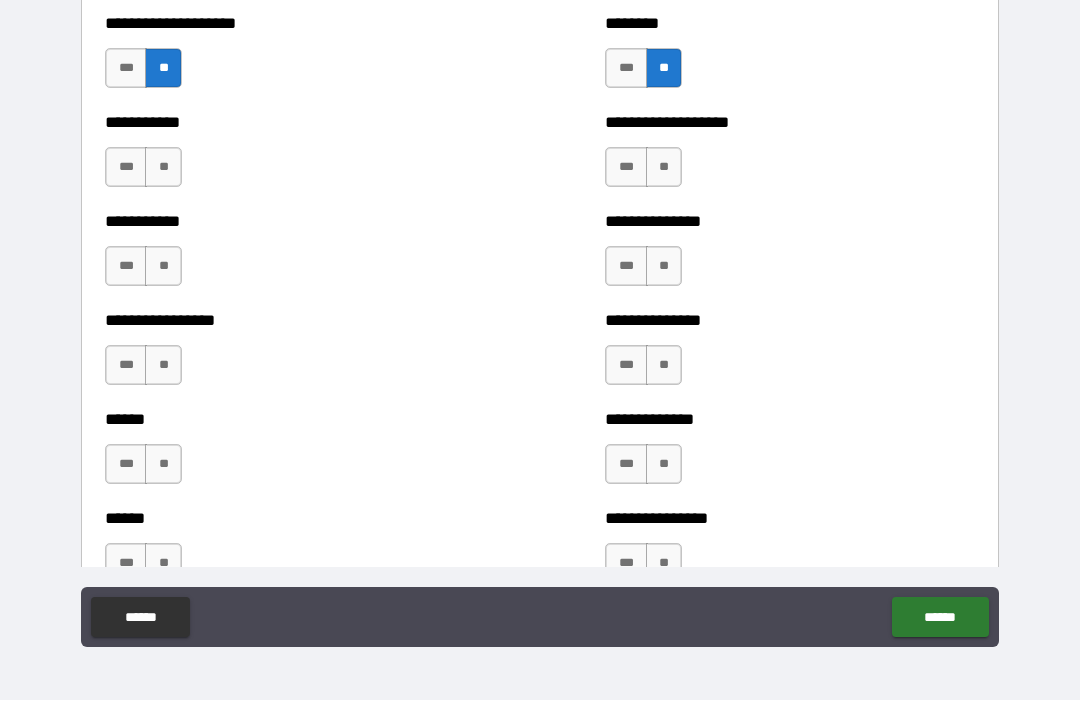 click on "**" at bounding box center [664, 168] 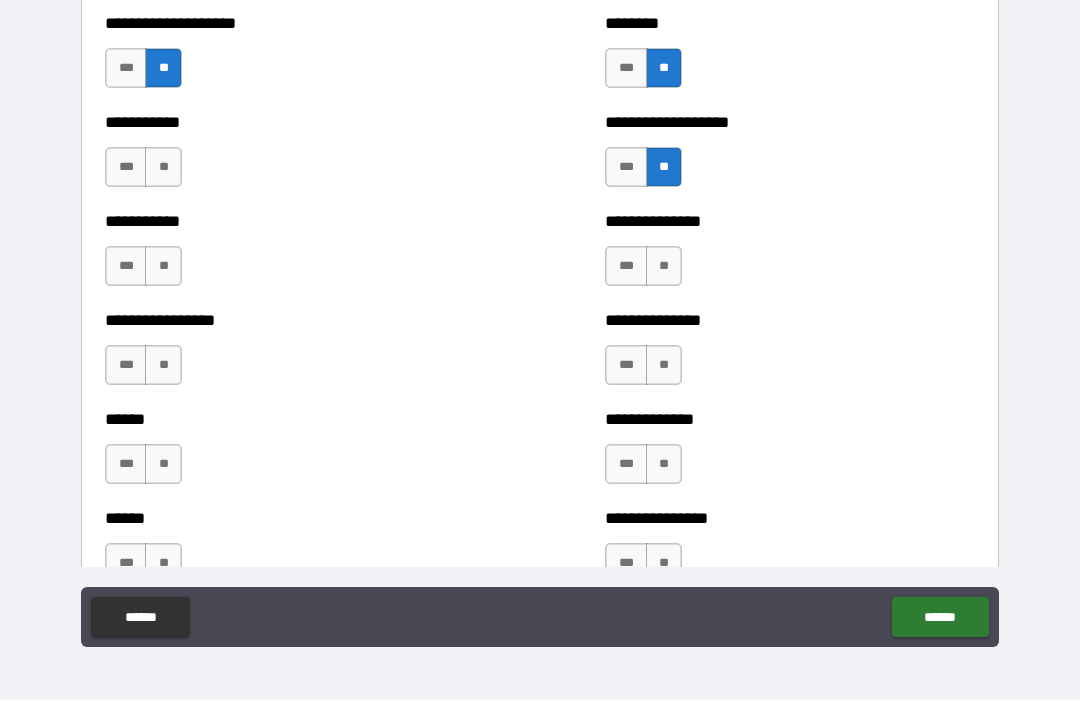 click on "**" at bounding box center [664, 267] 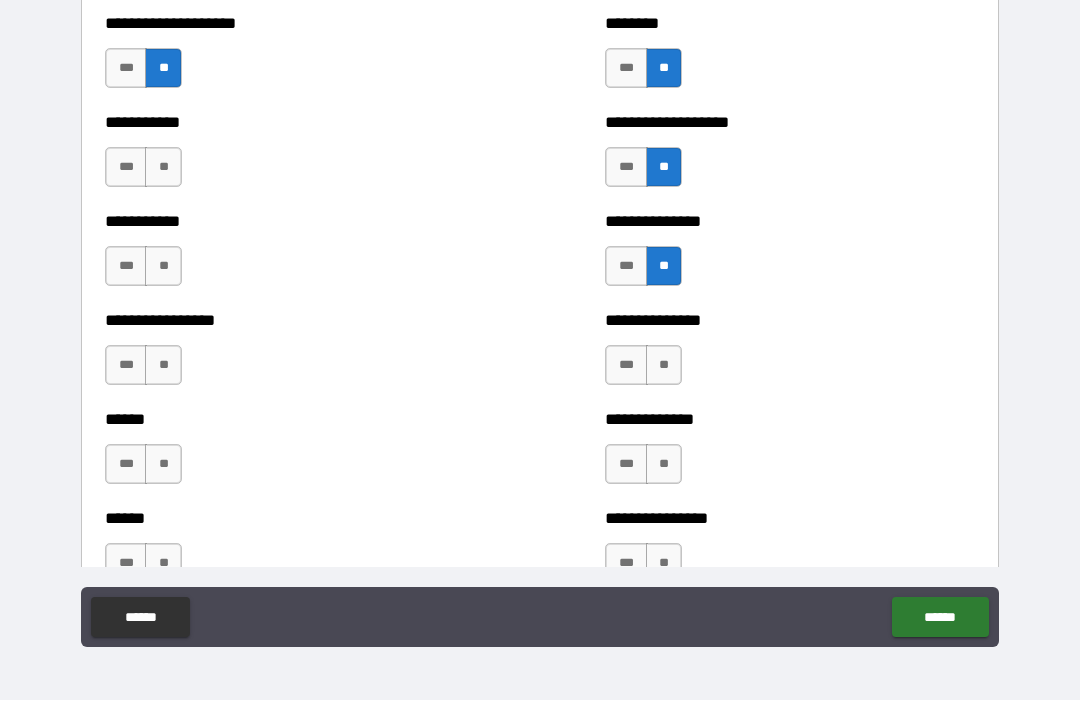click on "**" at bounding box center [163, 168] 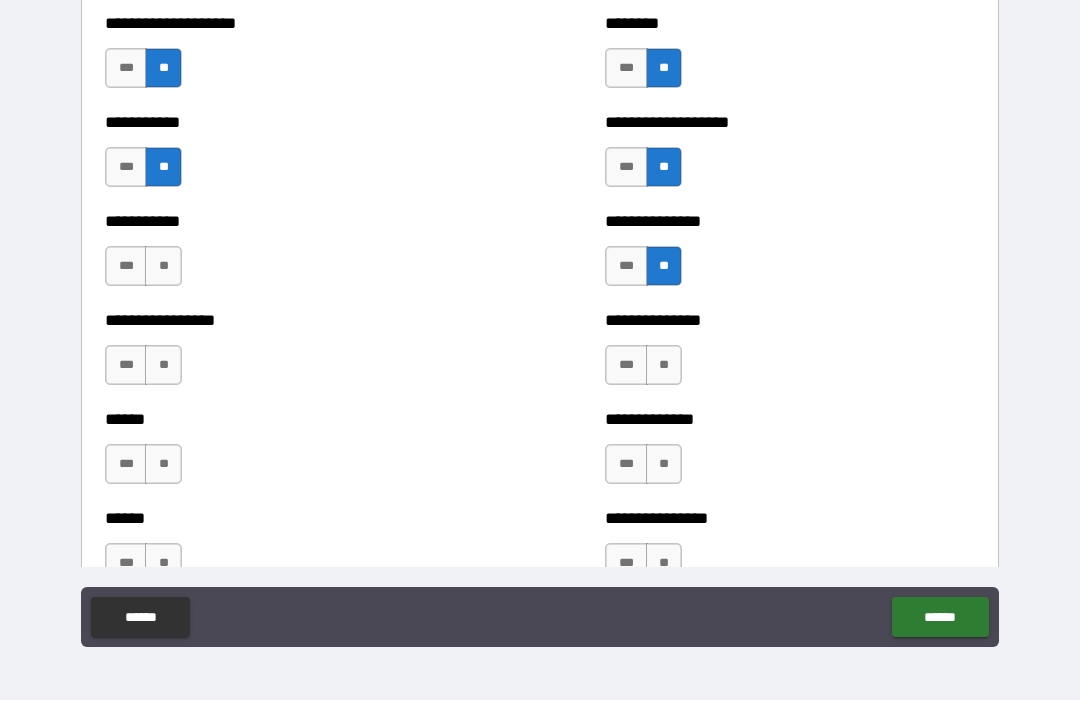 click on "**" at bounding box center (163, 267) 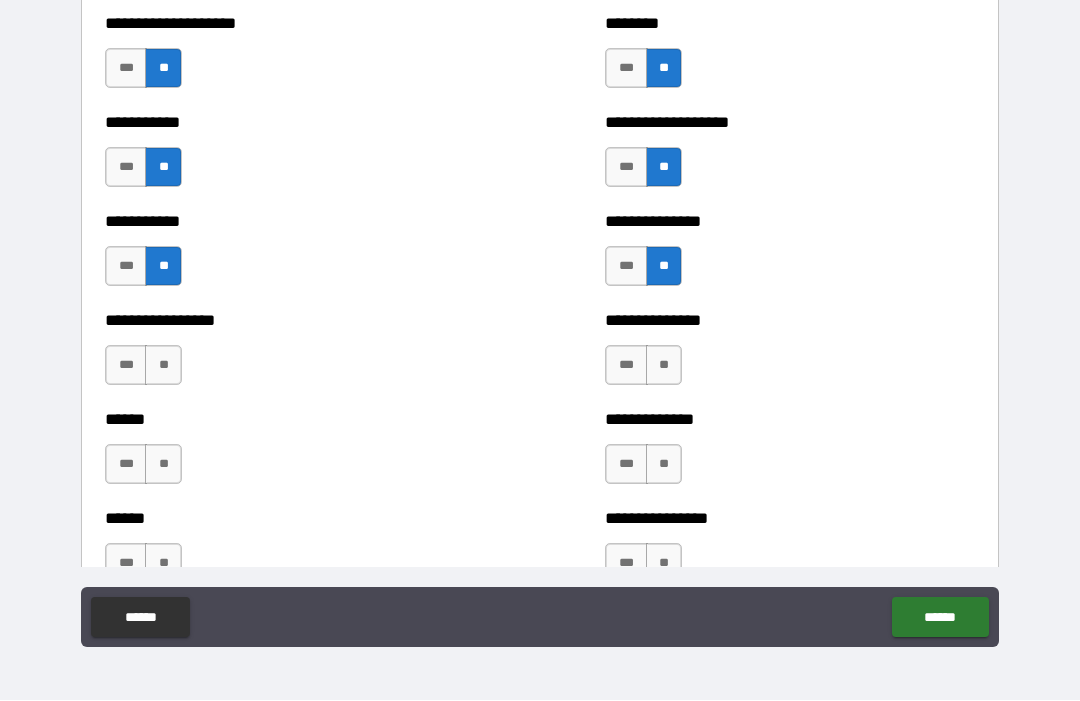 click on "**" at bounding box center (163, 366) 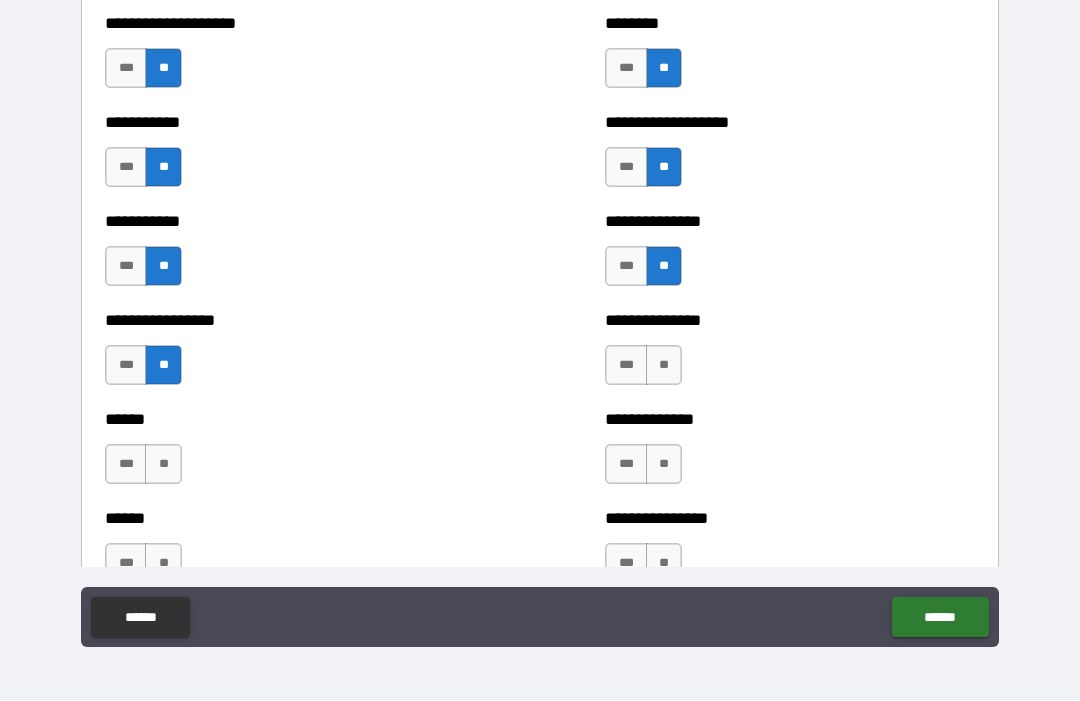 click on "**" at bounding box center (664, 366) 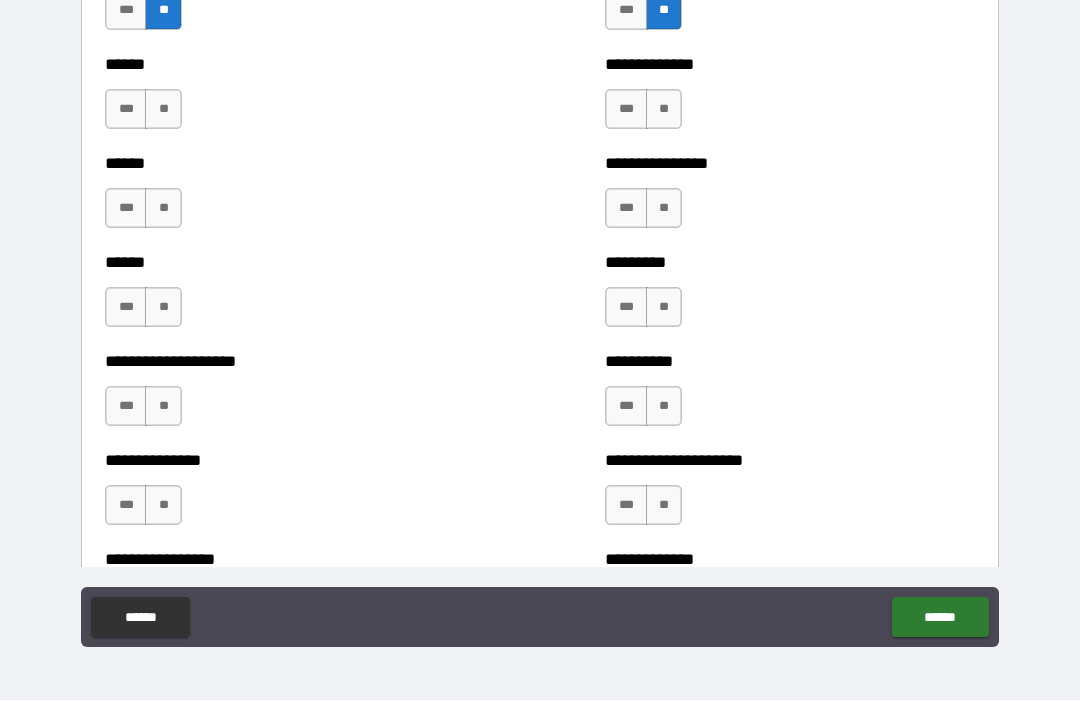 scroll, scrollTop: 3038, scrollLeft: 0, axis: vertical 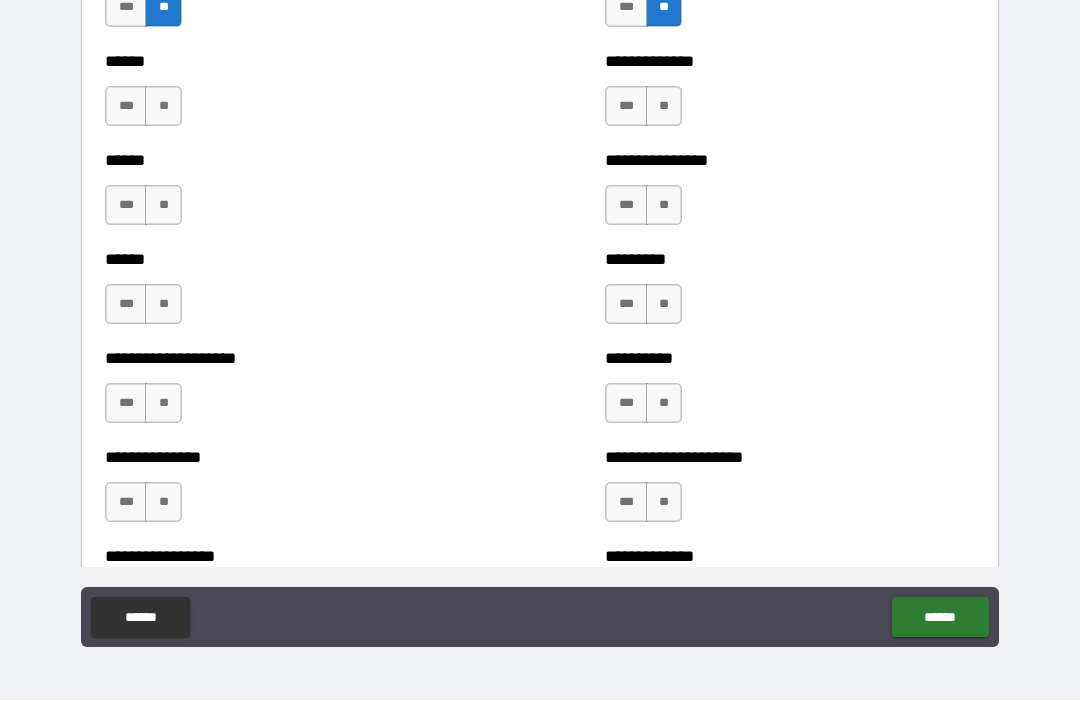 click on "**" at bounding box center [664, 107] 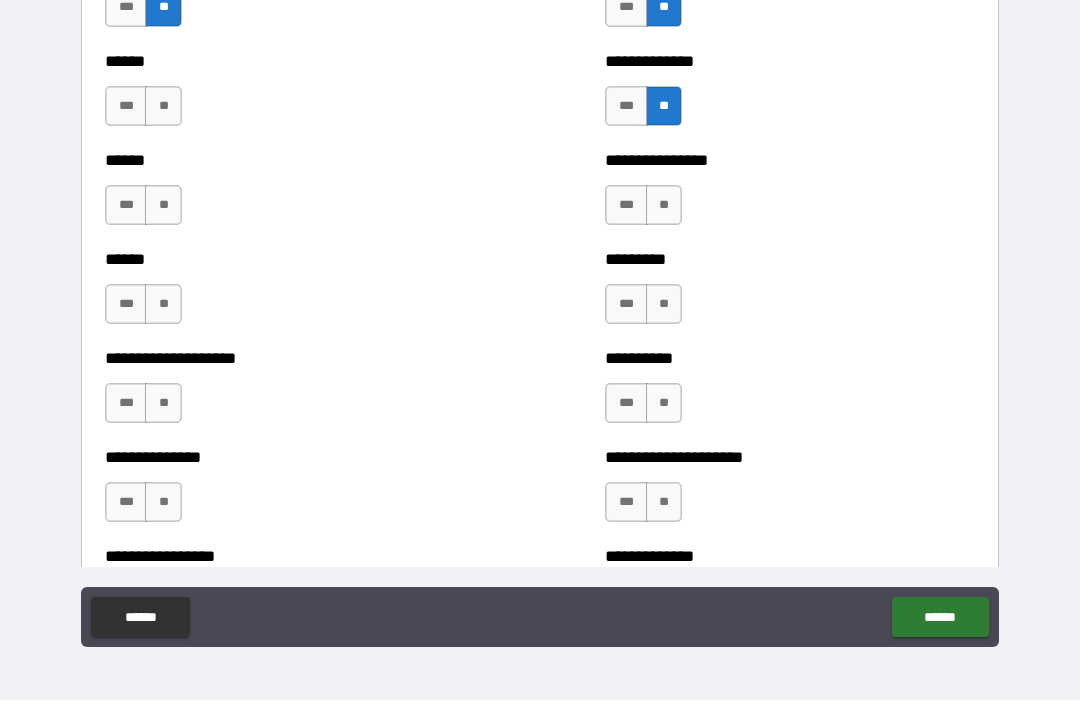 click on "**" at bounding box center [163, 107] 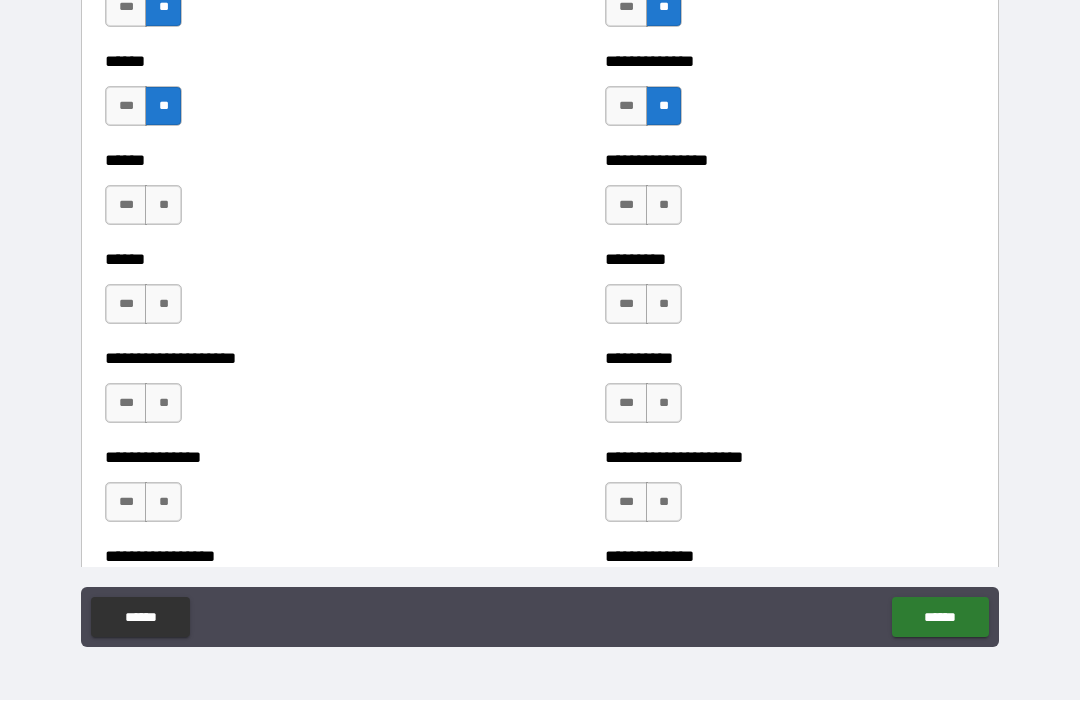 click on "**" at bounding box center [163, 206] 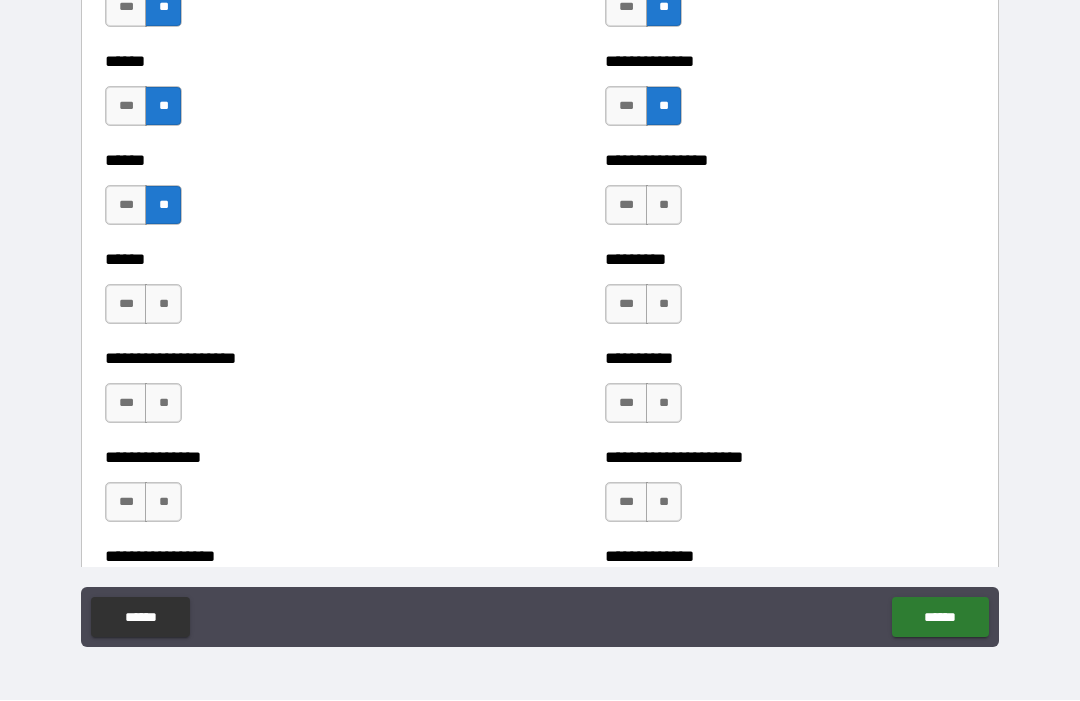 click on "**" at bounding box center [664, 206] 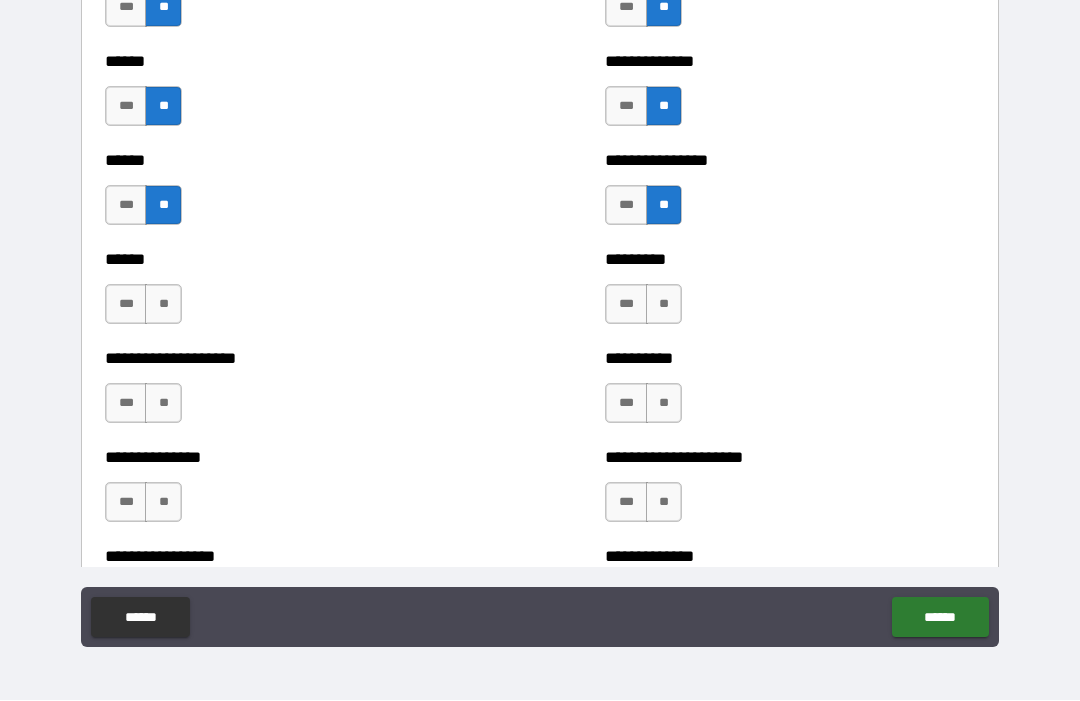 click on "**" at bounding box center [664, 305] 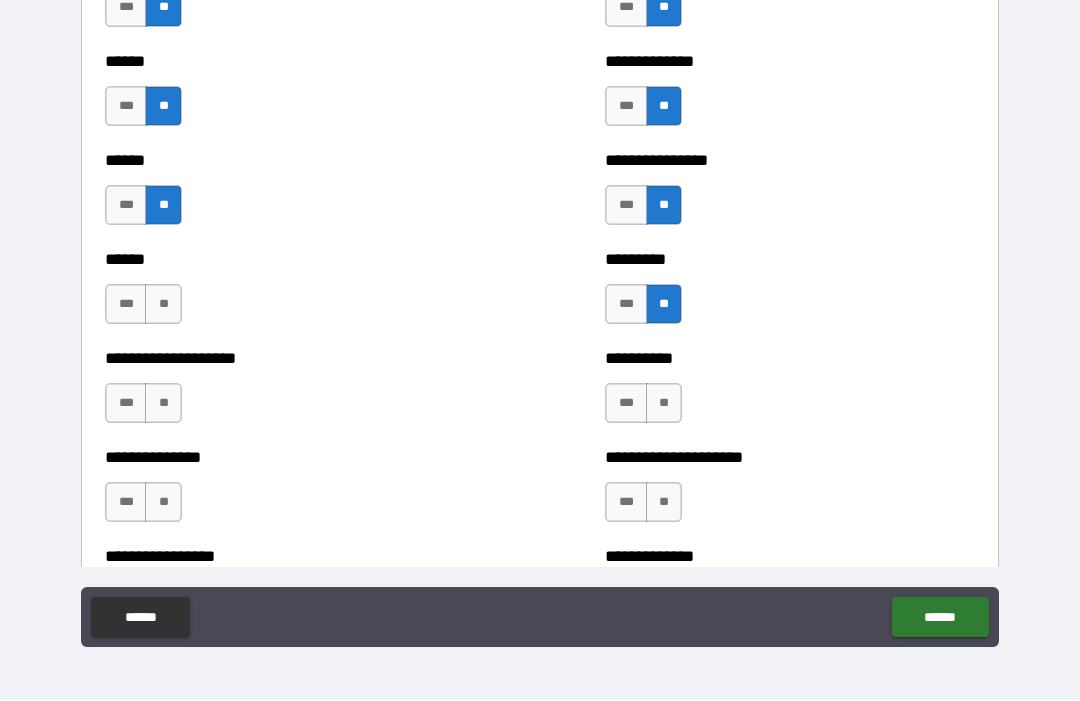 click on "**" at bounding box center (163, 305) 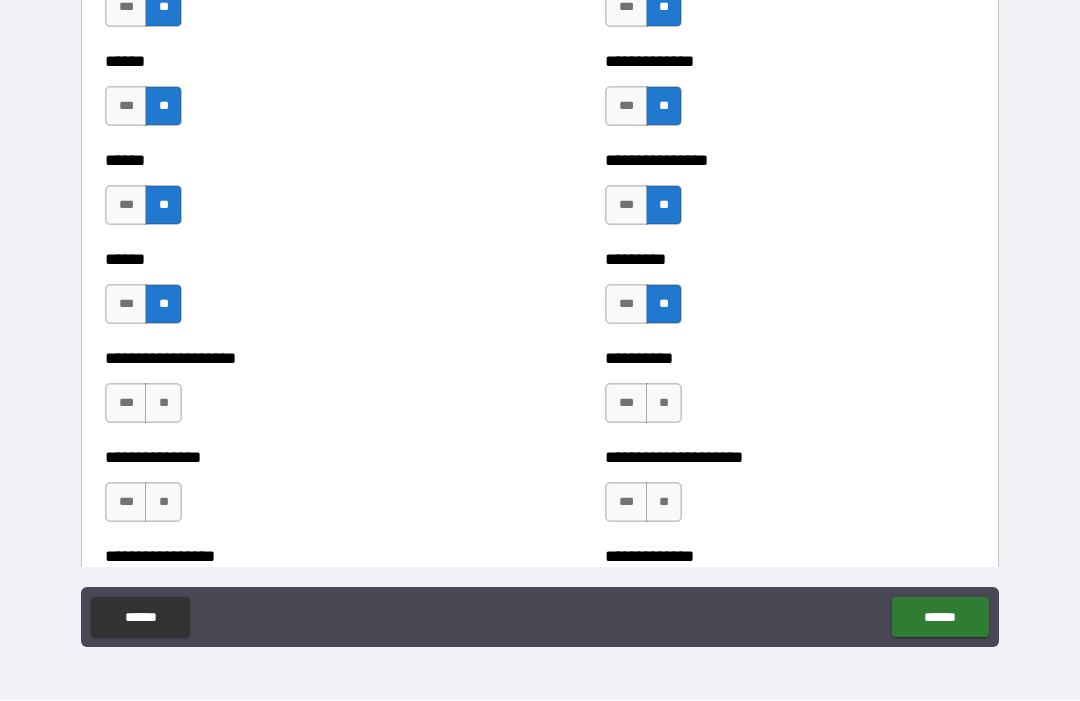 click on "**" at bounding box center (163, 404) 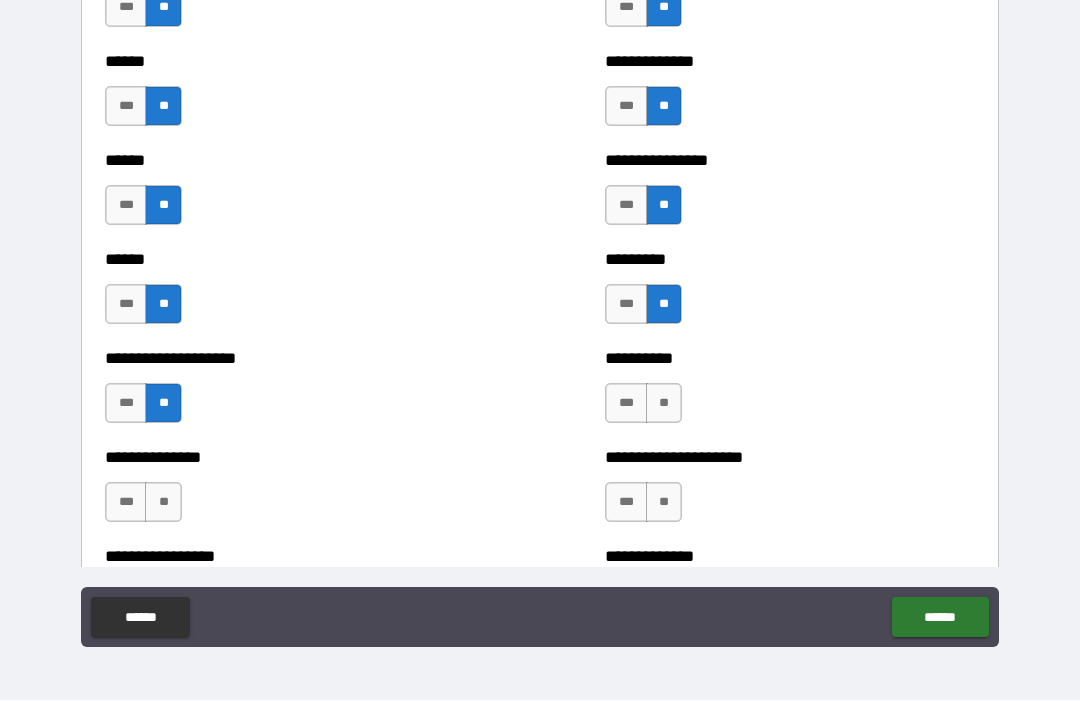 click on "**" at bounding box center (664, 404) 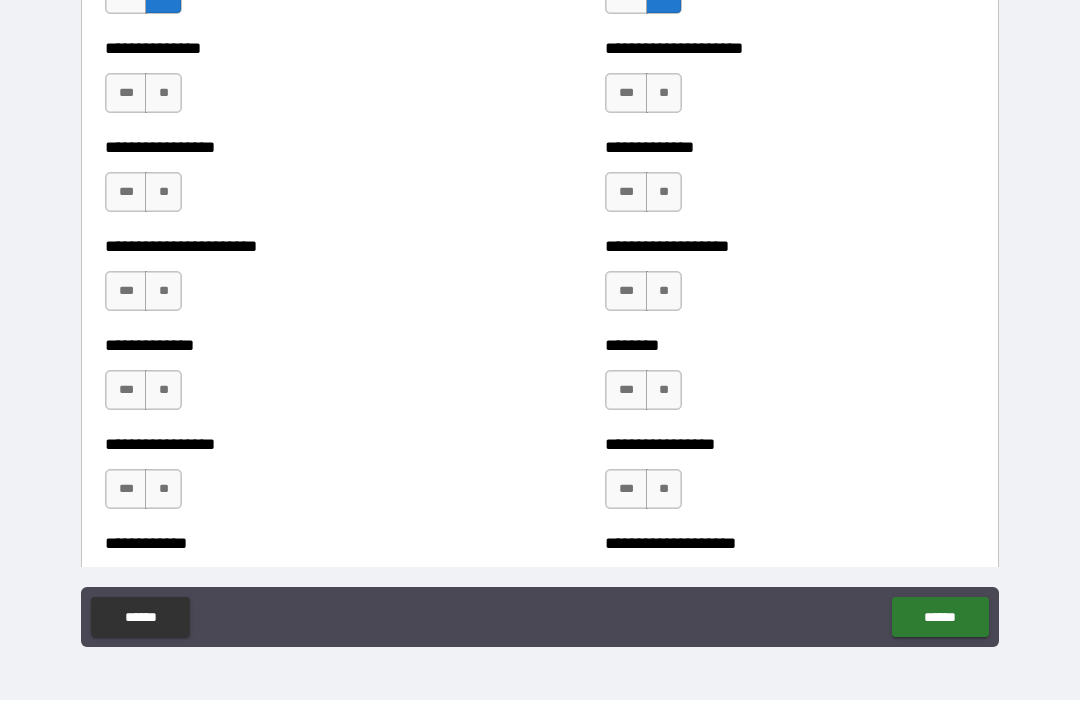 scroll, scrollTop: 3448, scrollLeft: 0, axis: vertical 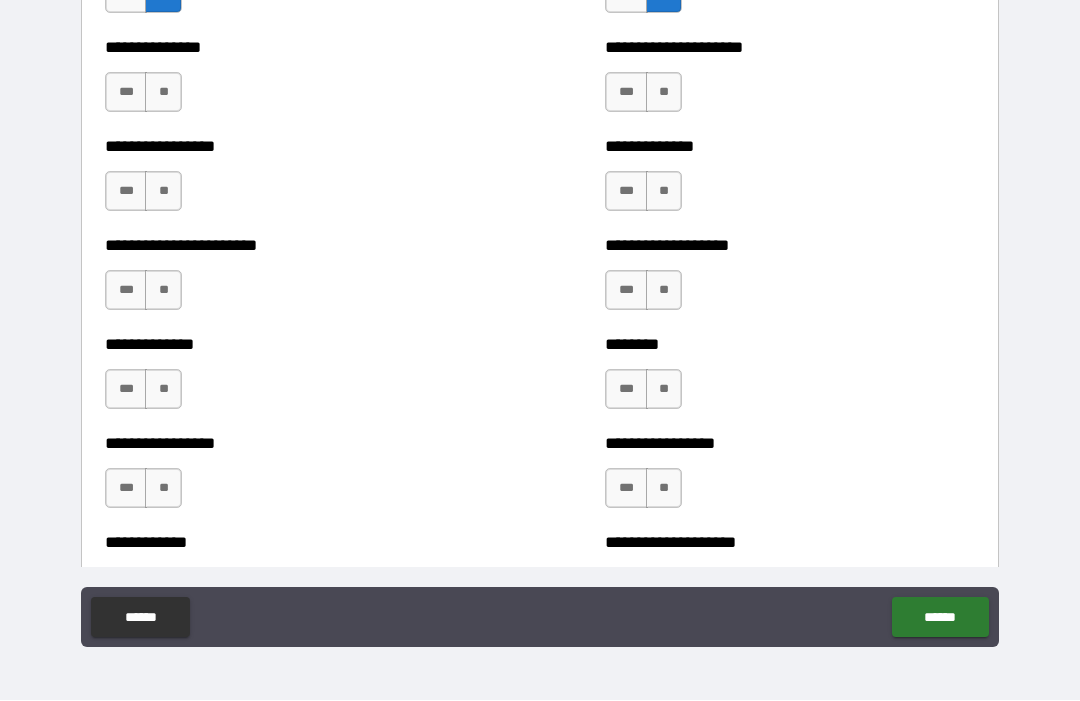 click on "**" at bounding box center (664, 93) 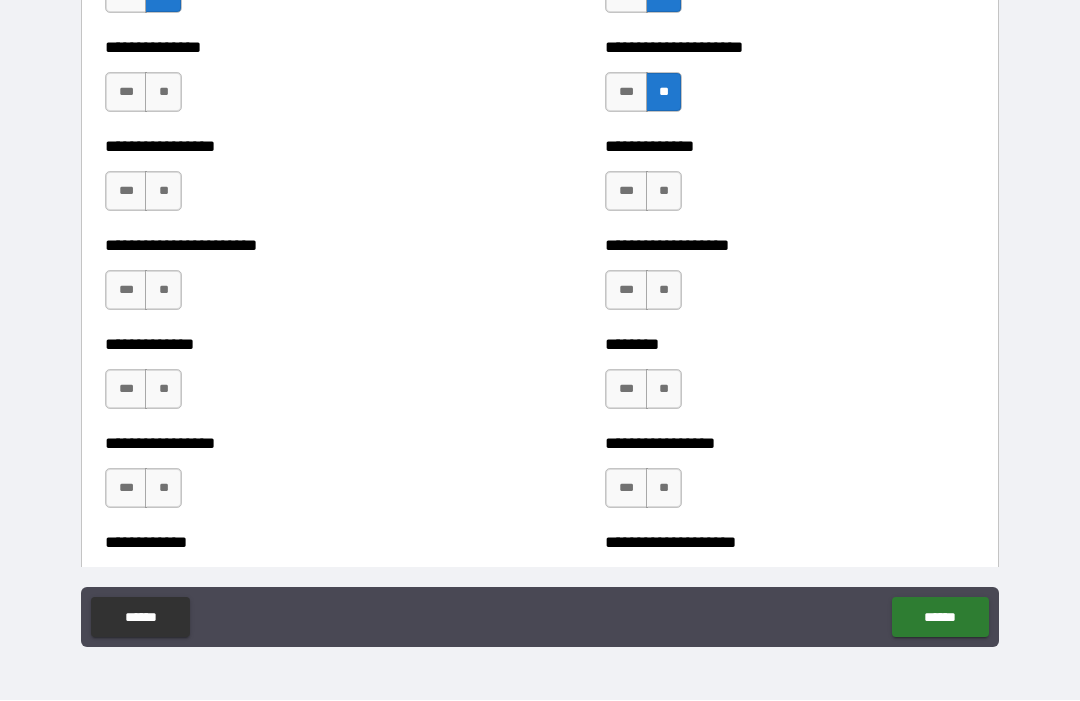 click on "**" at bounding box center [163, 93] 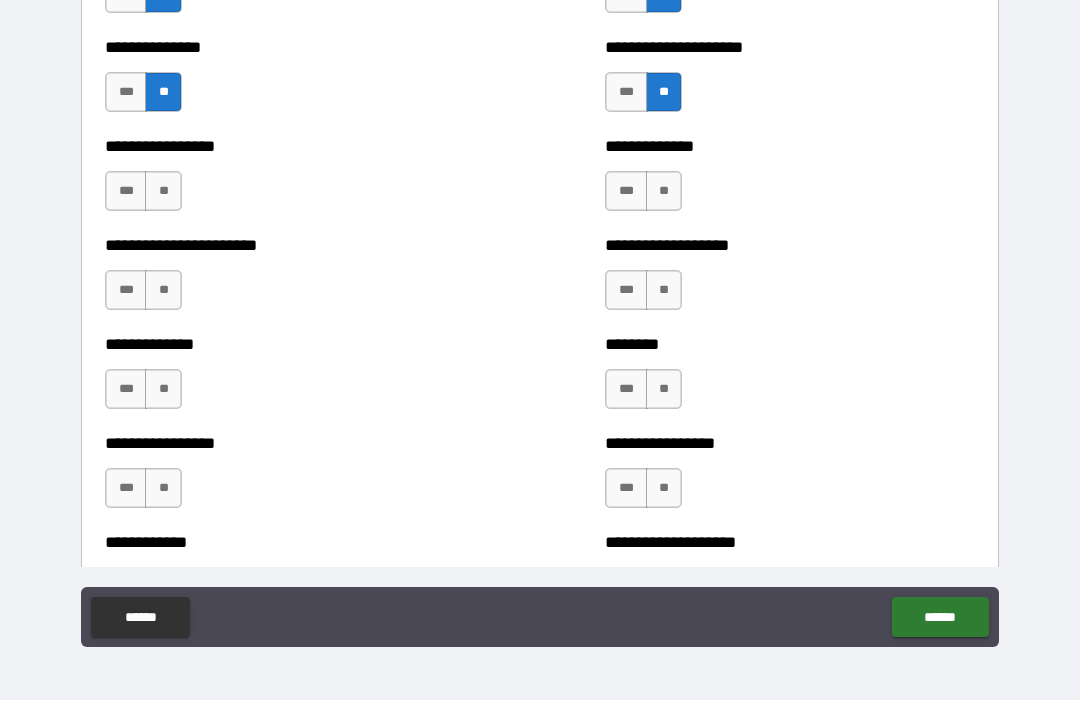 click on "**" at bounding box center (163, 192) 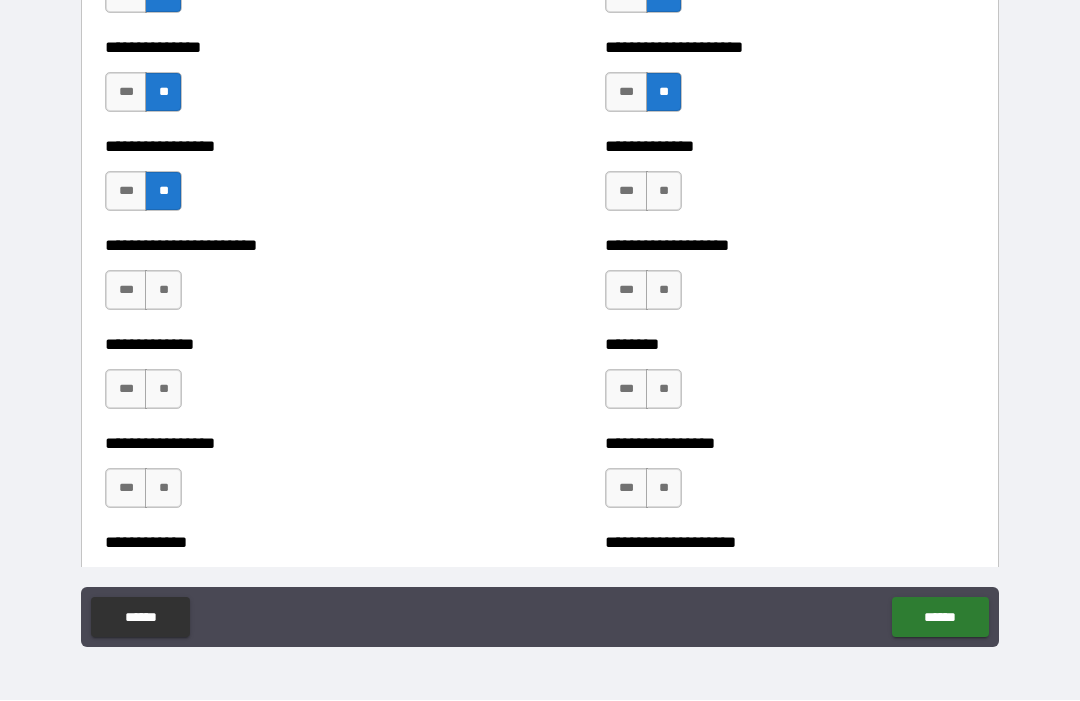 click on "**" at bounding box center [163, 291] 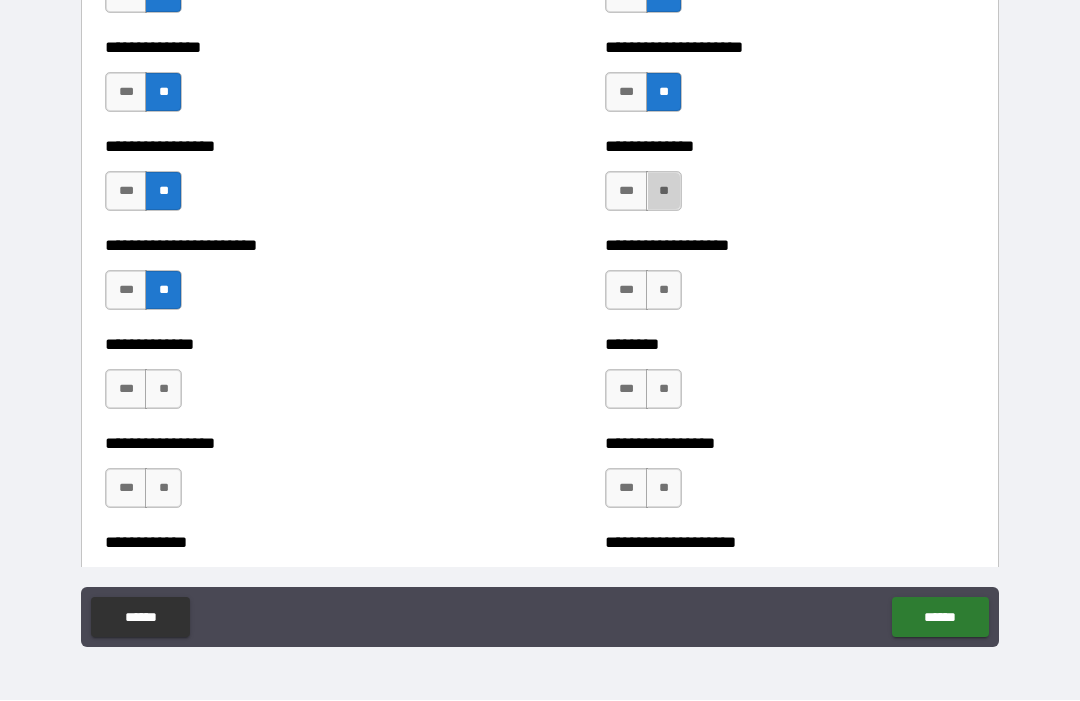 click on "**" at bounding box center [664, 192] 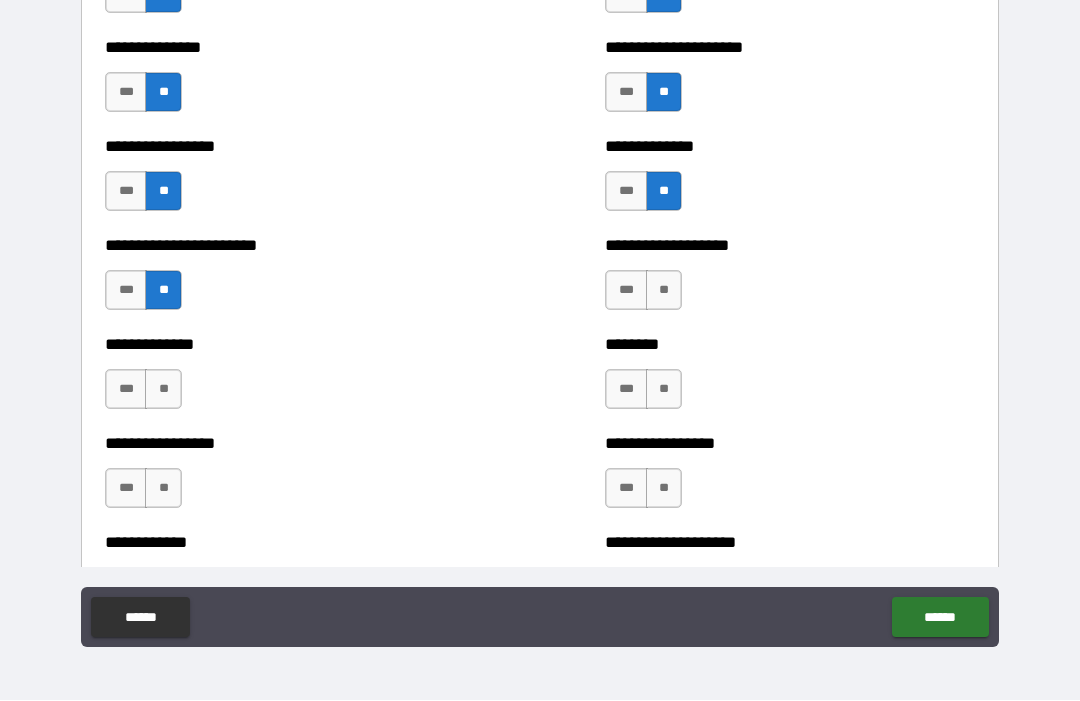 click on "**" at bounding box center (664, 291) 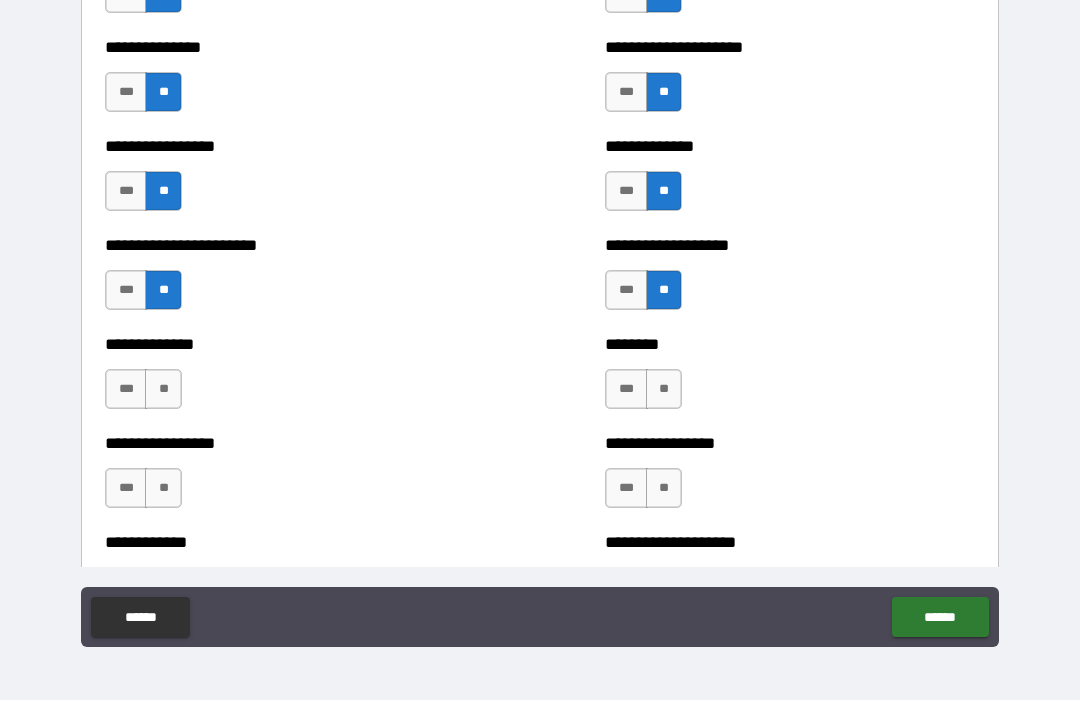 click on "**" at bounding box center [163, 390] 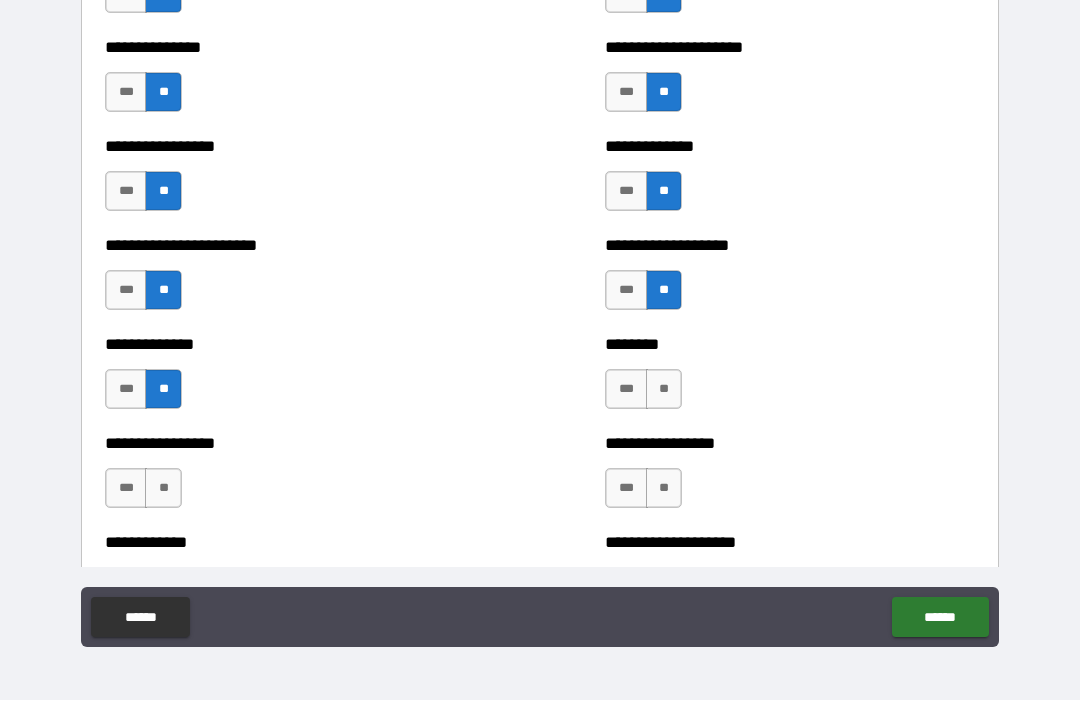 click on "**" at bounding box center [664, 390] 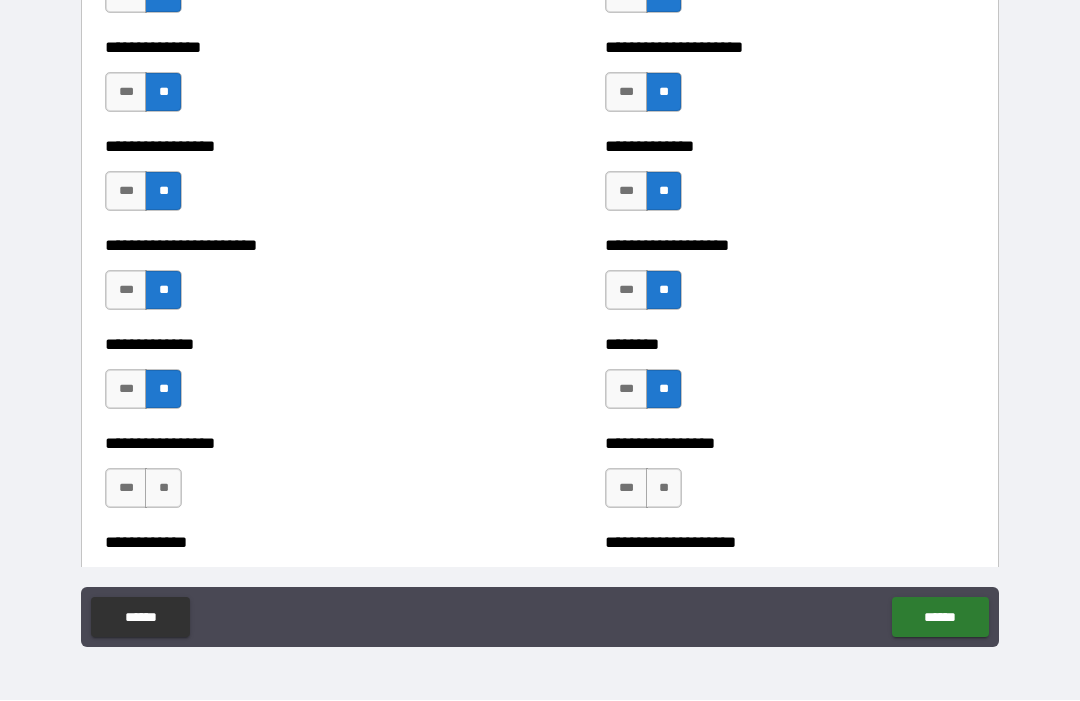 click on "**" at bounding box center (664, 489) 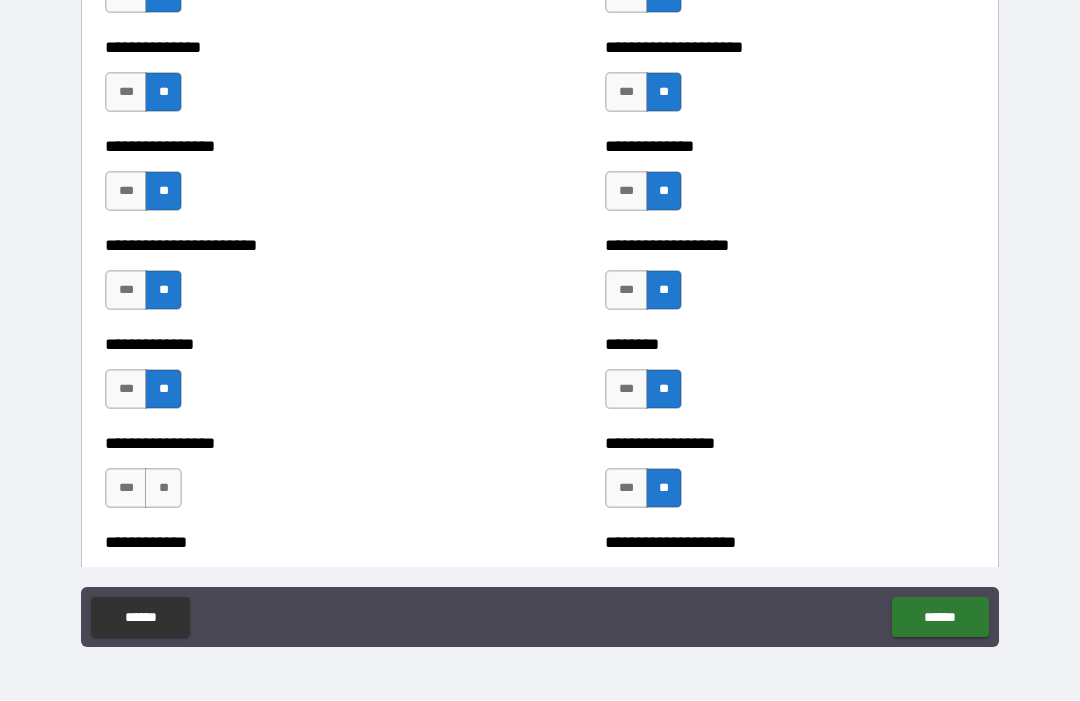 click on "**" at bounding box center [163, 489] 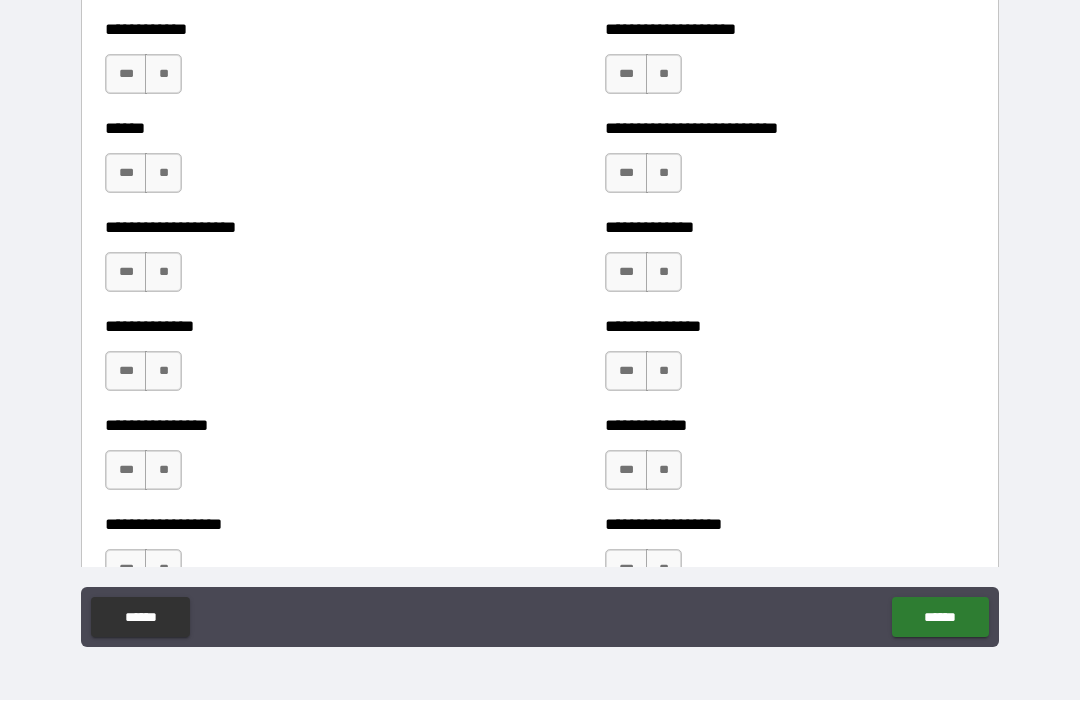 scroll, scrollTop: 3957, scrollLeft: 0, axis: vertical 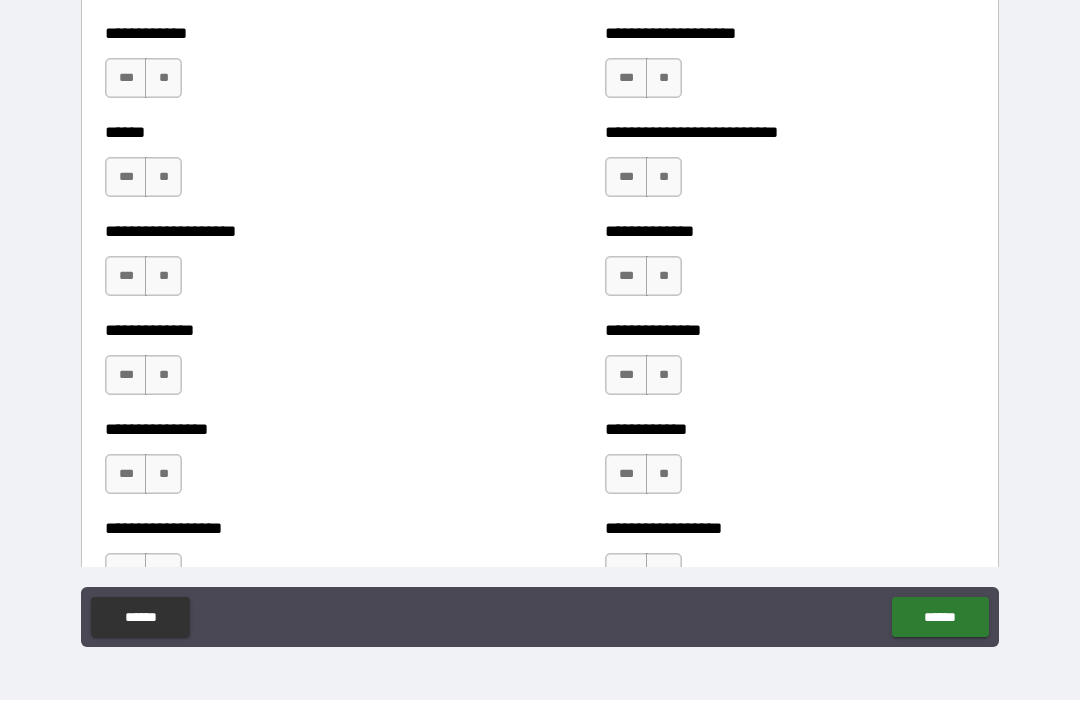 click on "**" at bounding box center [664, 79] 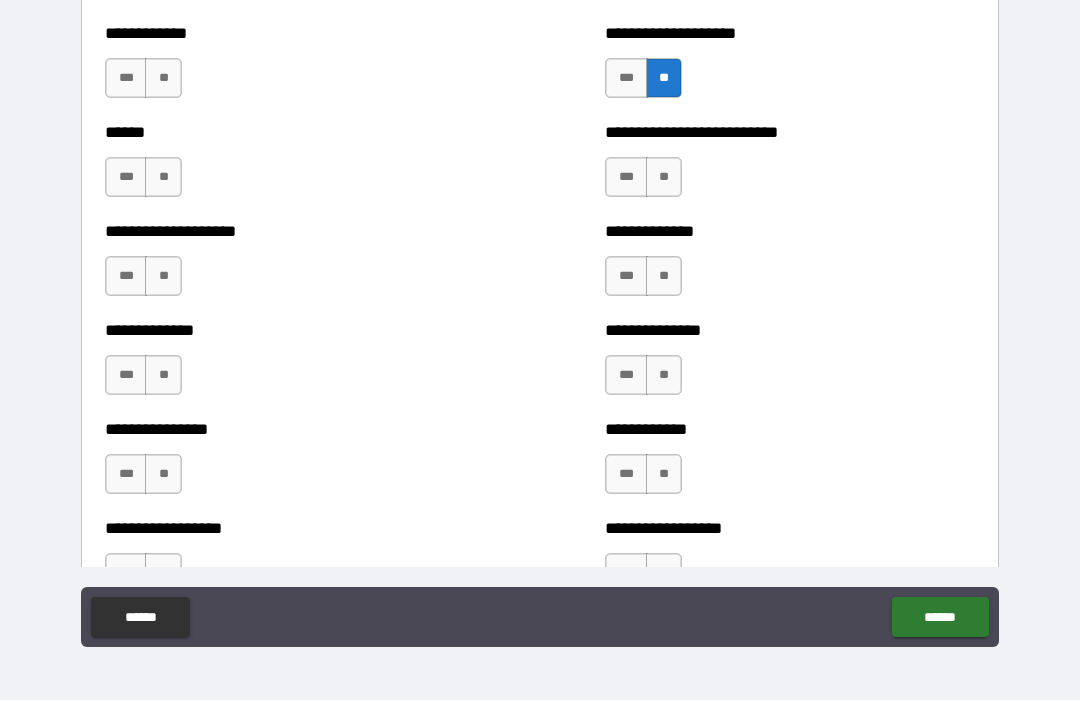click on "**" at bounding box center [163, 79] 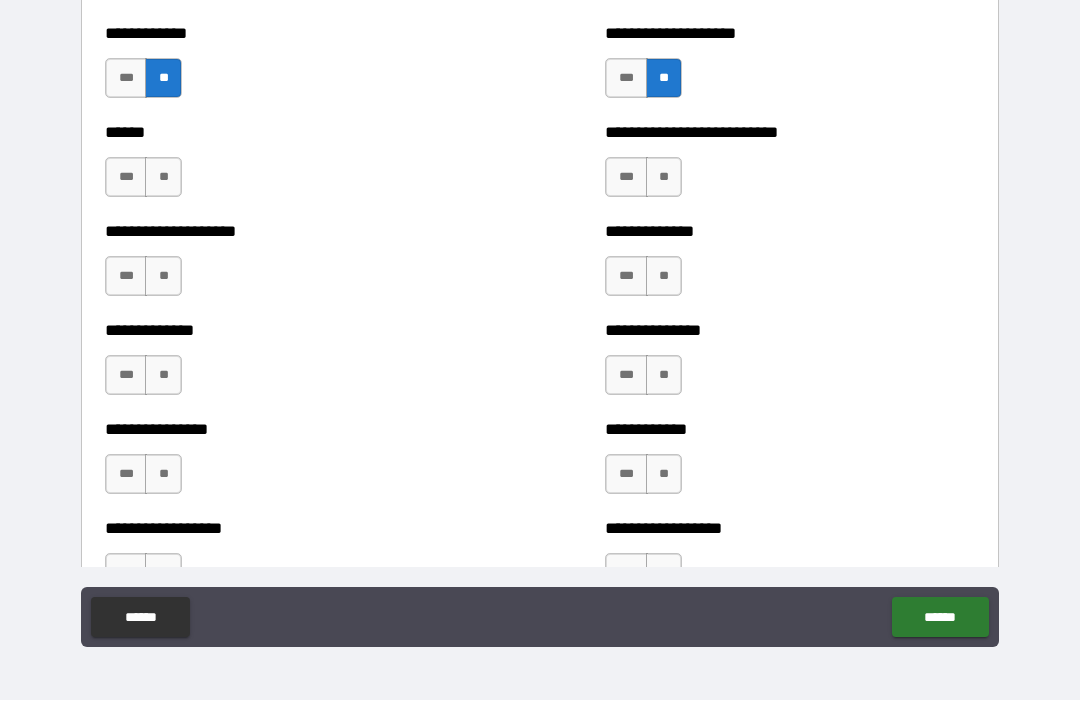 click on "**" at bounding box center [163, 178] 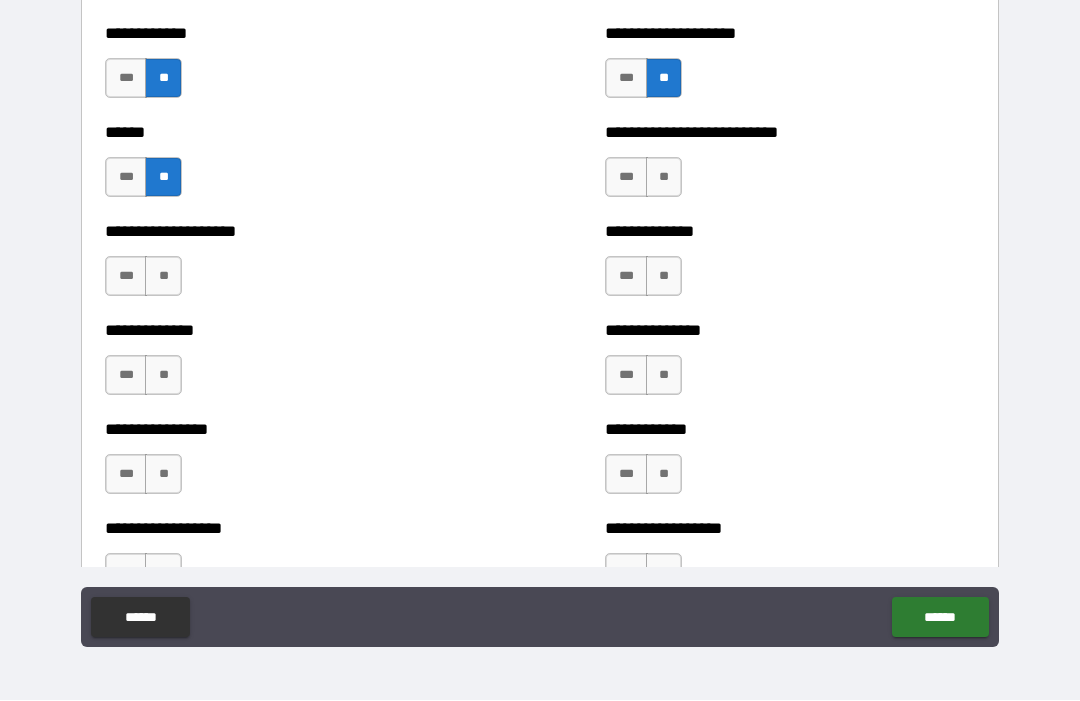 click on "**" at bounding box center (664, 178) 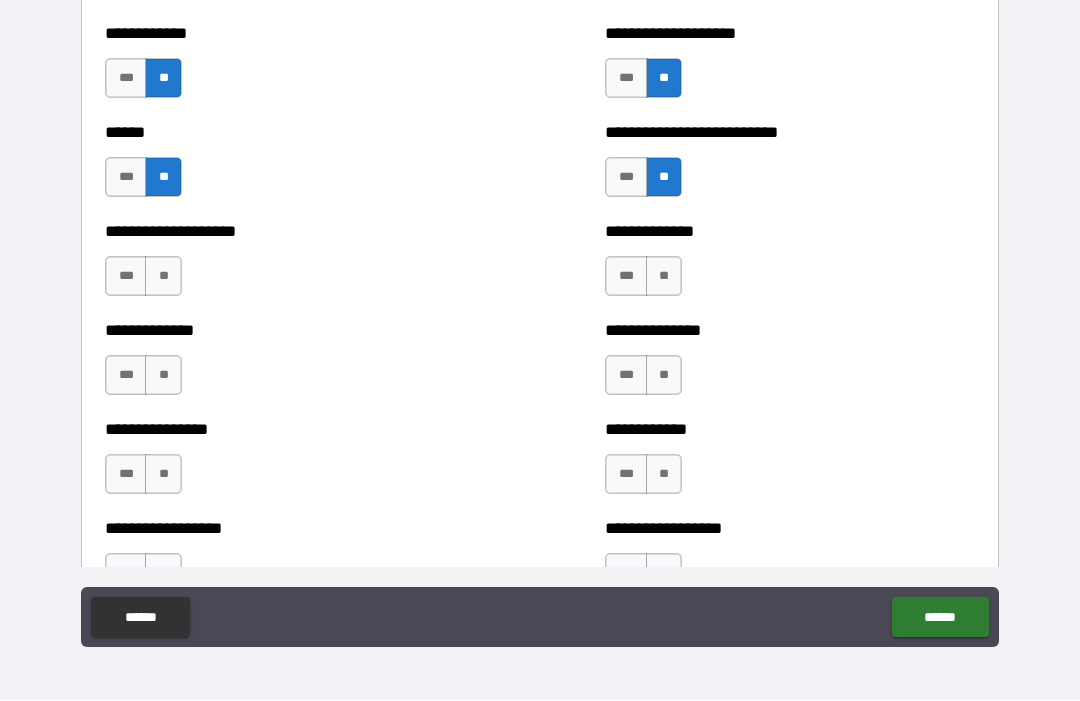 click on "**" at bounding box center (664, 277) 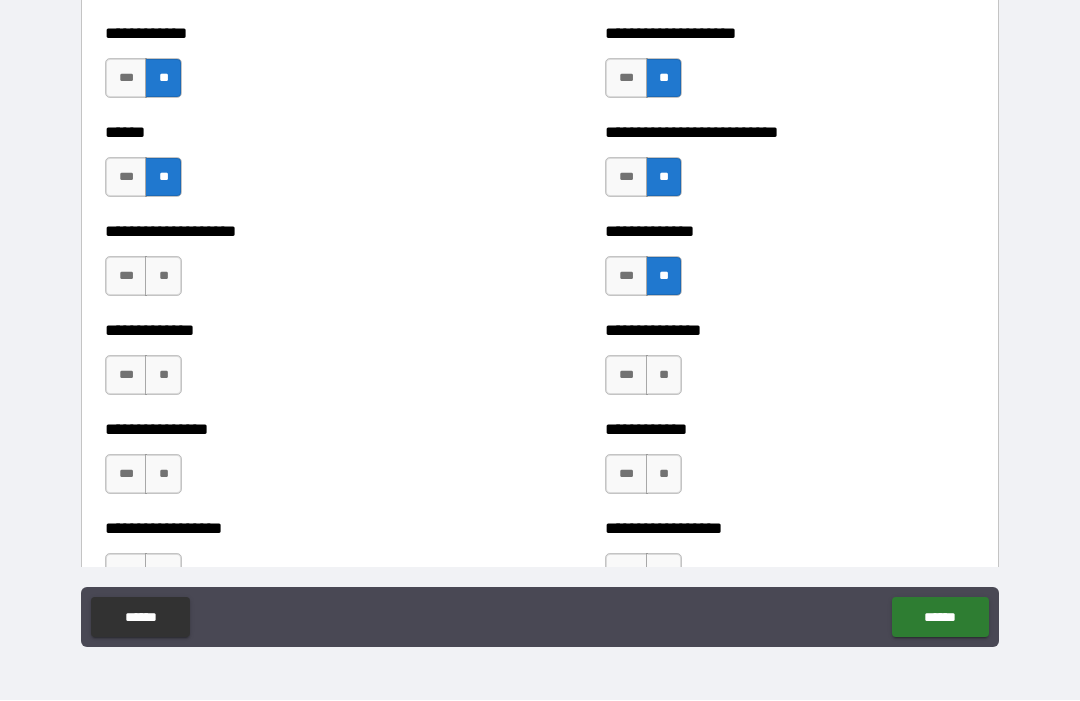 click on "**" at bounding box center [163, 277] 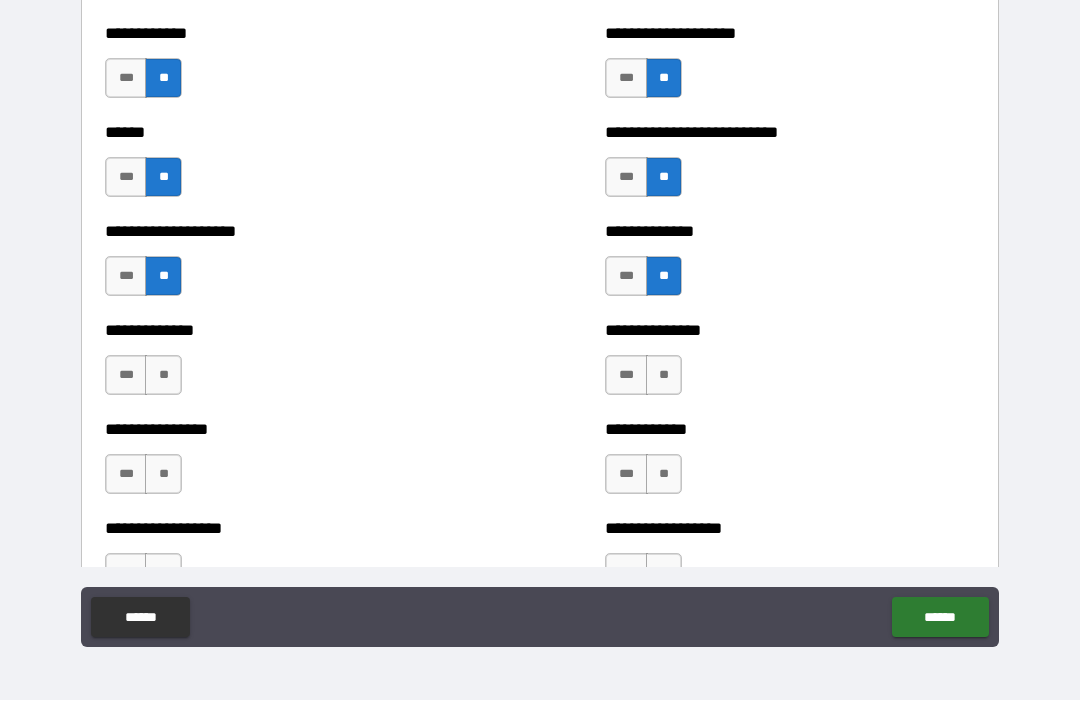 click on "**" at bounding box center [163, 376] 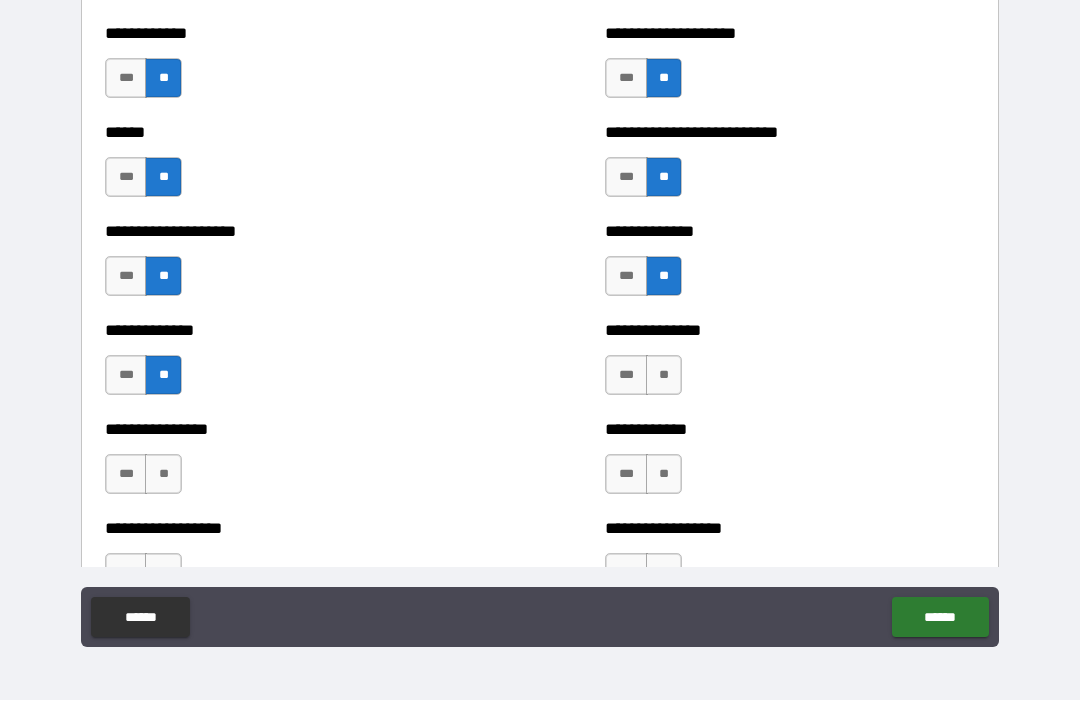 click on "**" at bounding box center [664, 376] 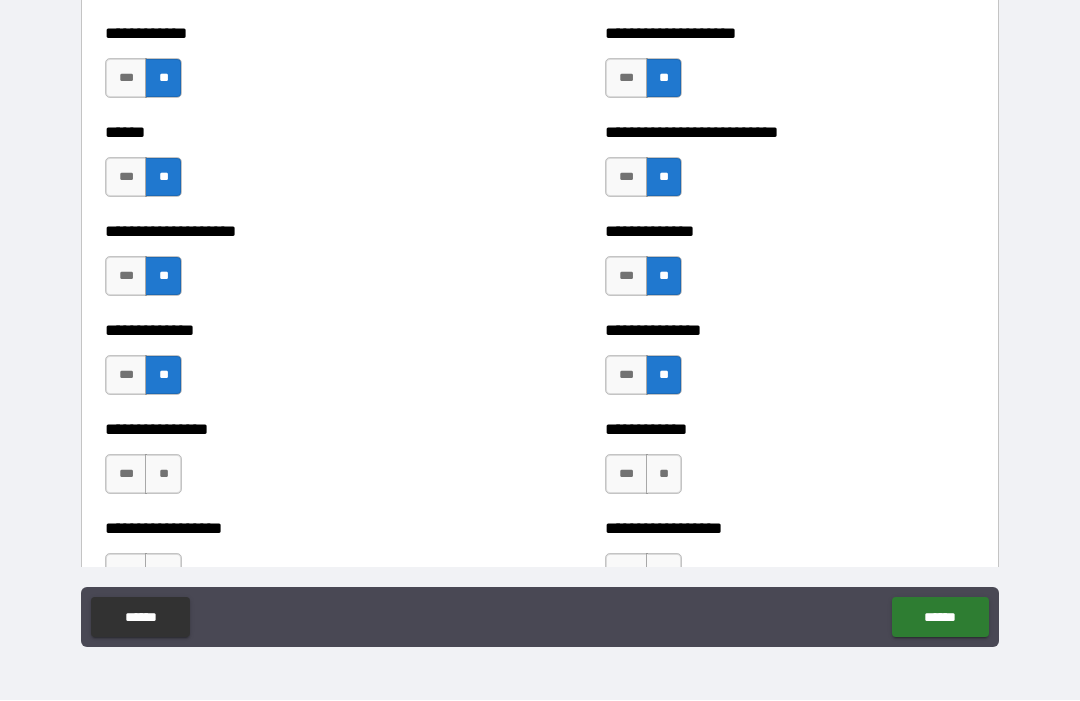 click on "**" at bounding box center [664, 475] 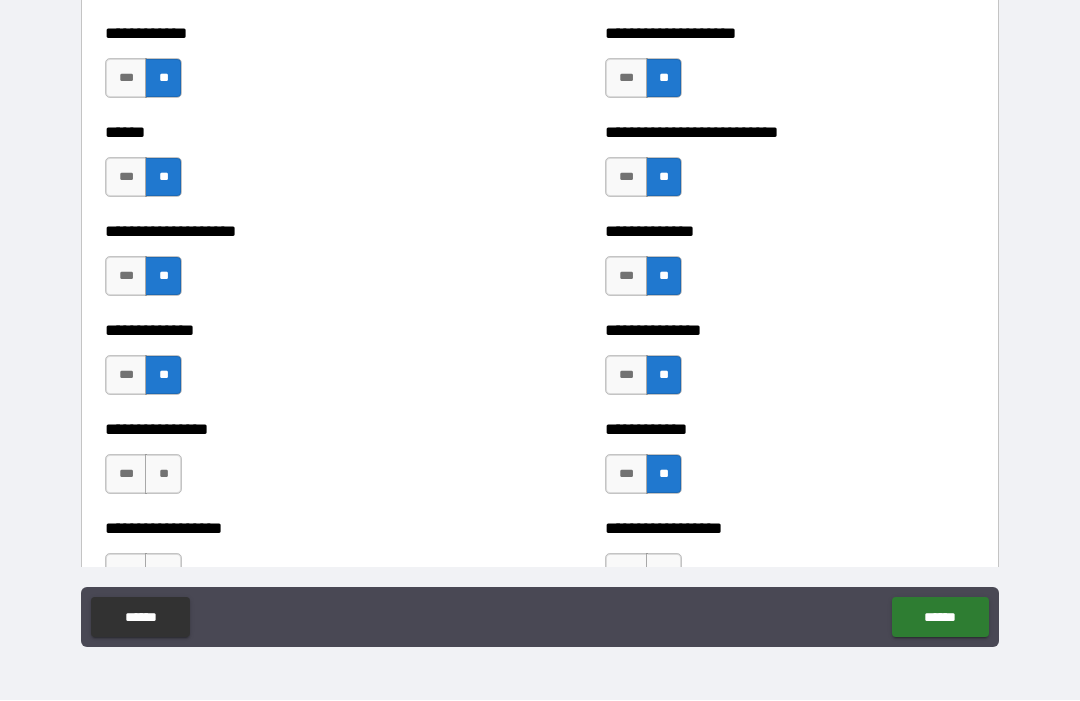 click on "**" at bounding box center [163, 475] 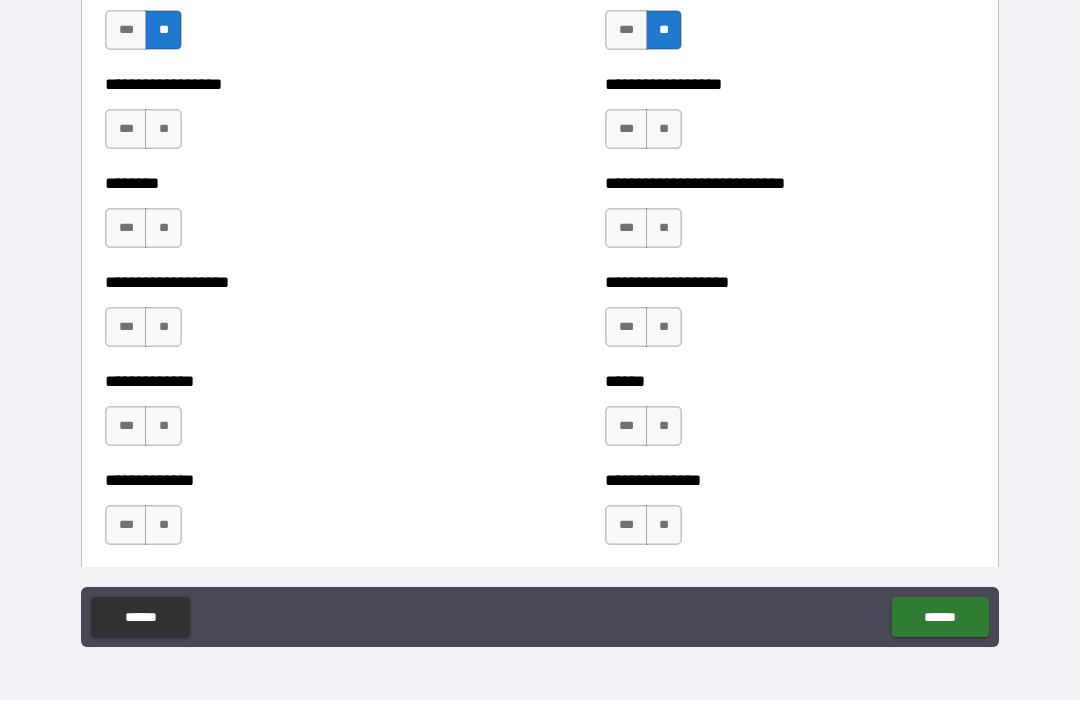 scroll, scrollTop: 4407, scrollLeft: 0, axis: vertical 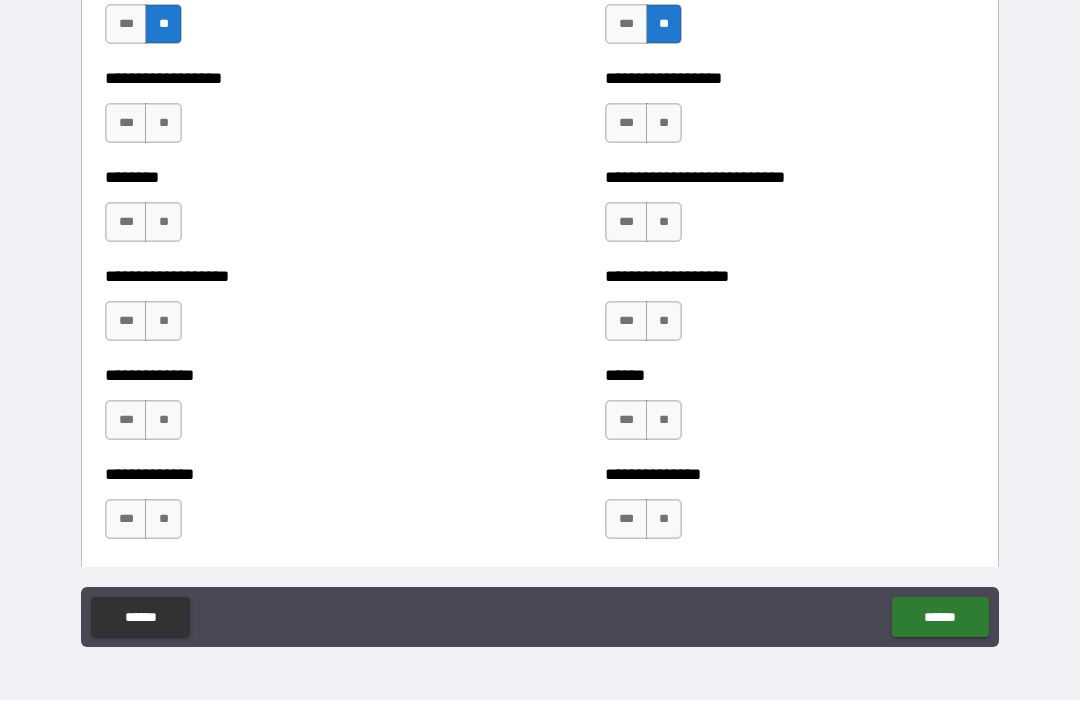 click on "**" at bounding box center (163, 124) 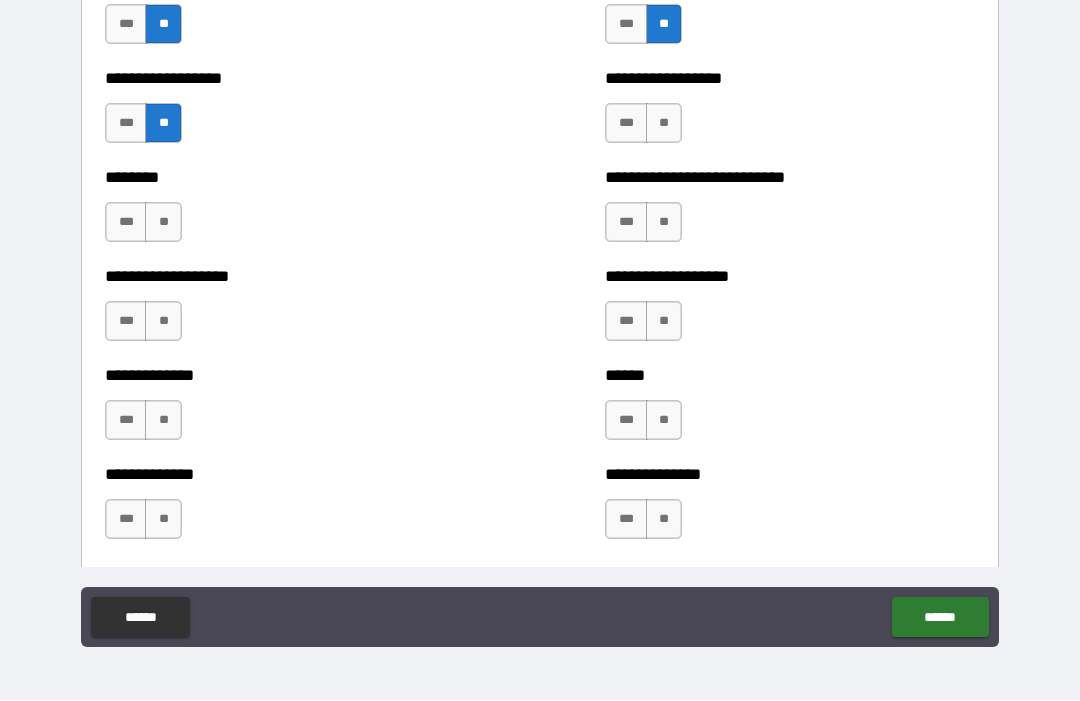 click on "**" at bounding box center (664, 124) 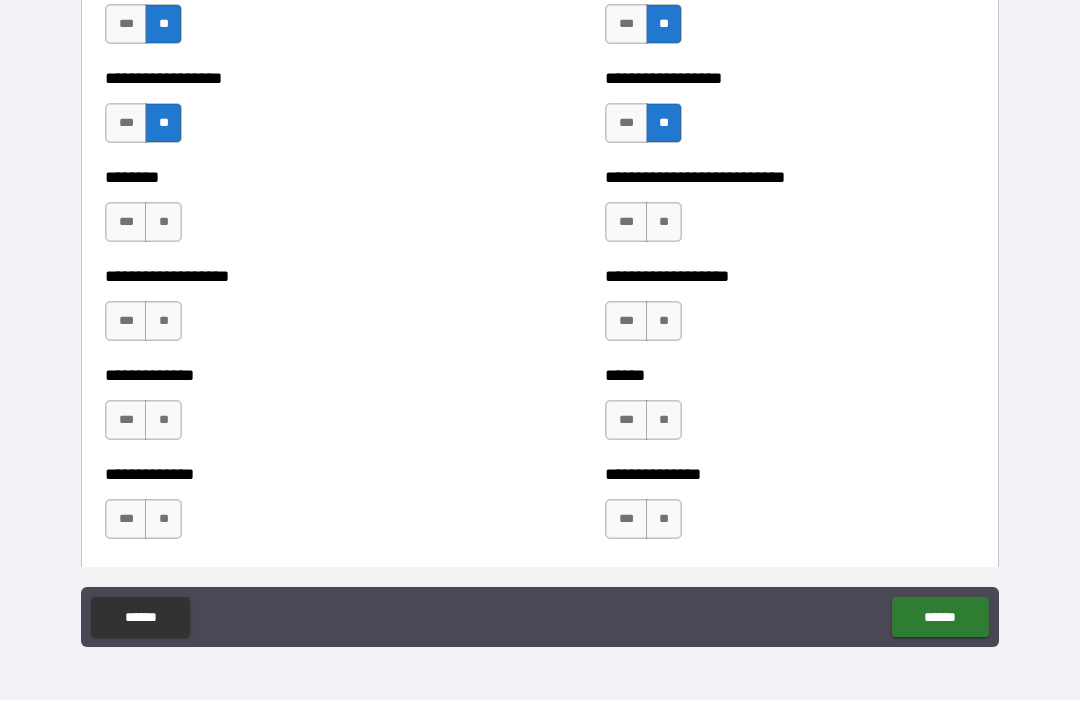 click on "**" at bounding box center [664, 223] 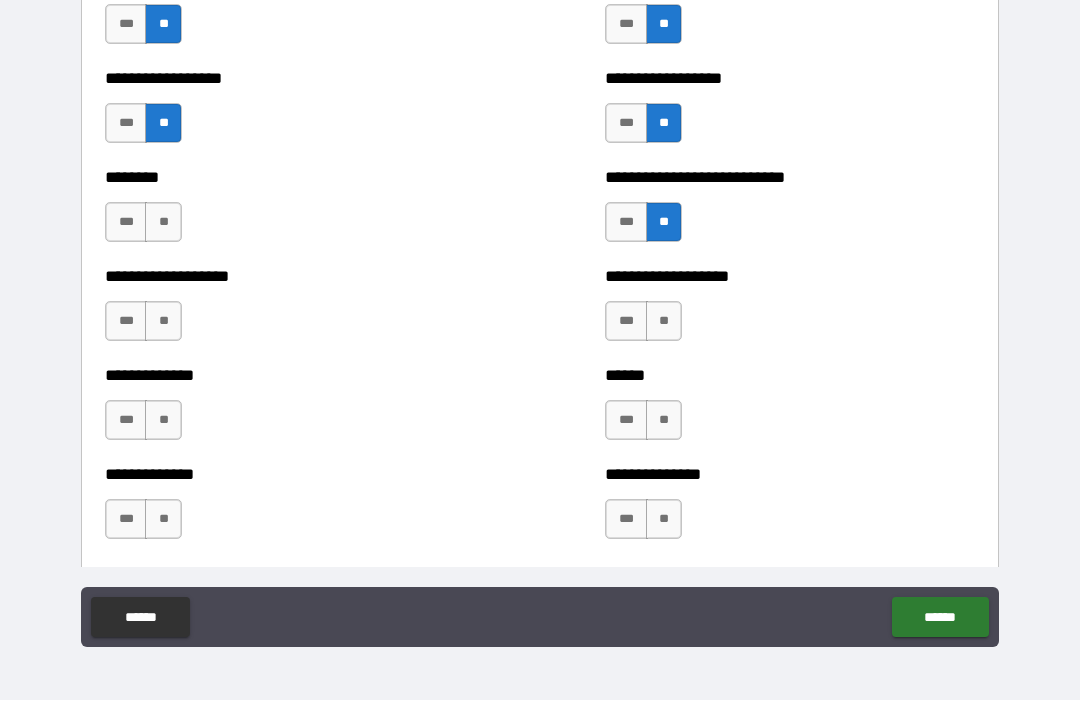 click on "**" at bounding box center [163, 223] 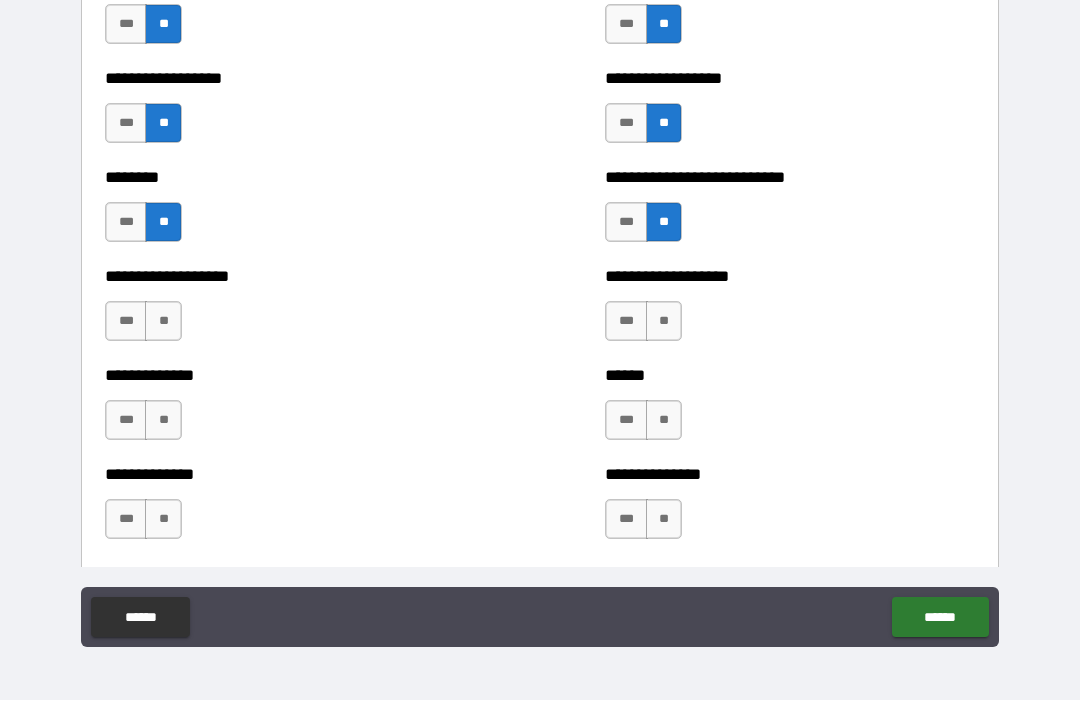 click on "**" at bounding box center (163, 322) 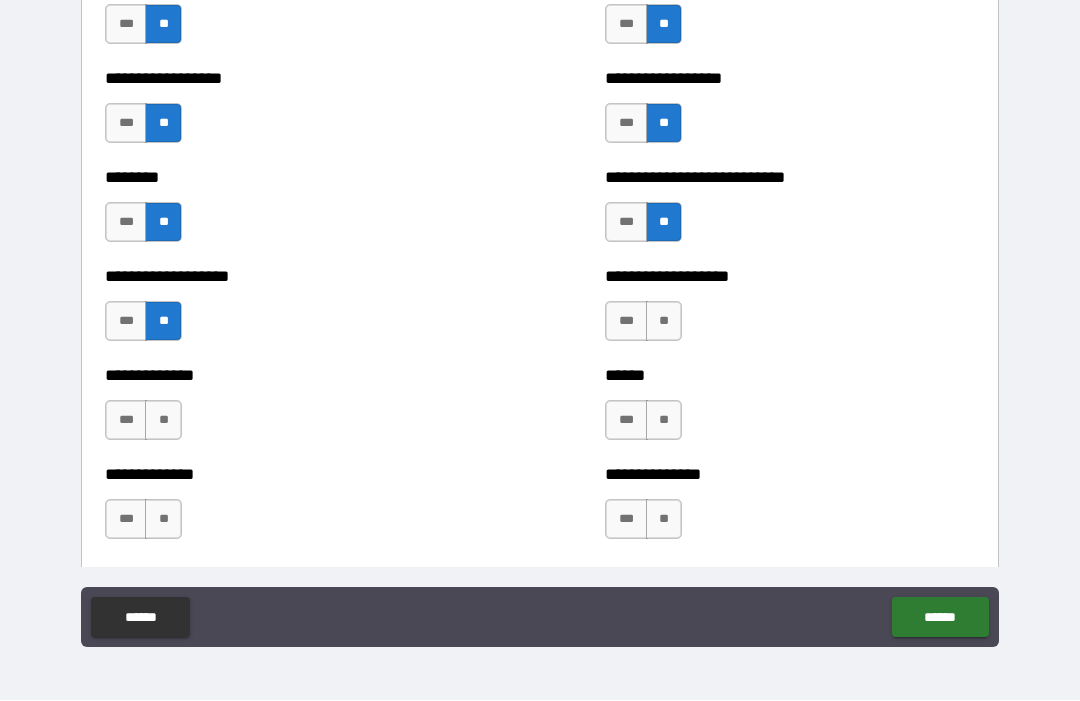 click on "**" at bounding box center [664, 322] 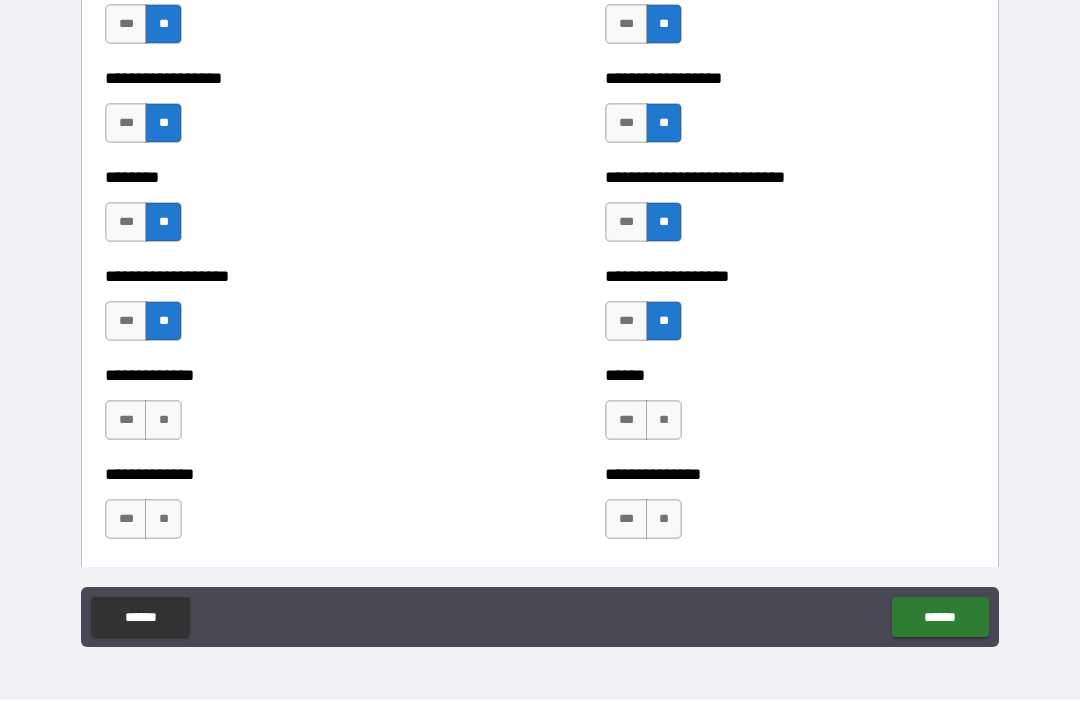 click on "**" at bounding box center (664, 421) 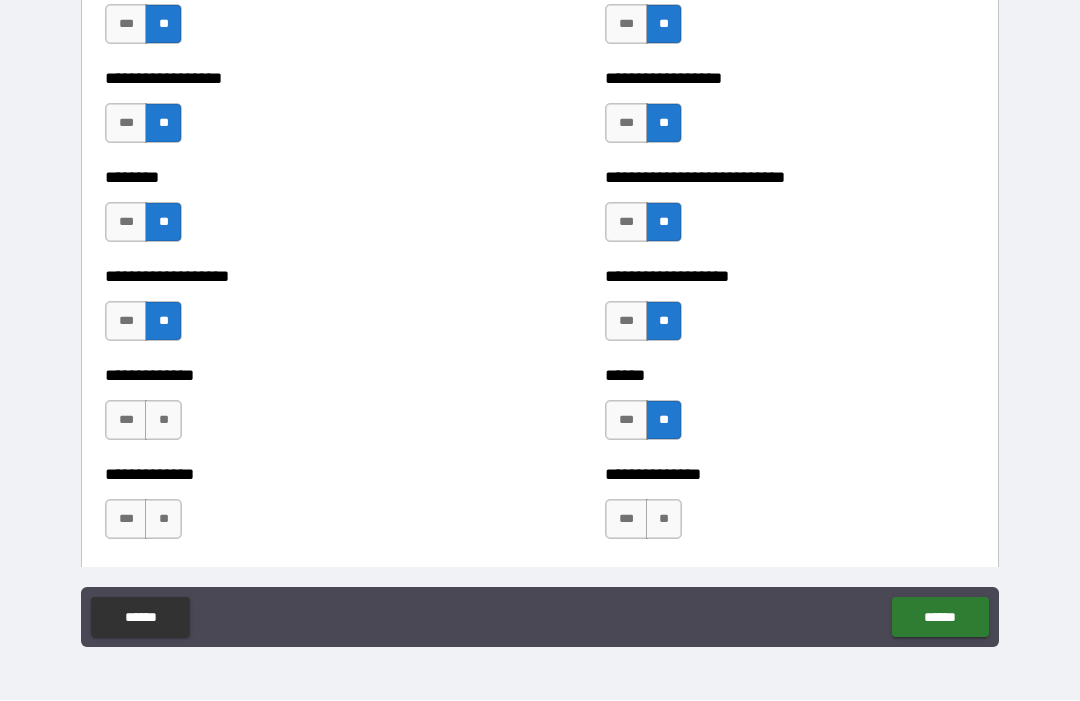 click on "**" at bounding box center (163, 421) 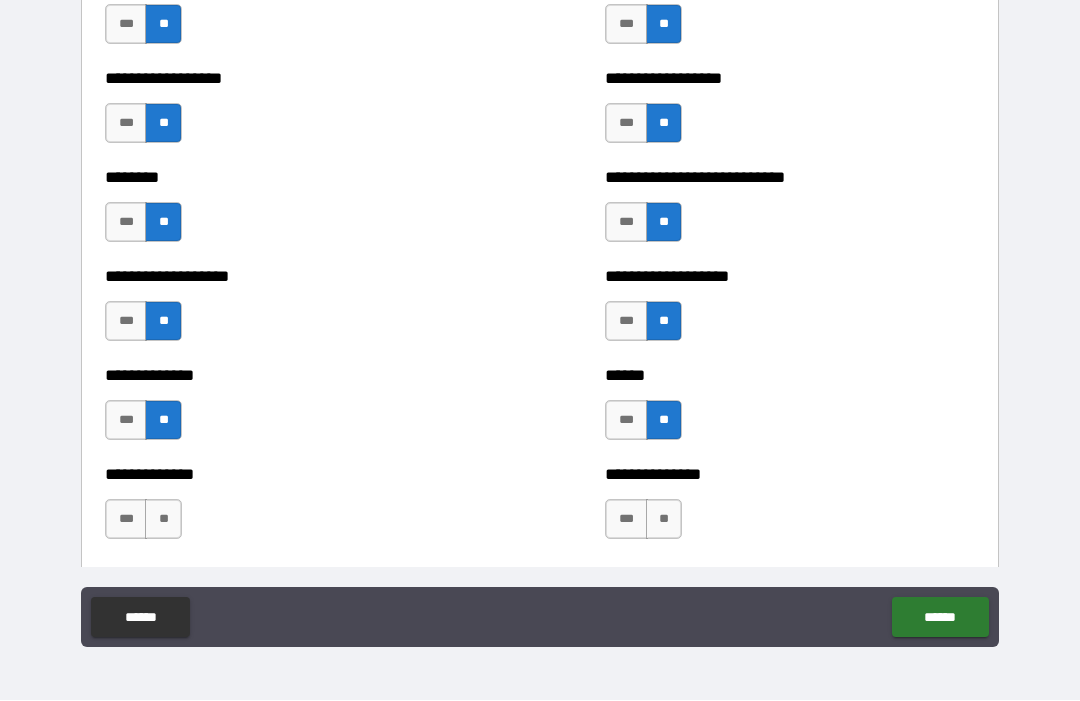 click on "**" at bounding box center (163, 520) 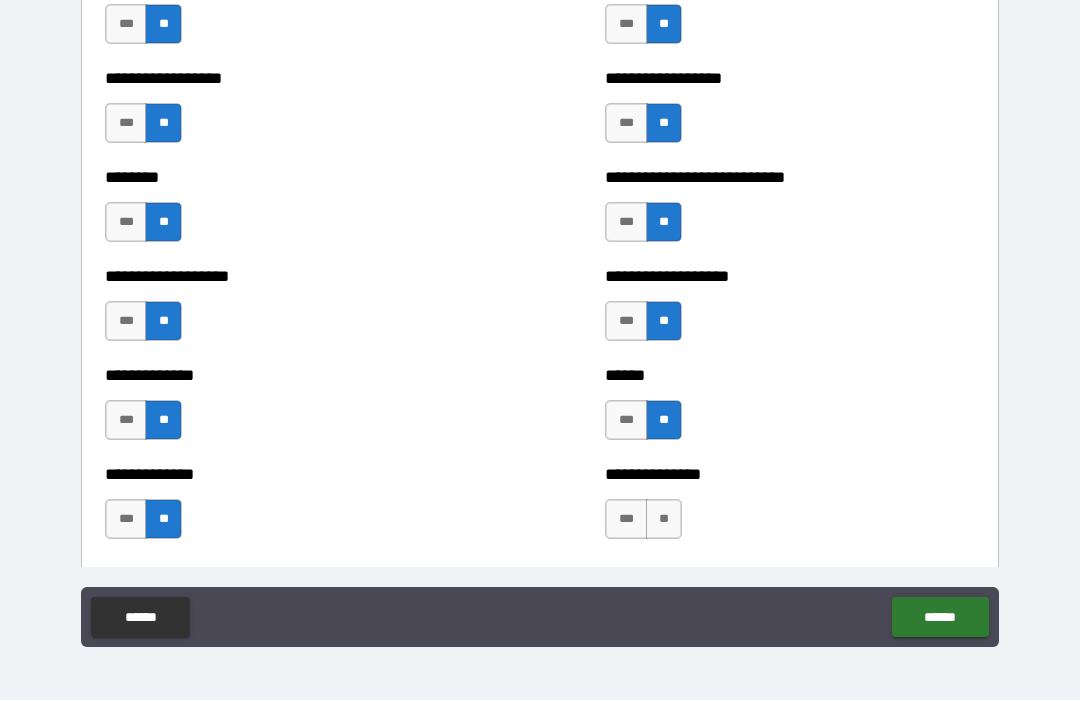 click on "**" at bounding box center [664, 520] 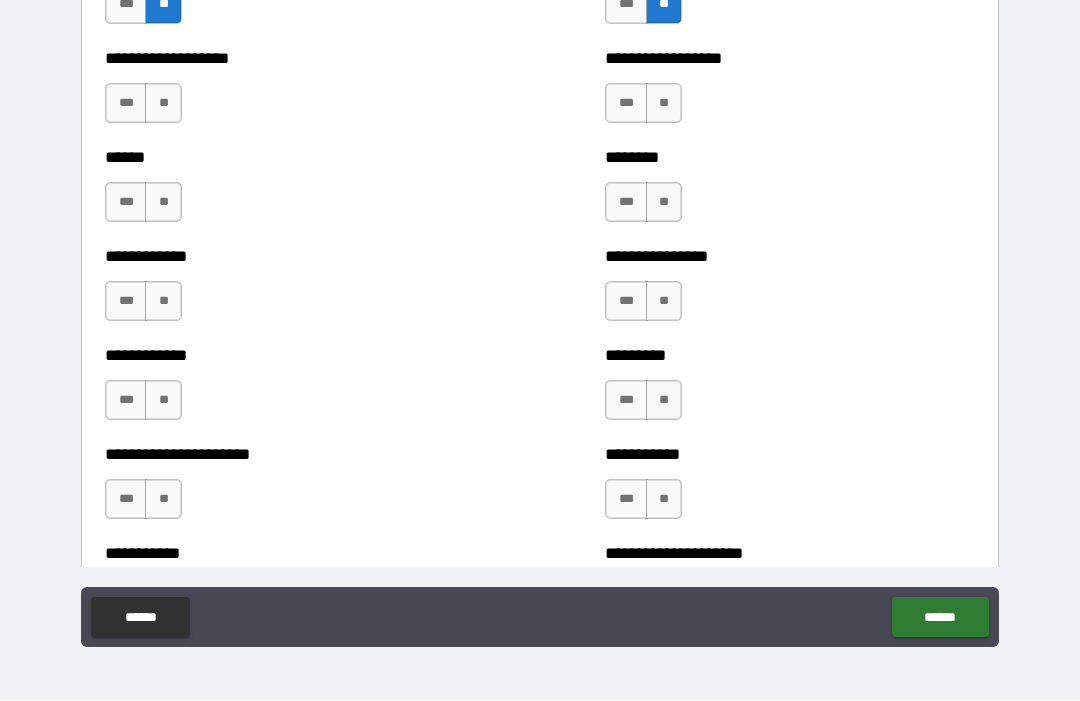 scroll, scrollTop: 4919, scrollLeft: 0, axis: vertical 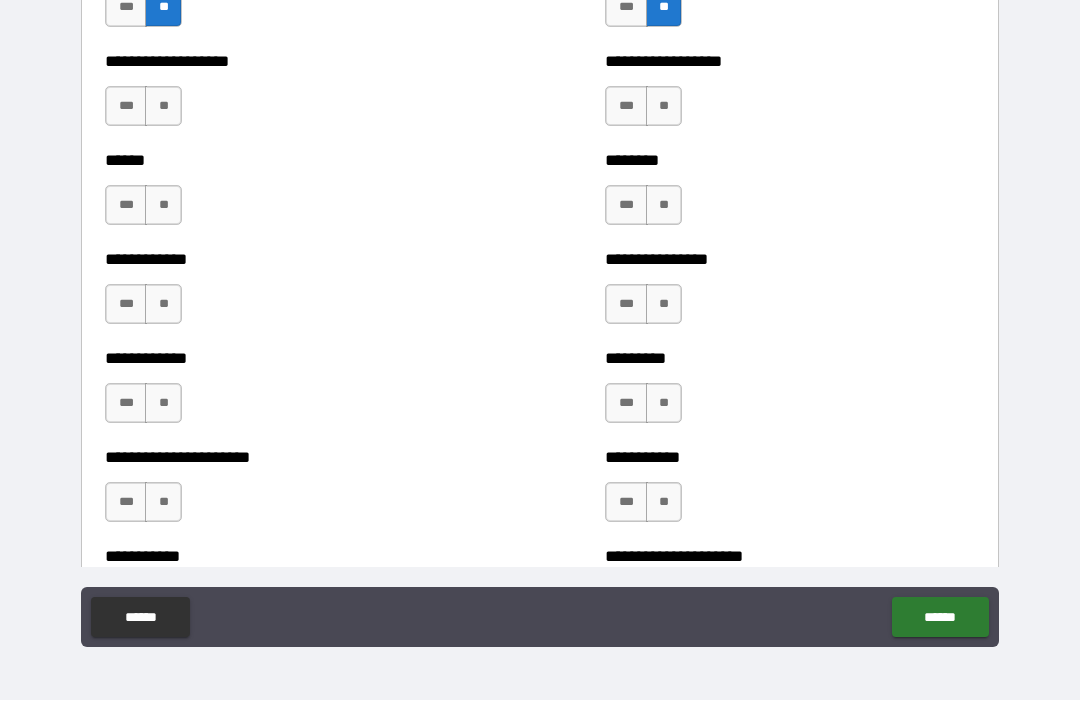 click on "**" at bounding box center [664, 107] 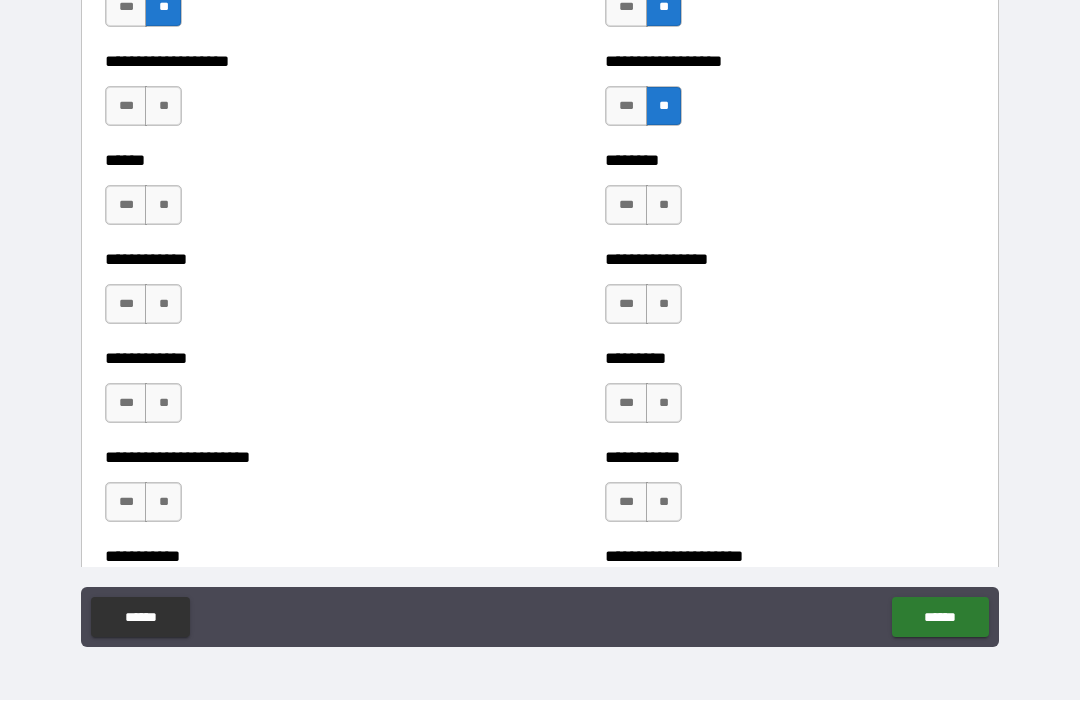 click on "**" at bounding box center (163, 107) 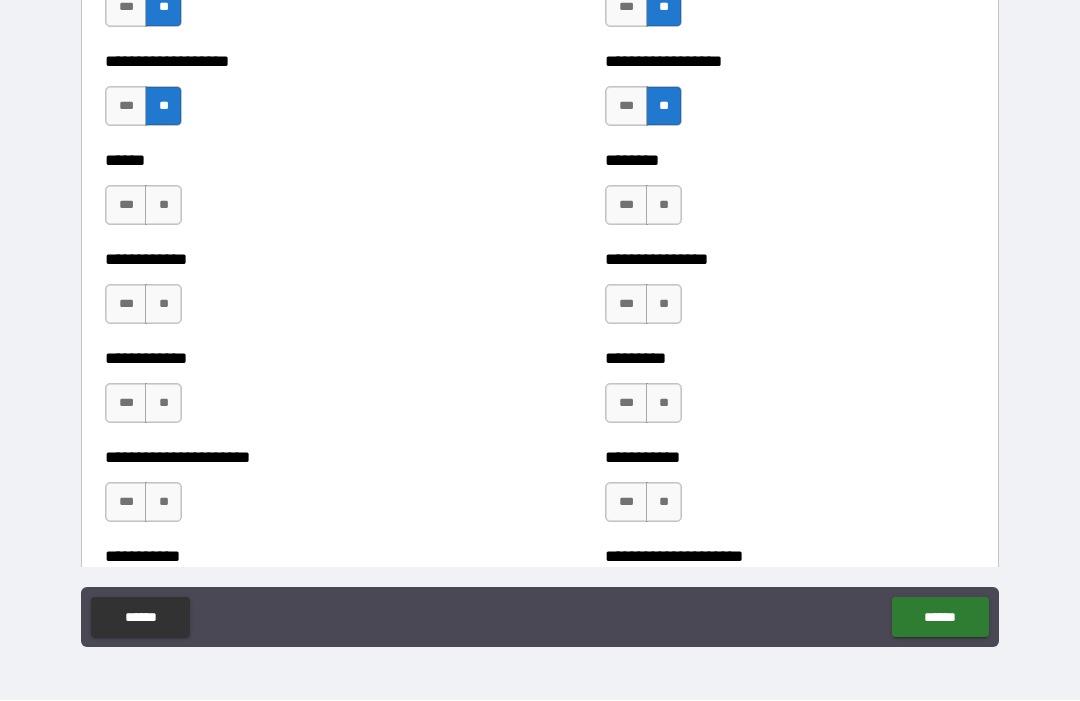 click on "**" at bounding box center (163, 206) 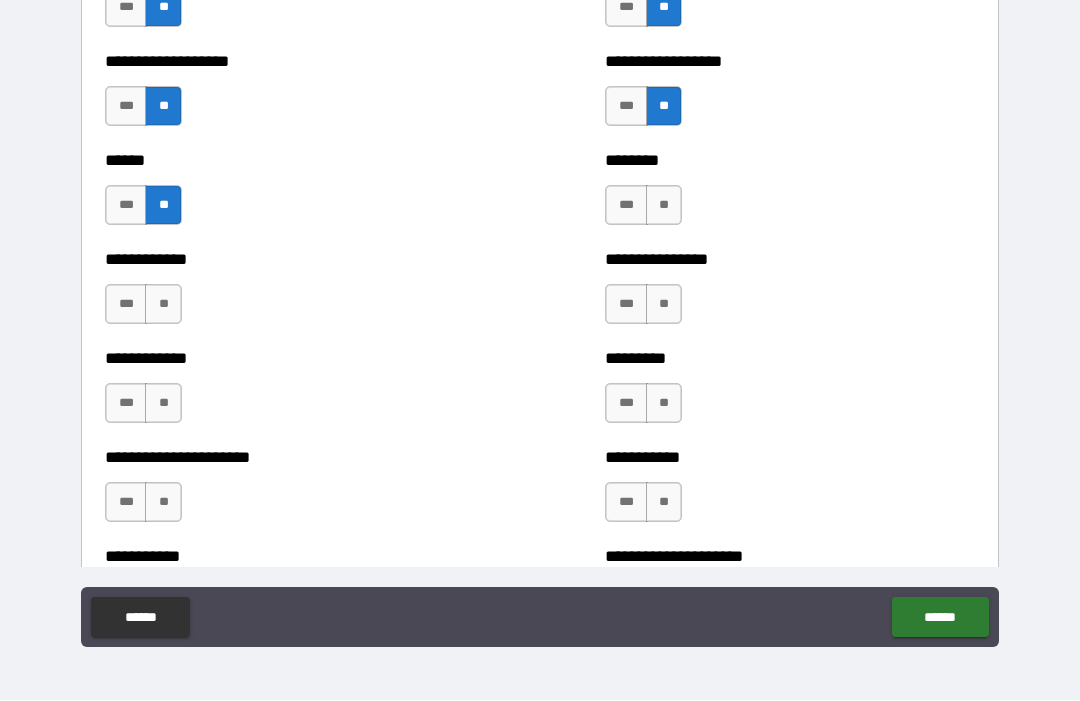 click on "**" at bounding box center (664, 206) 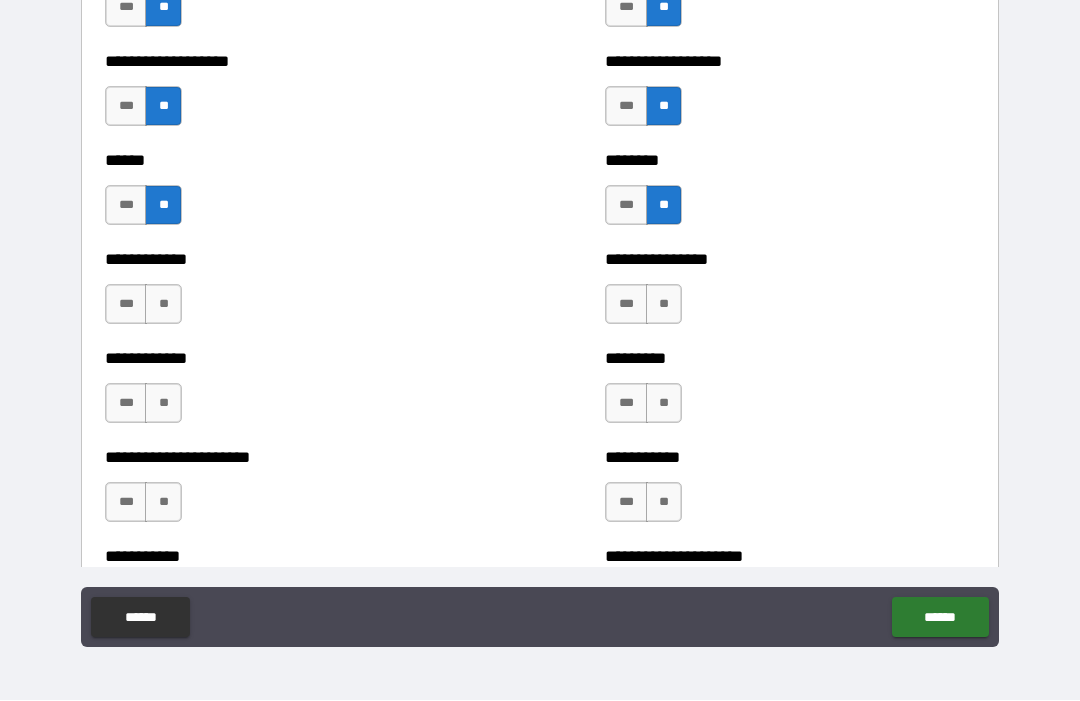 click on "**" at bounding box center (664, 305) 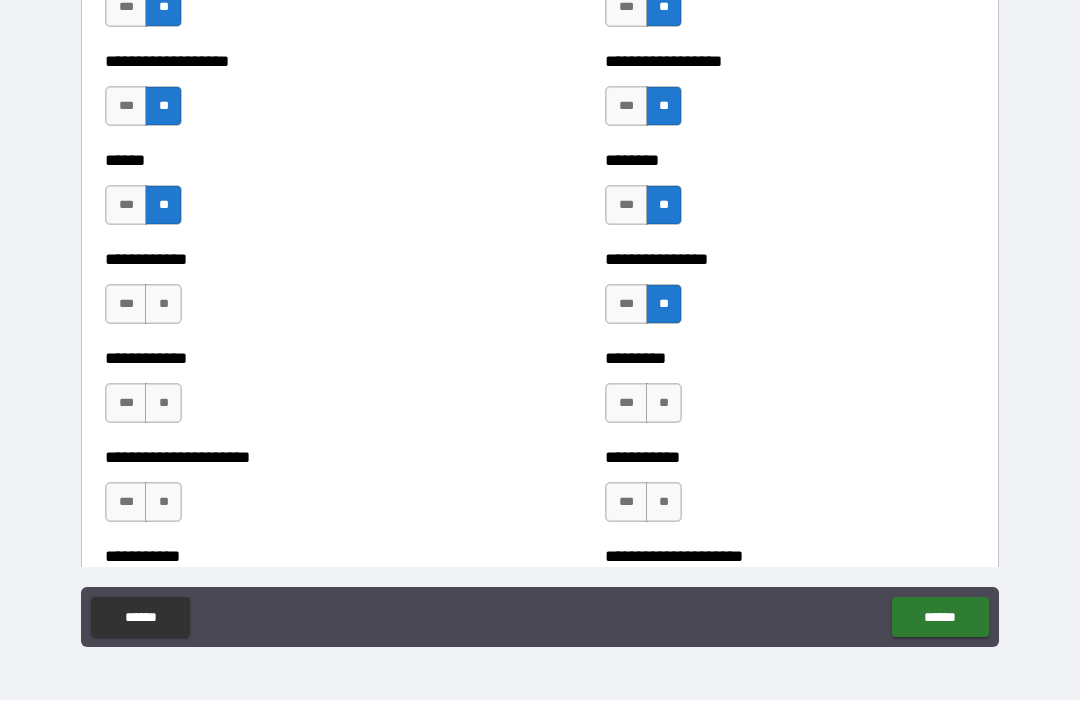 click on "**" at bounding box center [163, 305] 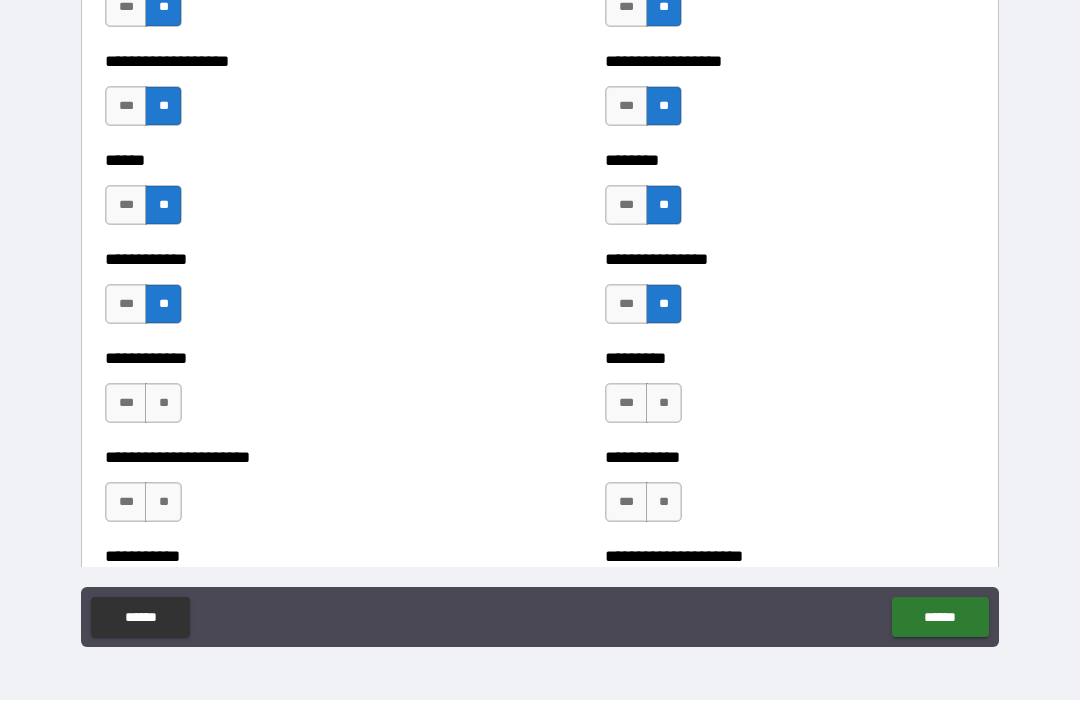 click on "**" at bounding box center [163, 404] 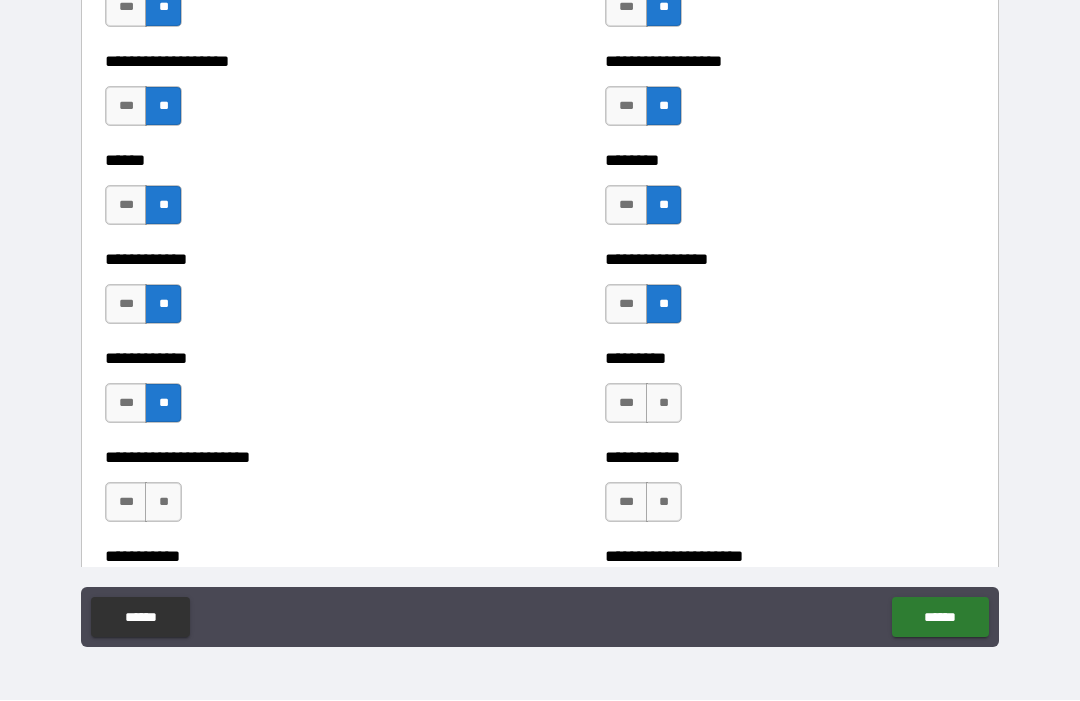 click on "**" at bounding box center [163, 404] 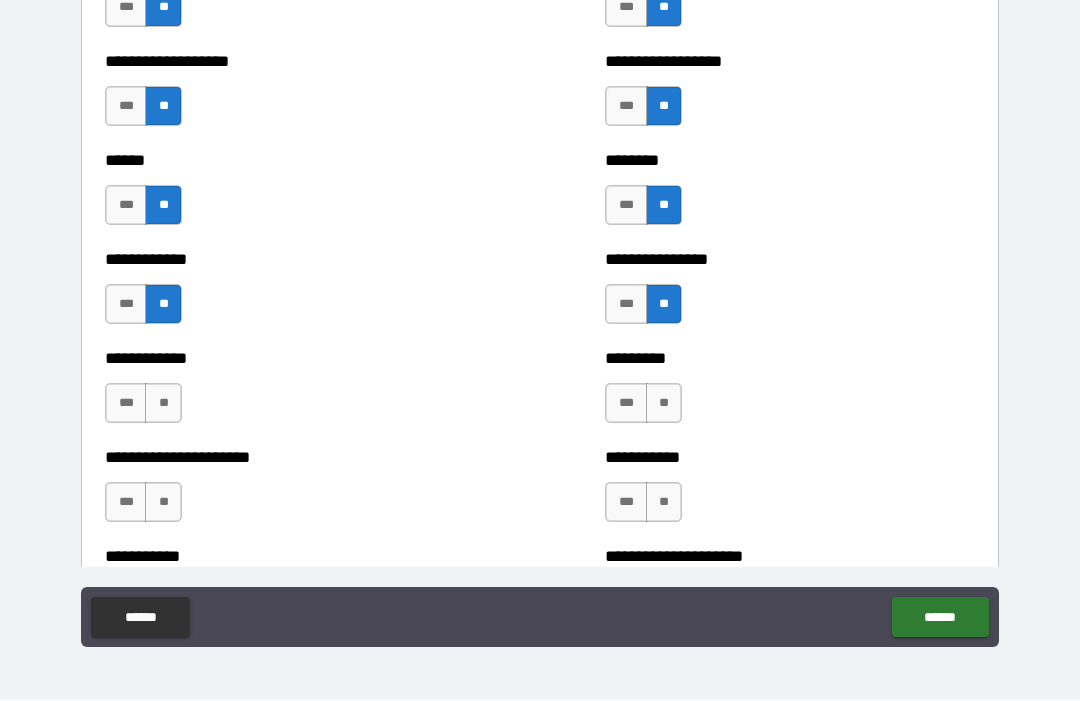 click on "**" at bounding box center (163, 404) 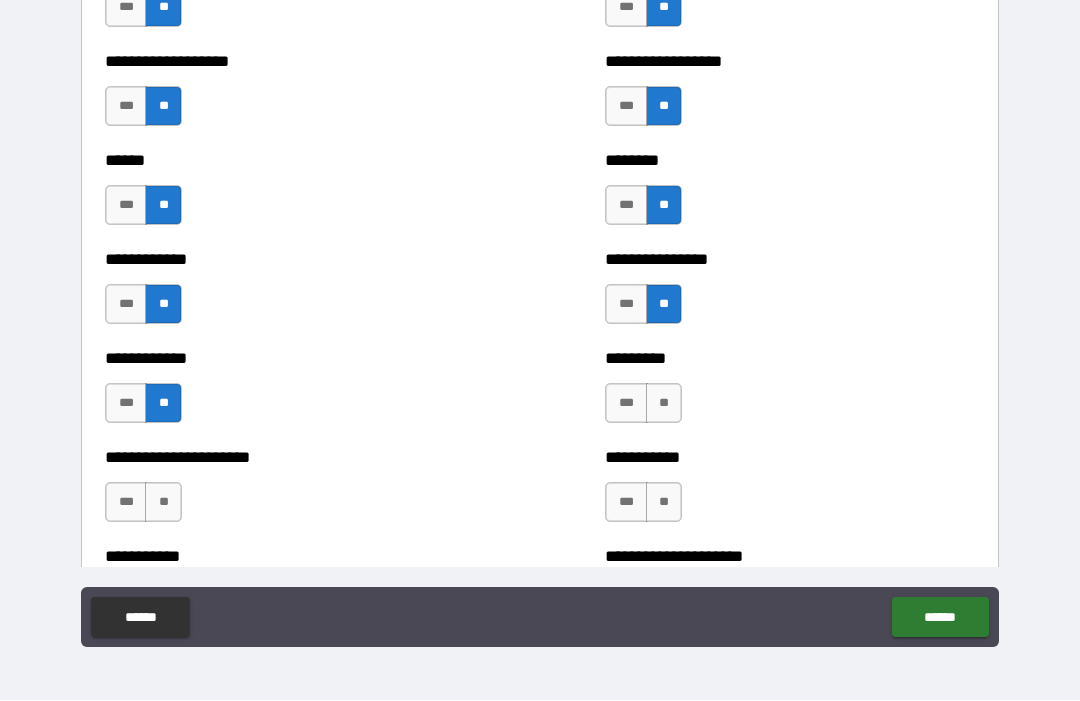 click on "**" at bounding box center (664, 404) 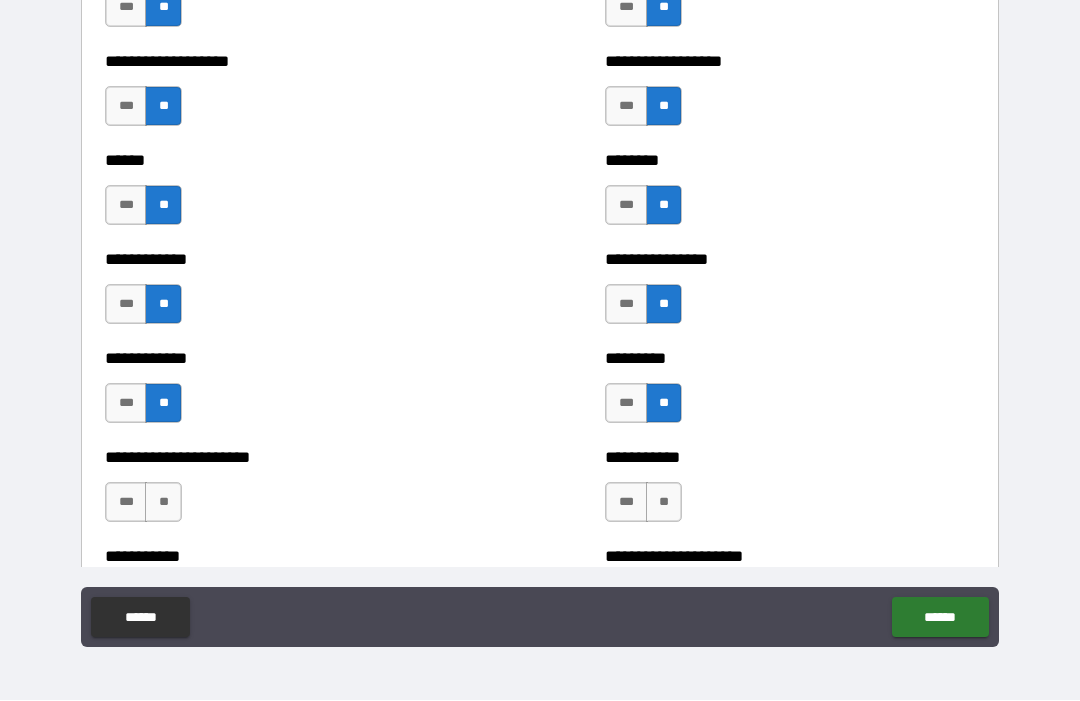 click on "**" at bounding box center [664, 503] 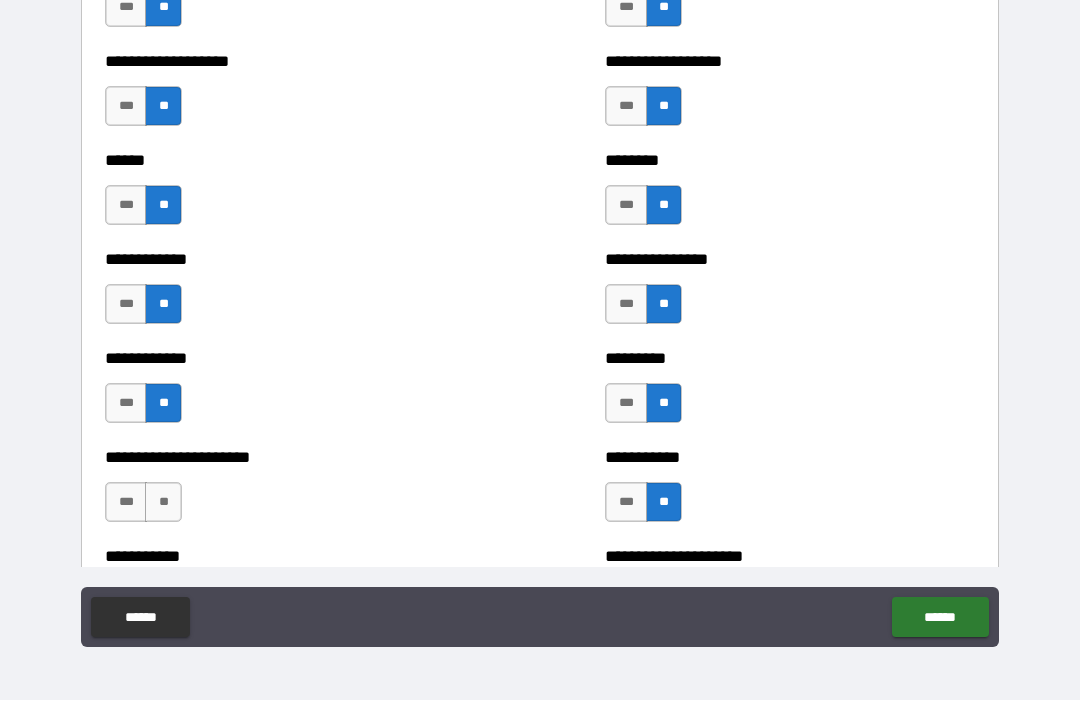 click on "**" at bounding box center (163, 503) 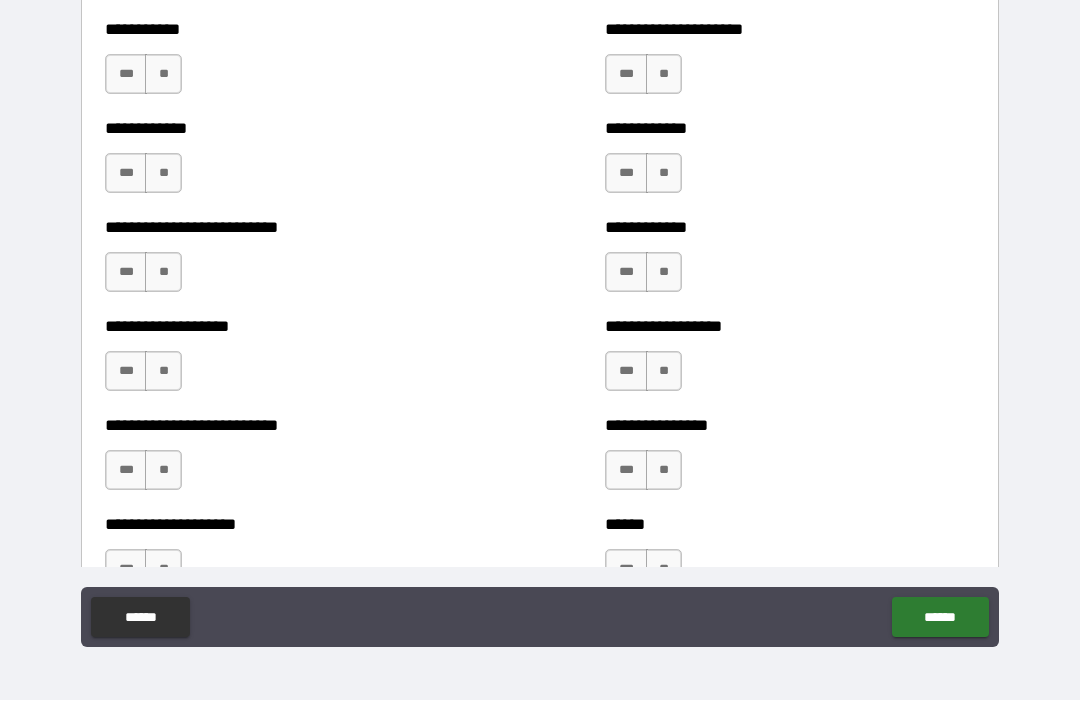scroll, scrollTop: 5450, scrollLeft: 0, axis: vertical 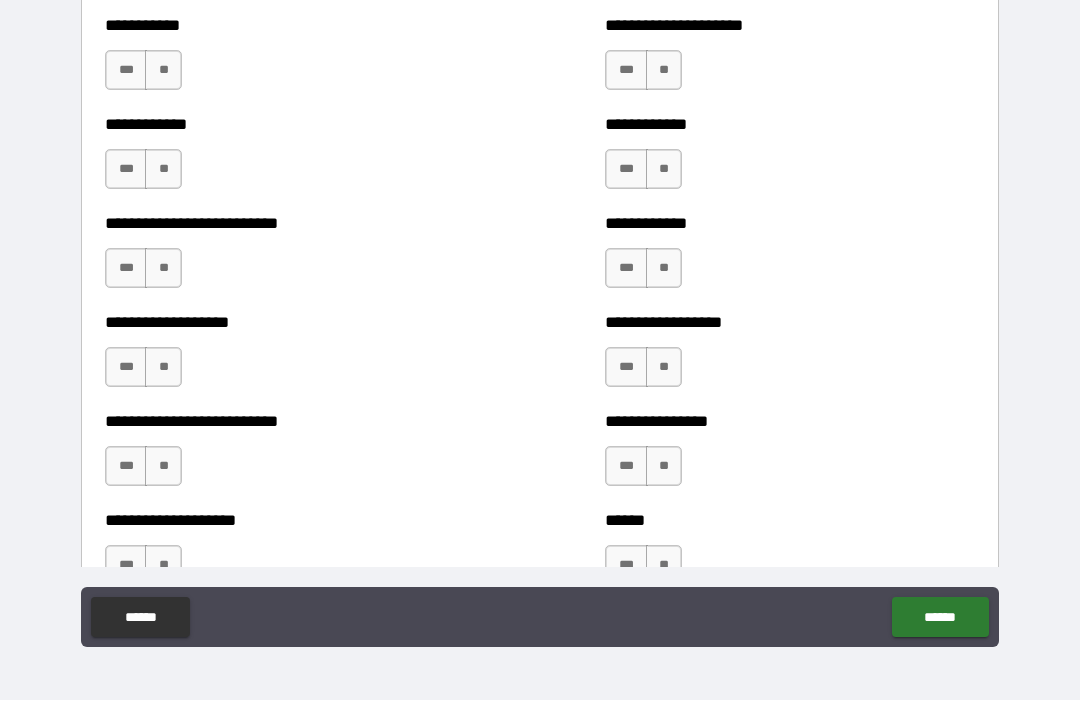 click on "**" at bounding box center (163, 71) 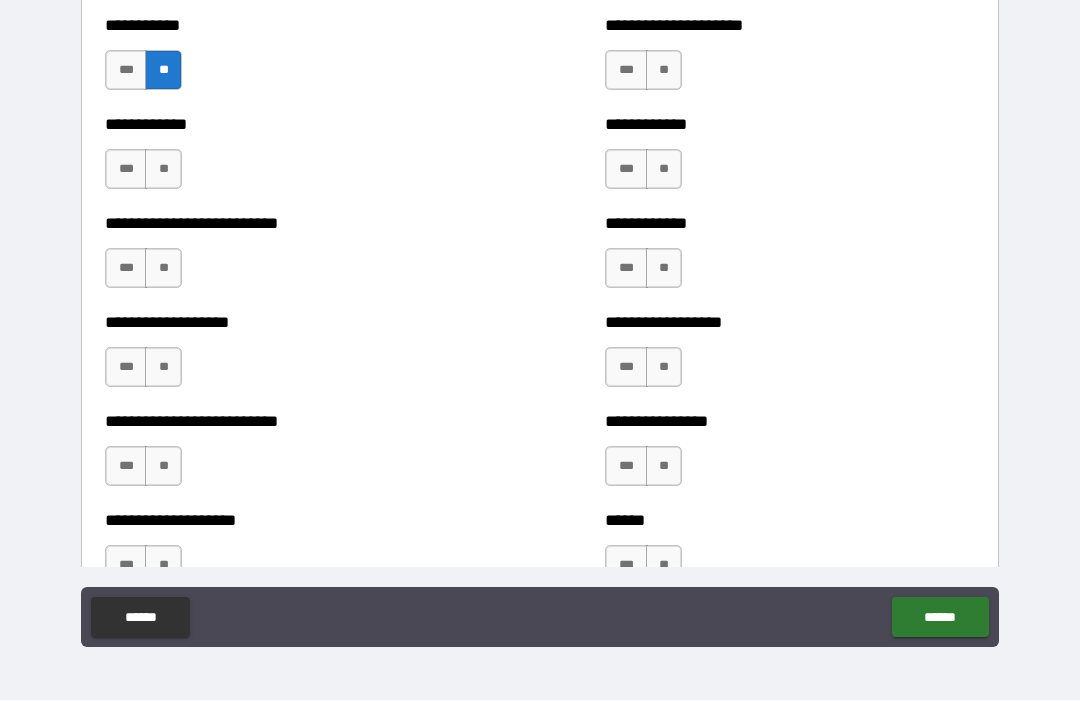click on "**" at bounding box center (664, 71) 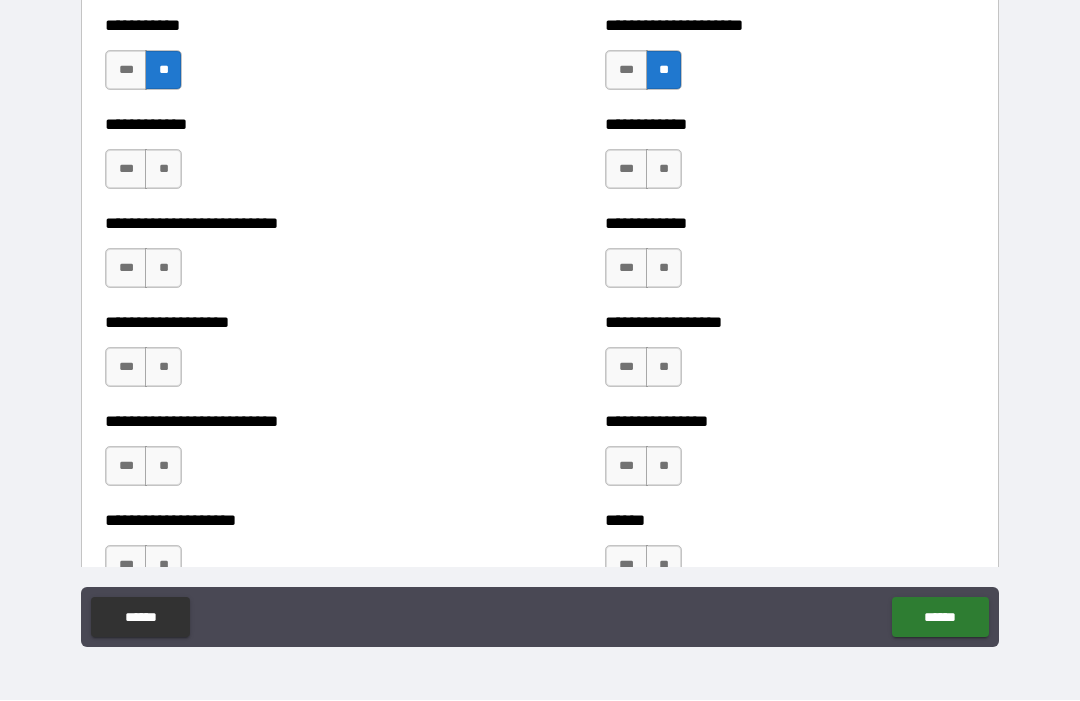click on "**" at bounding box center [664, 170] 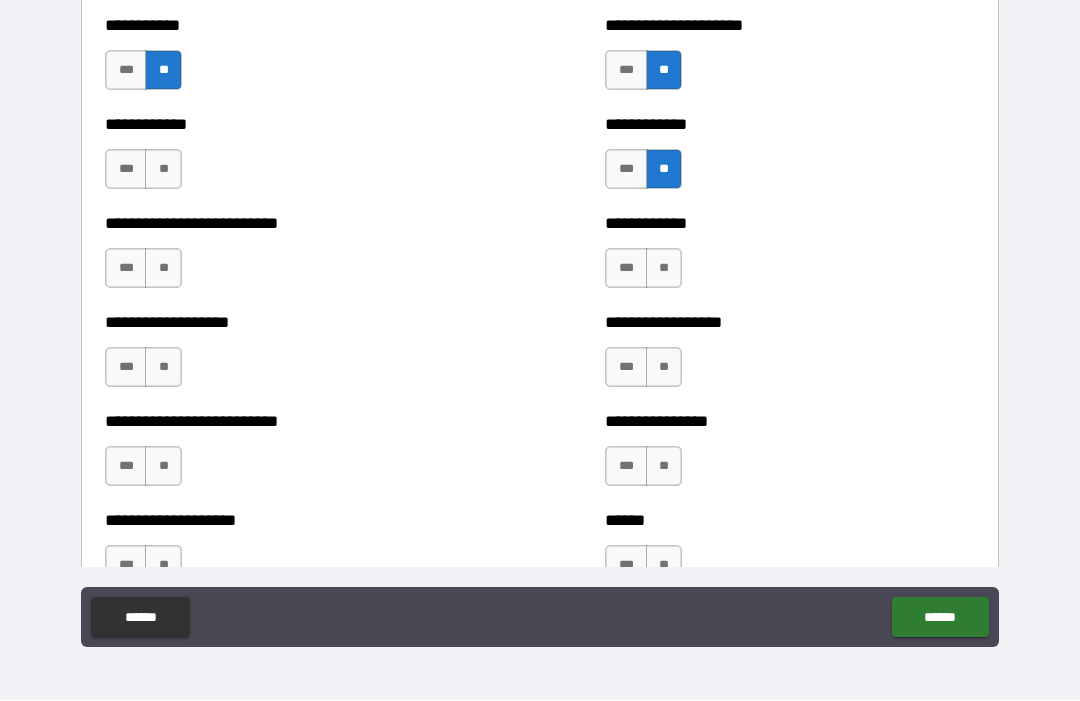 click on "**" at bounding box center [163, 170] 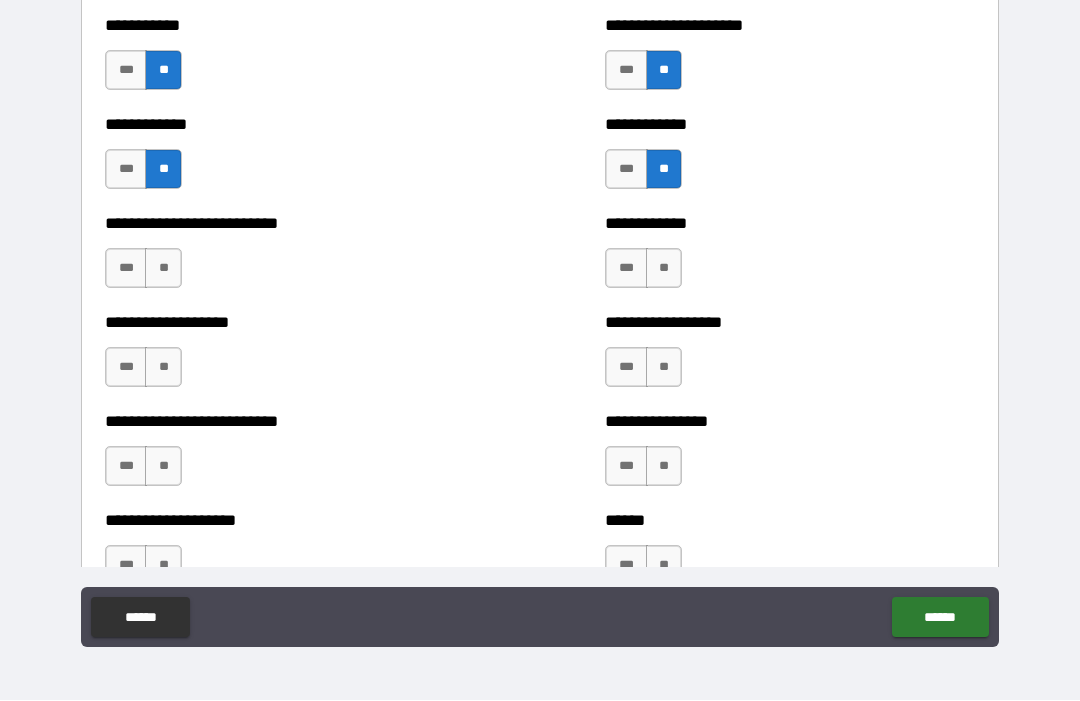 click on "**" at bounding box center (163, 269) 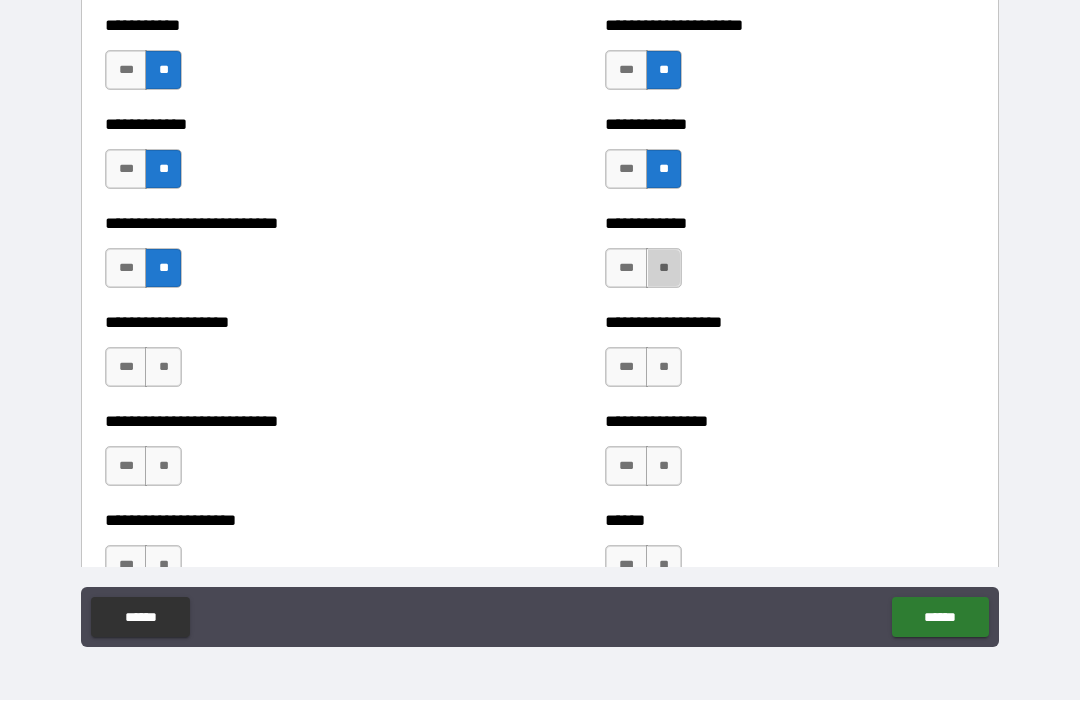 click on "**" at bounding box center [664, 269] 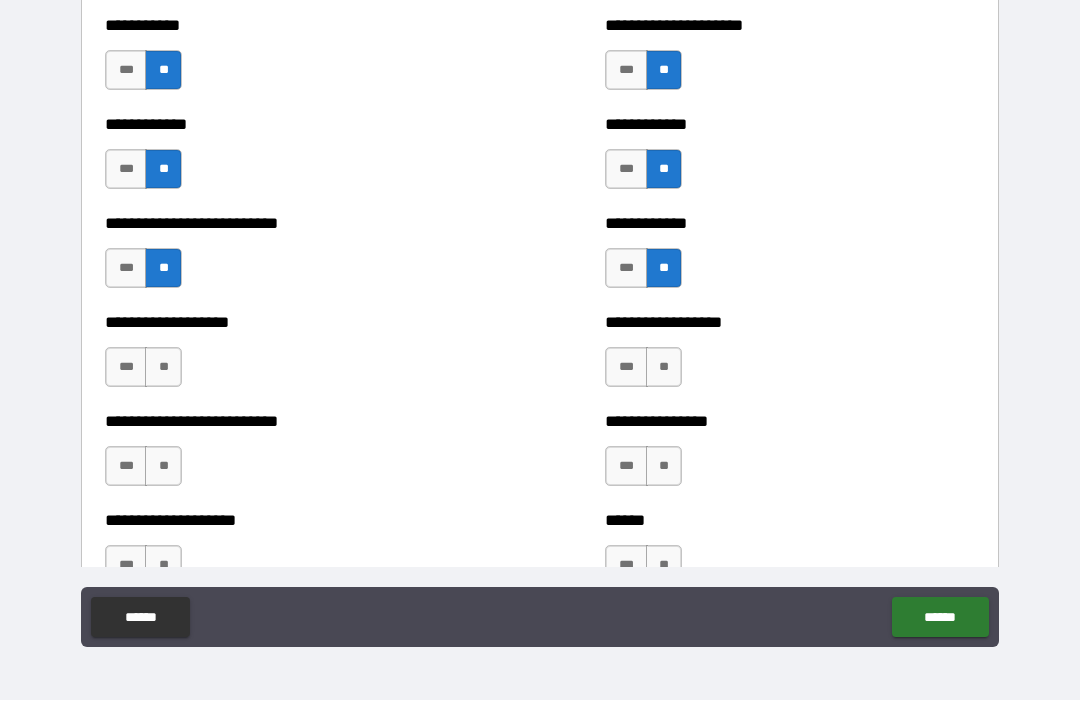 click on "**" at bounding box center (664, 368) 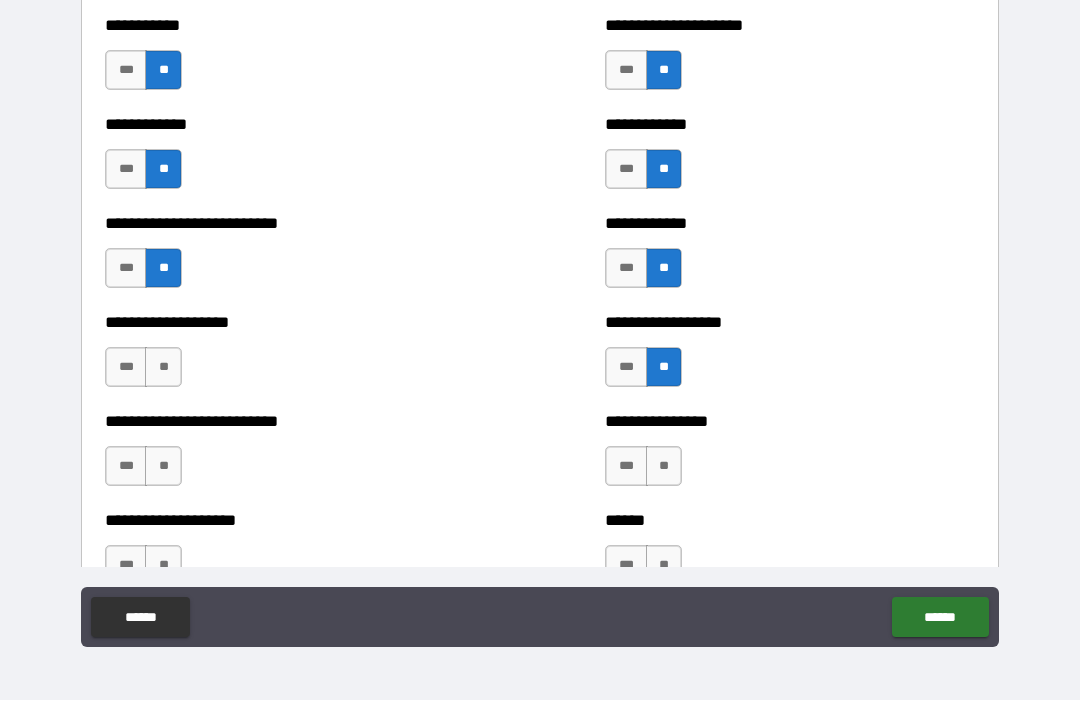 click on "**" at bounding box center (163, 368) 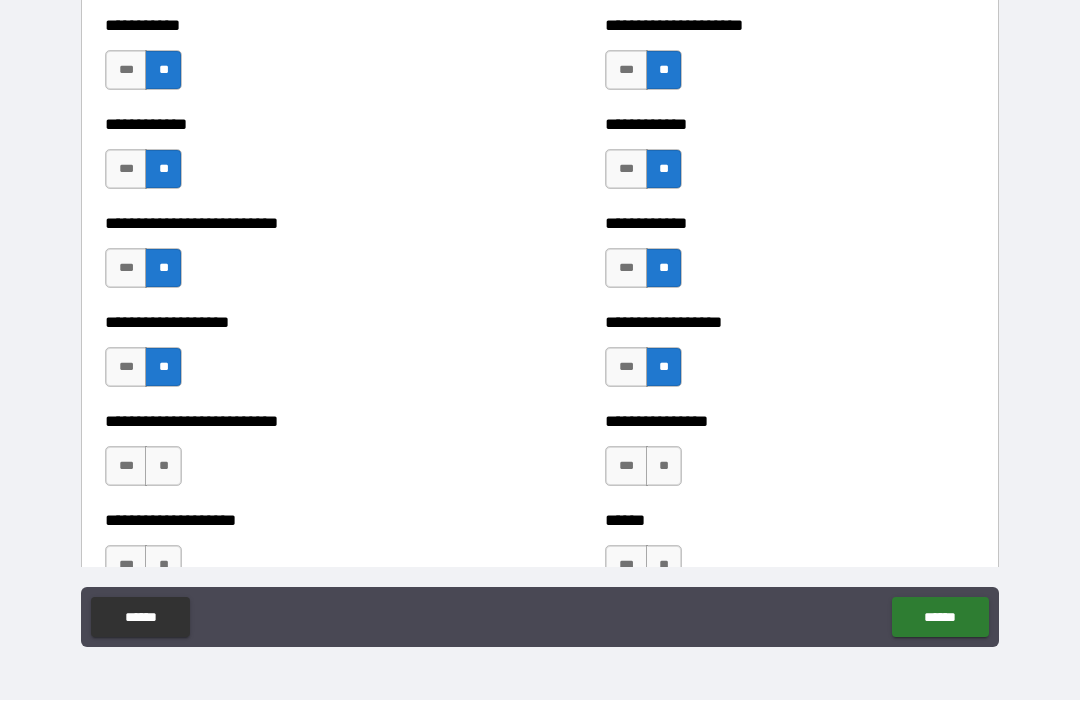 click on "**" at bounding box center (163, 467) 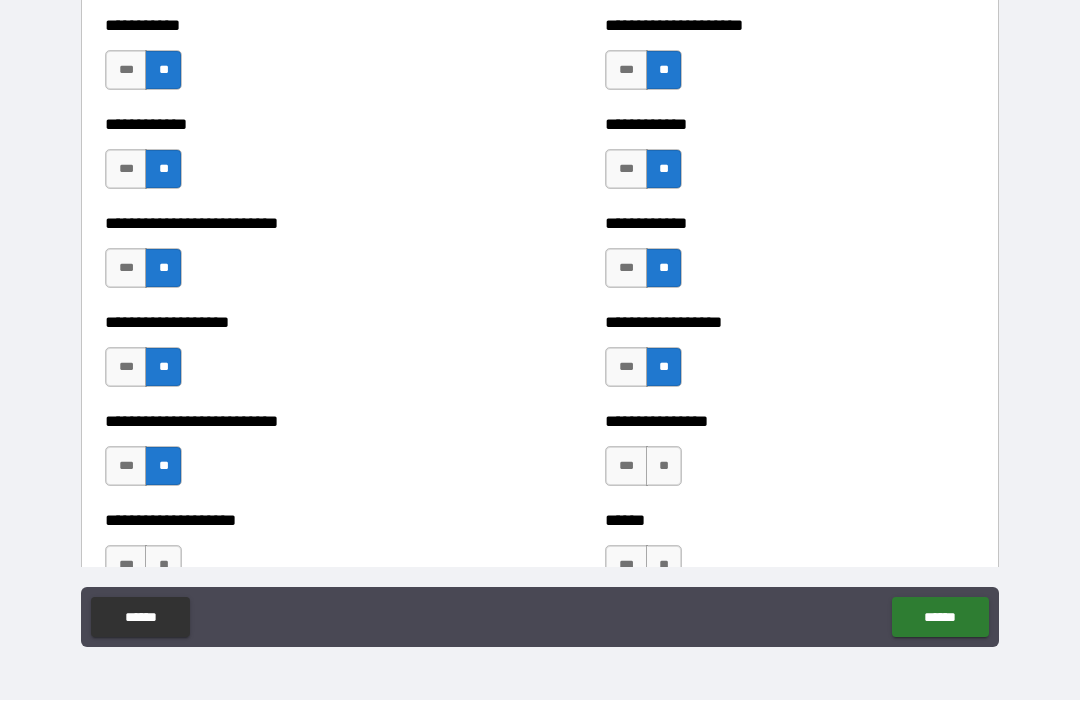 click on "***" at bounding box center [626, 467] 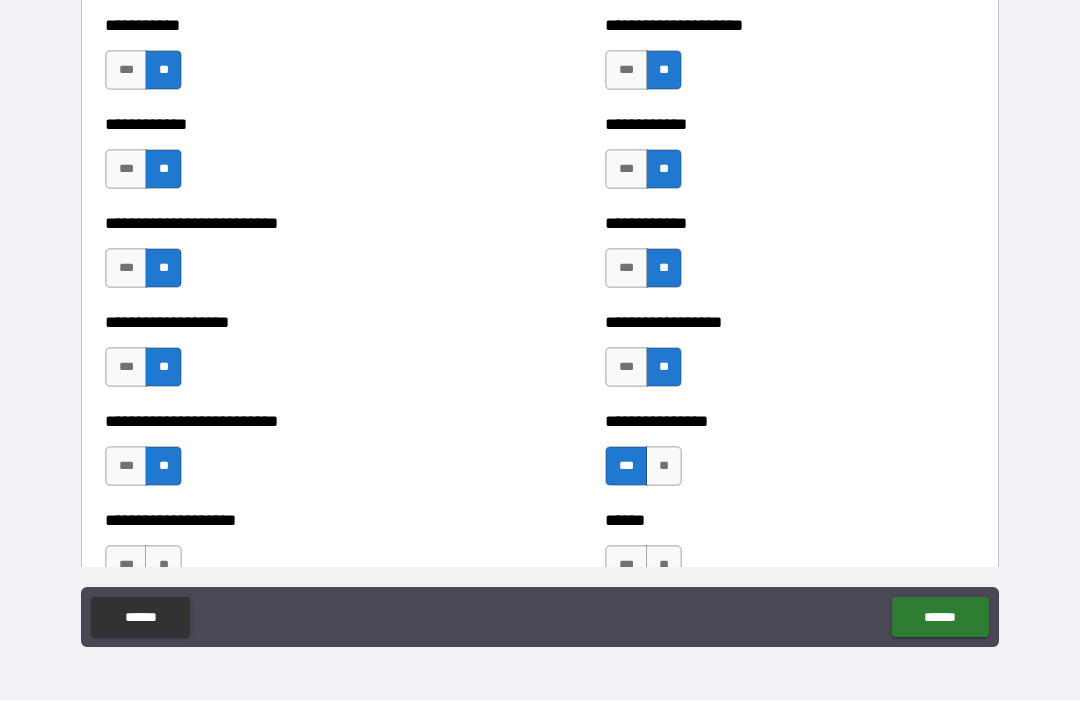 click on "***" at bounding box center (626, 467) 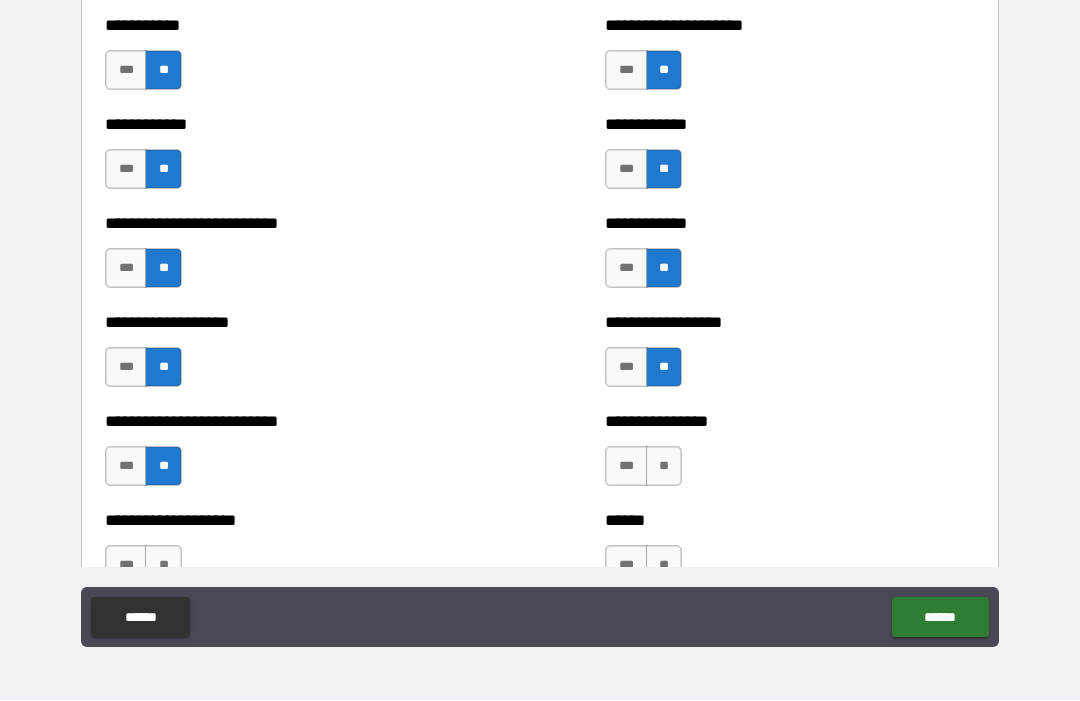click on "**" at bounding box center [664, 467] 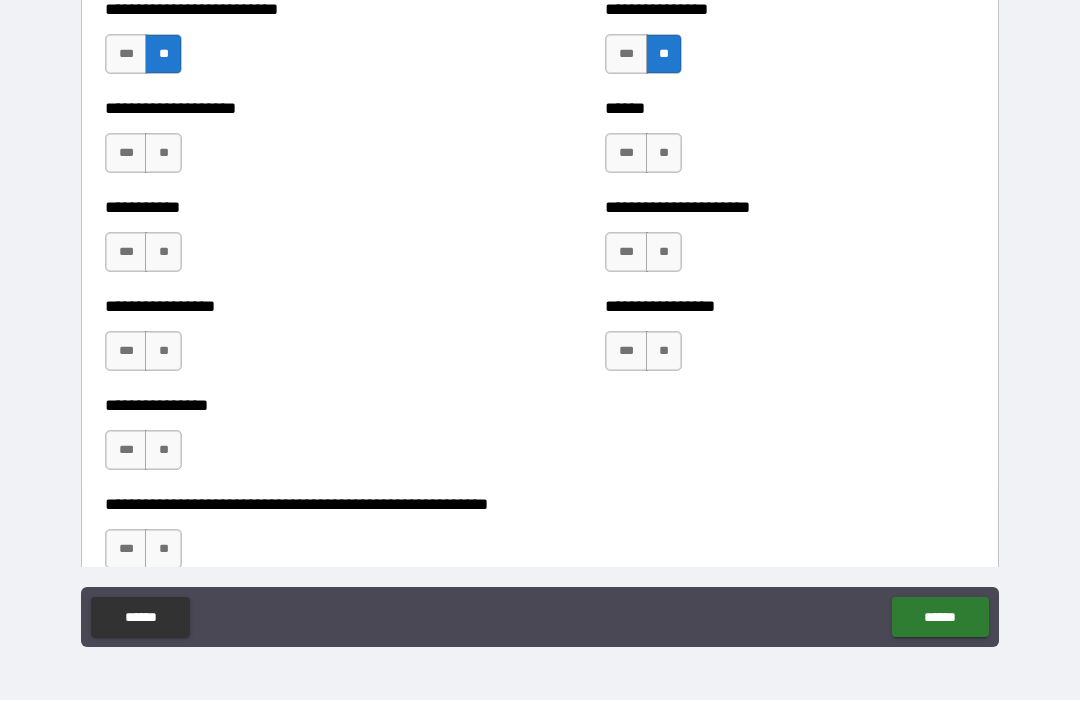 scroll, scrollTop: 5871, scrollLeft: 0, axis: vertical 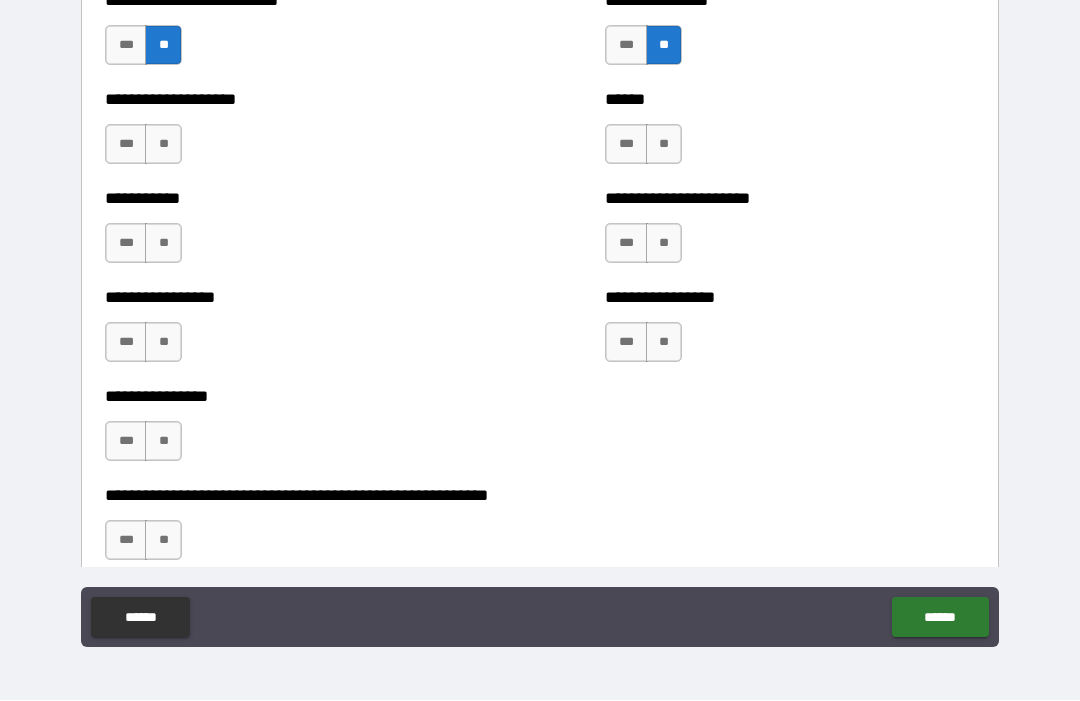 click on "**" at bounding box center (664, 145) 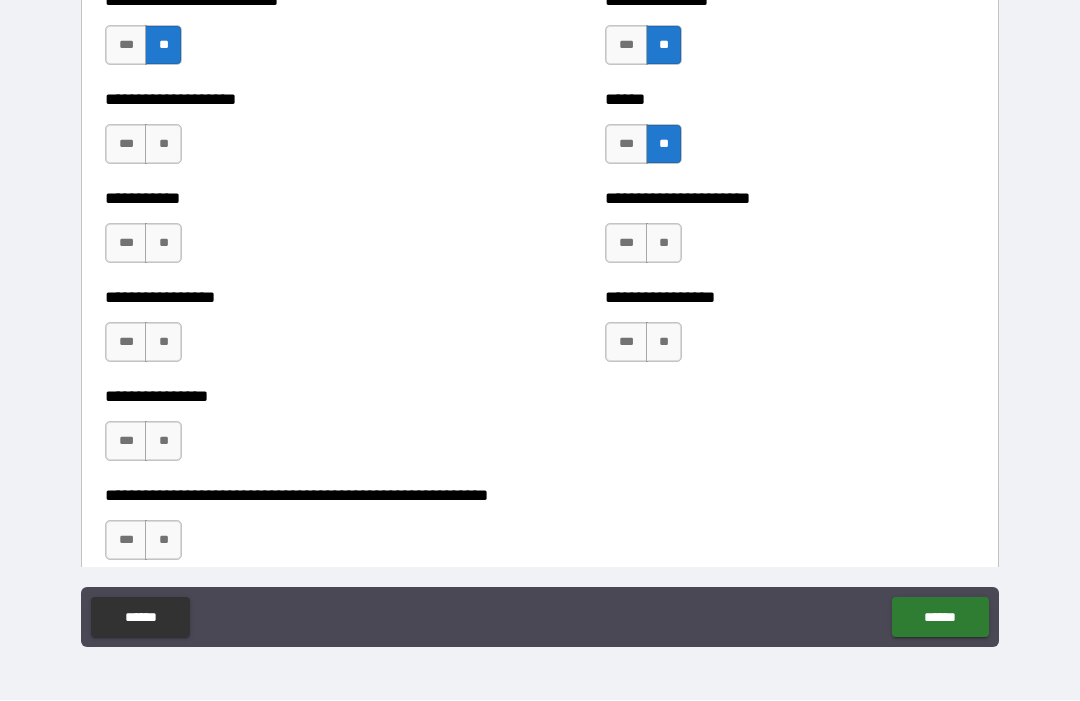 click on "**" at bounding box center (163, 145) 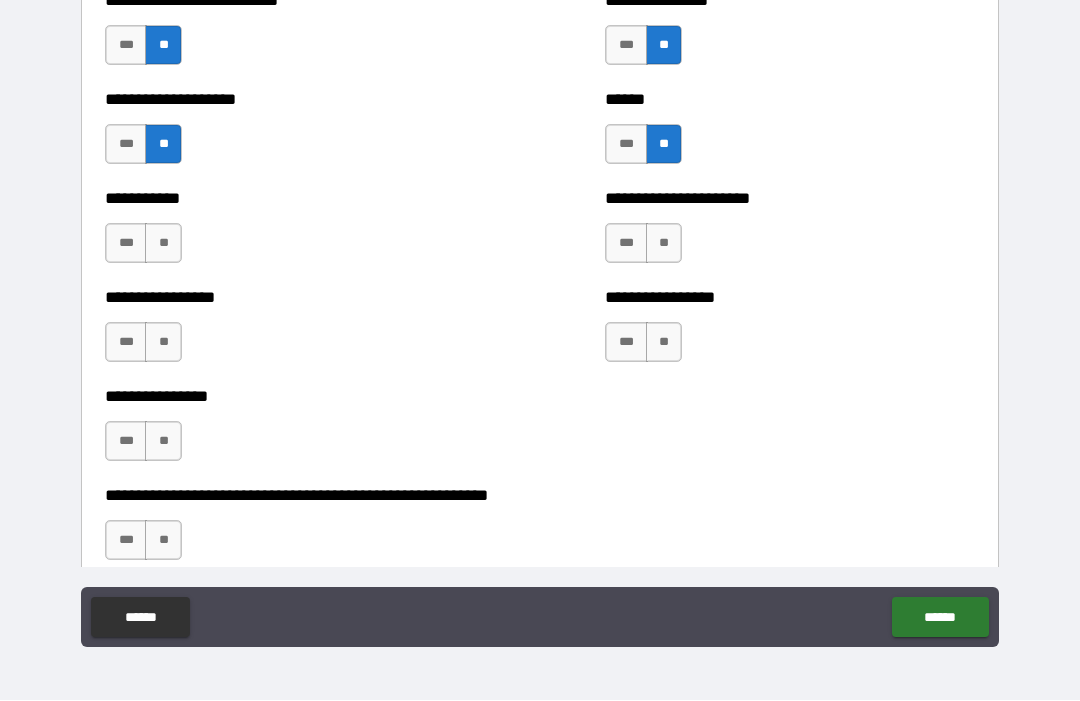 click on "**" at bounding box center (163, 244) 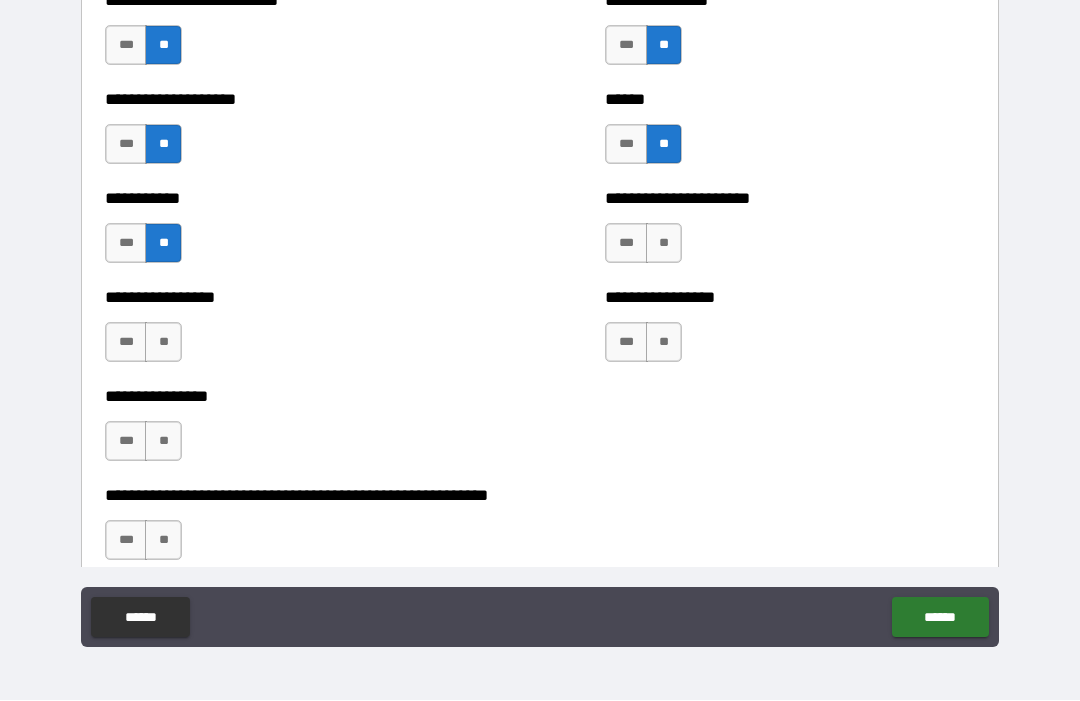 click on "**" at bounding box center (664, 244) 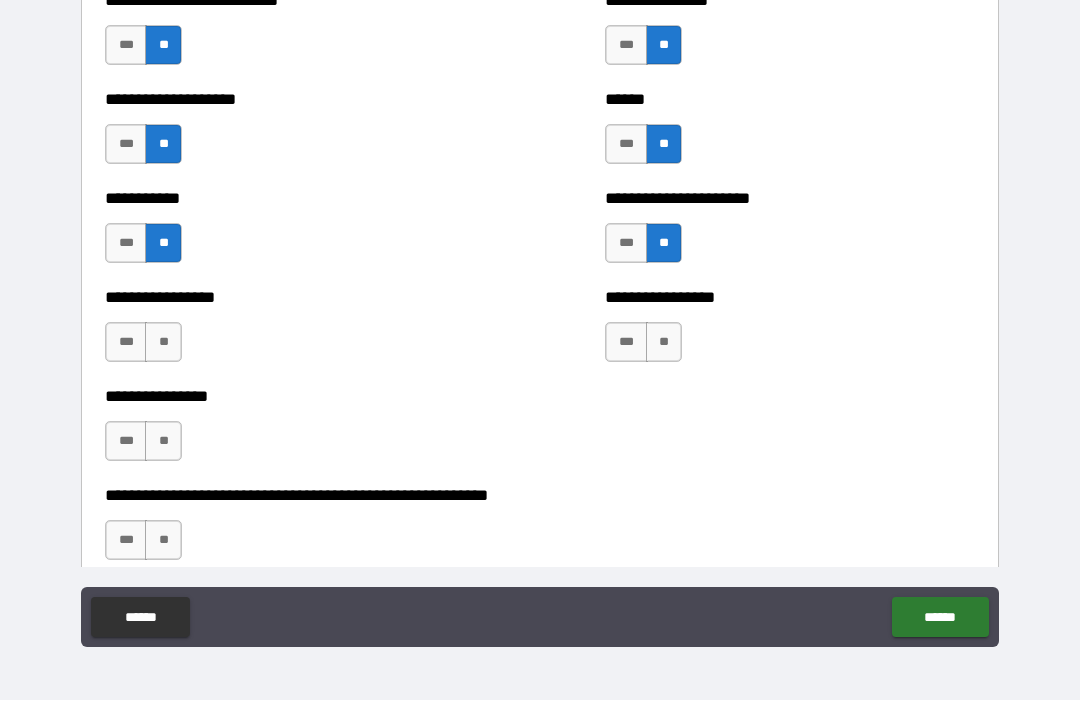 click on "**" at bounding box center [664, 343] 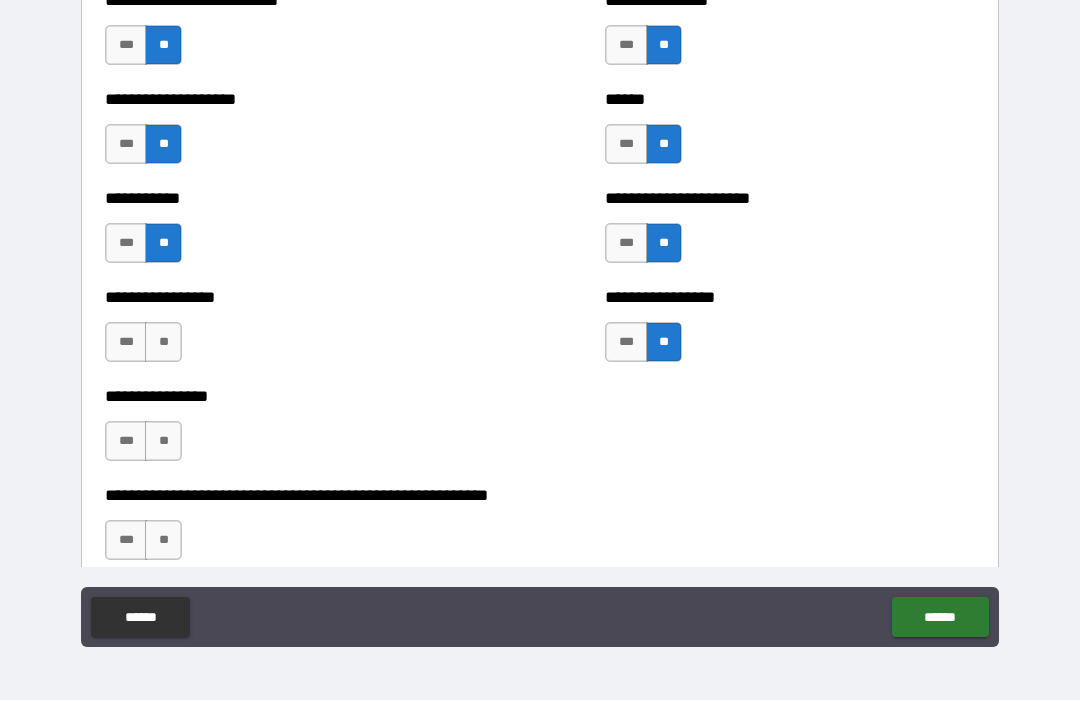 click on "**" at bounding box center [163, 343] 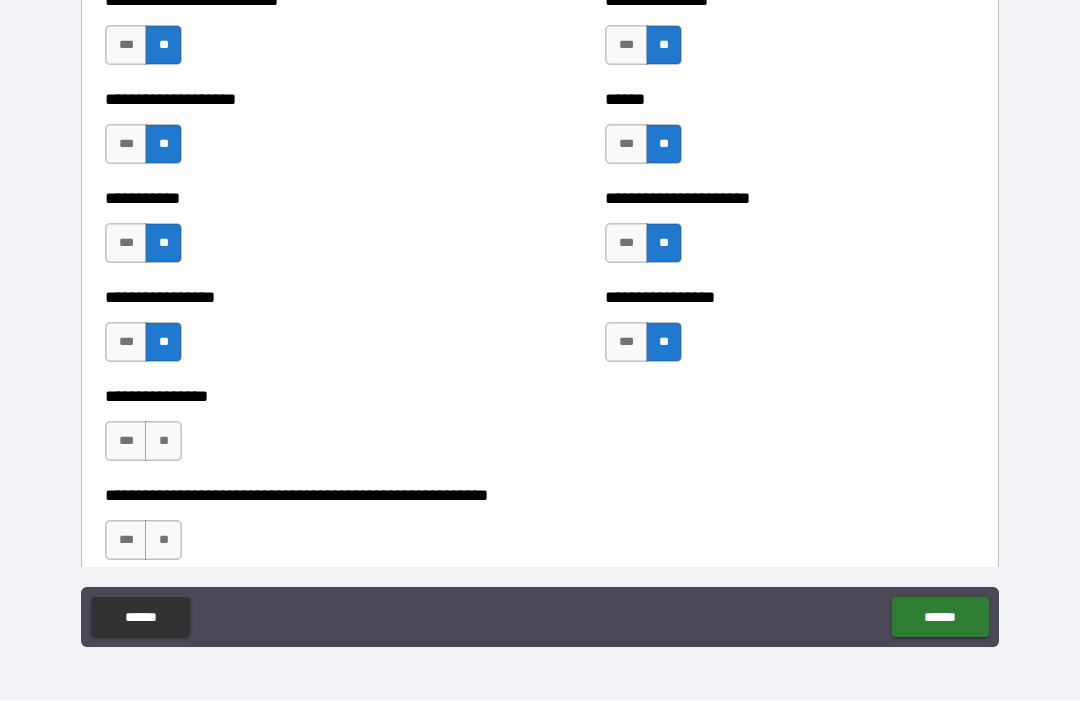 click on "**" at bounding box center (163, 442) 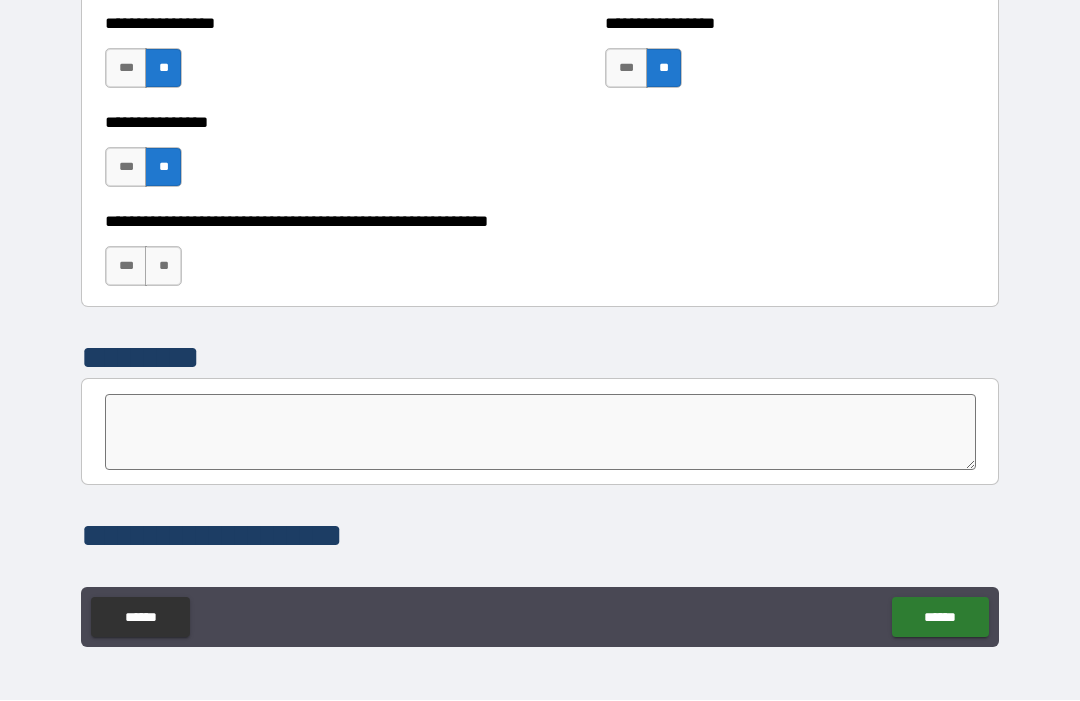 scroll, scrollTop: 6149, scrollLeft: 0, axis: vertical 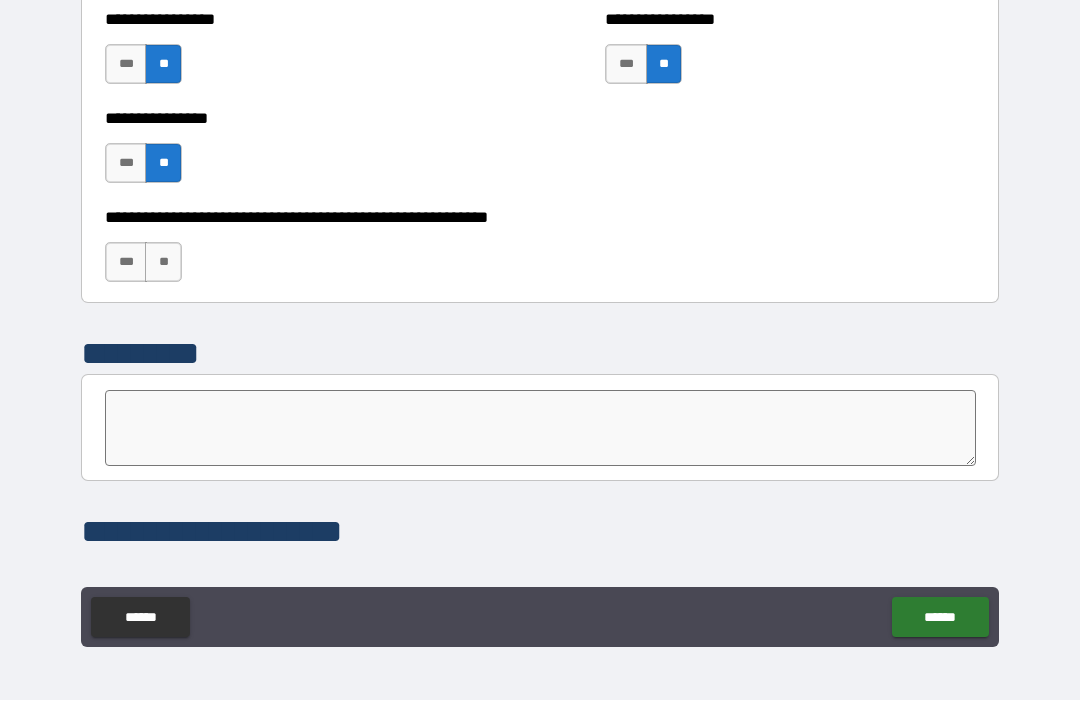 click on "**" at bounding box center (163, 263) 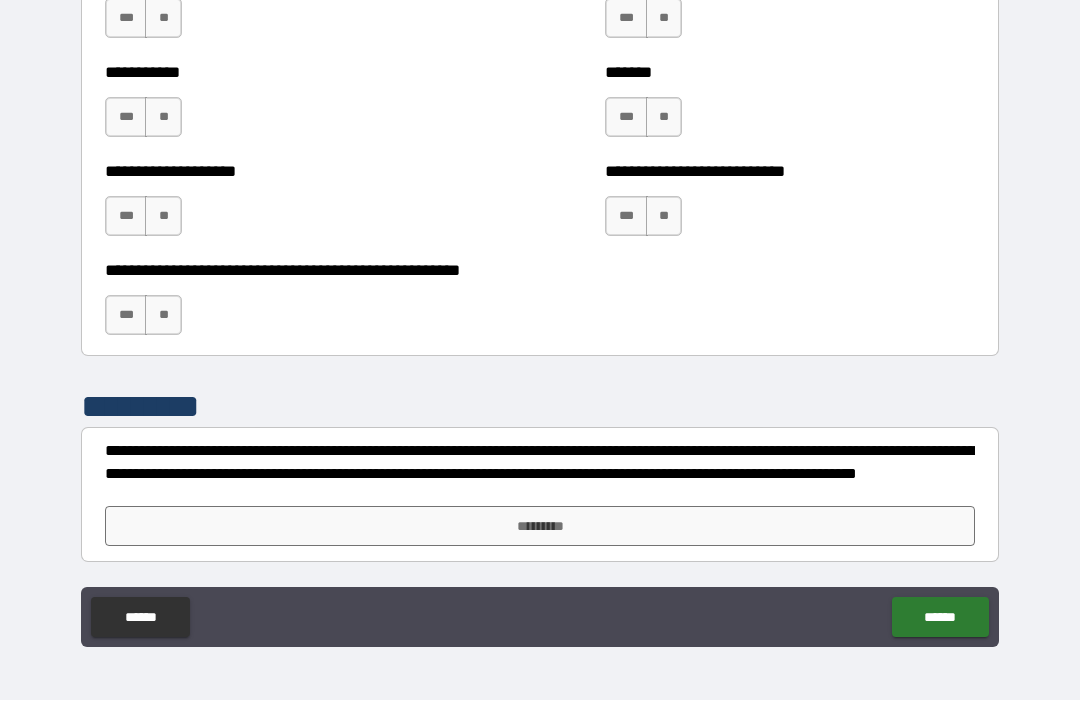 scroll, scrollTop: 7999, scrollLeft: 0, axis: vertical 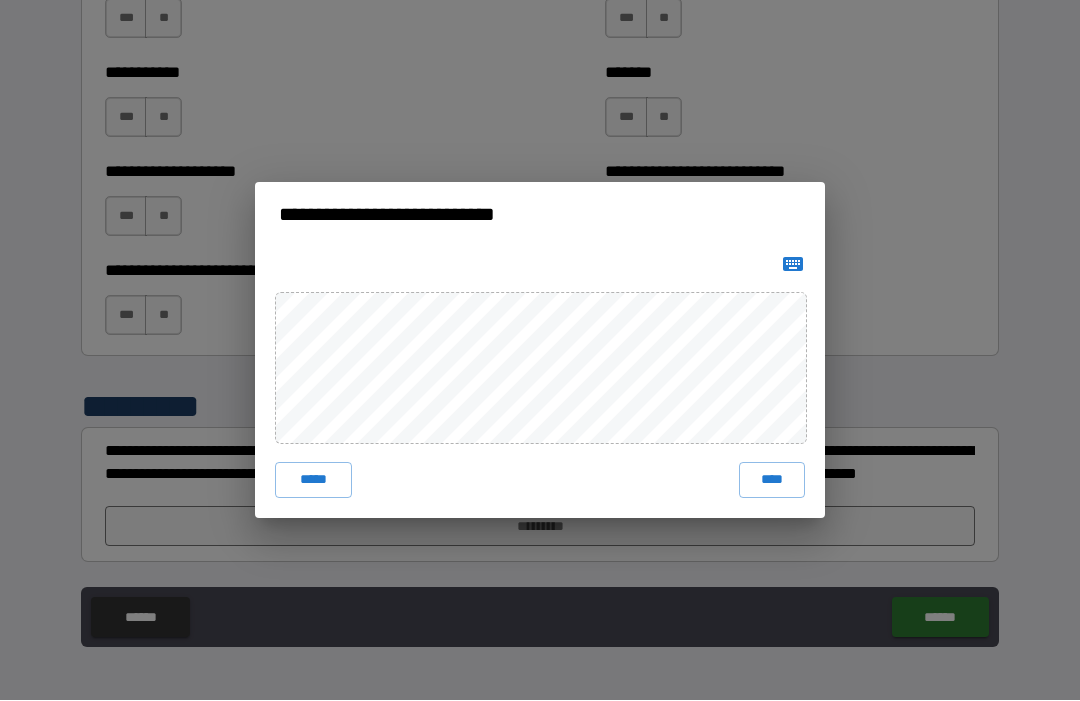 click on "****" at bounding box center [772, 481] 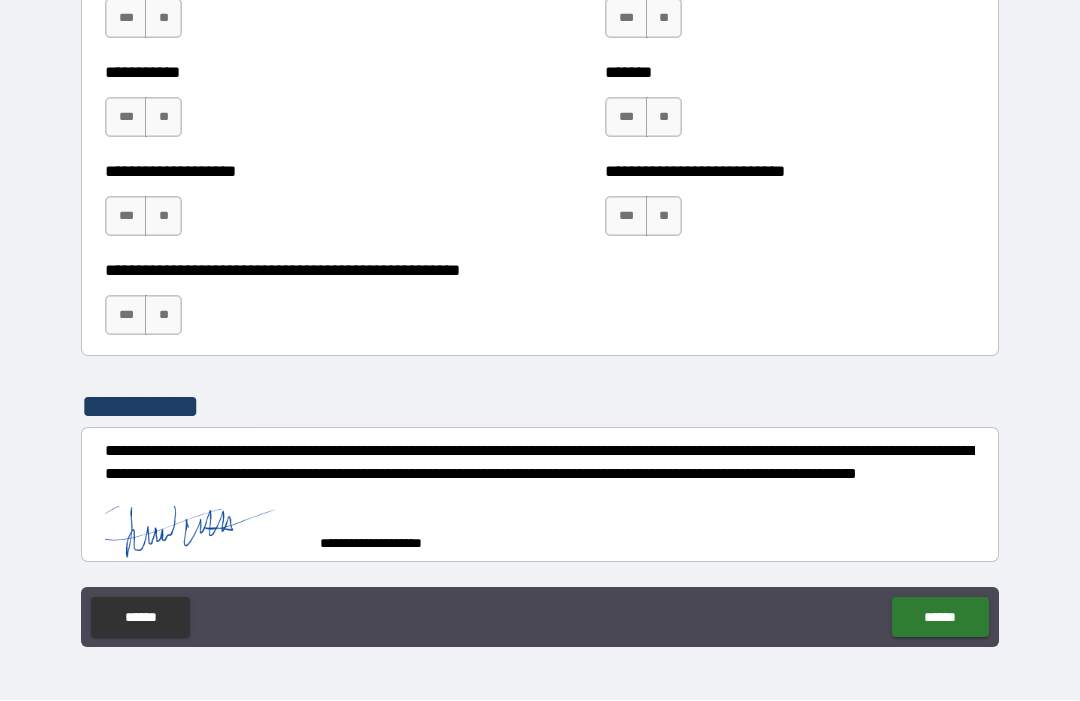 scroll, scrollTop: 7989, scrollLeft: 0, axis: vertical 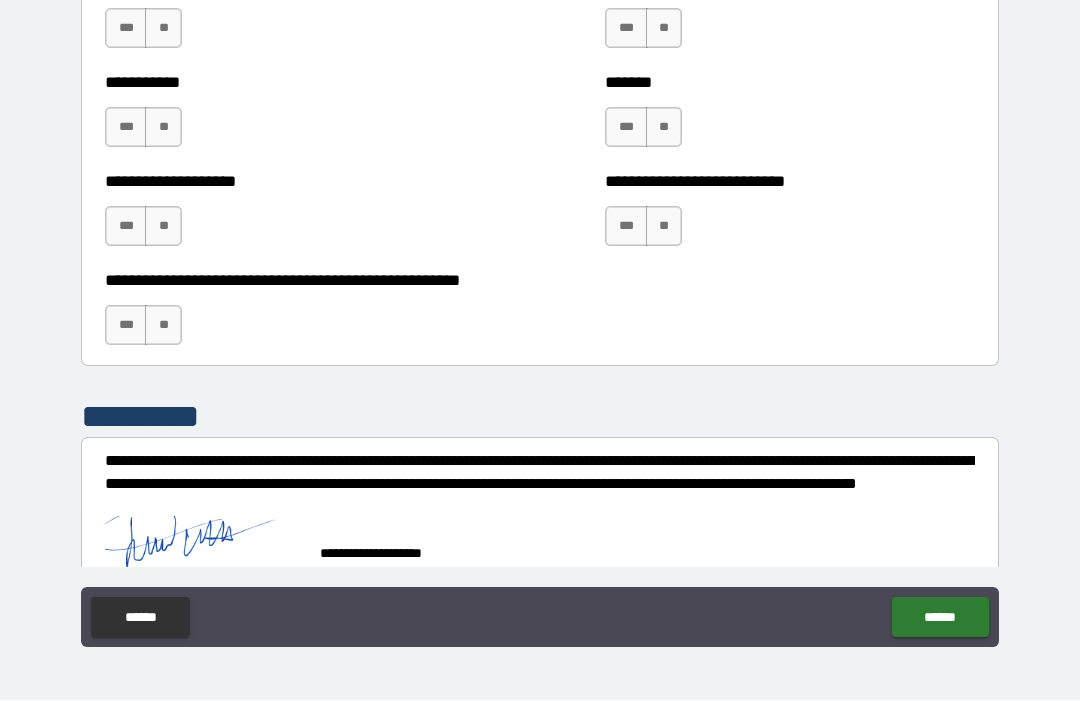 click on "******" at bounding box center (940, 618) 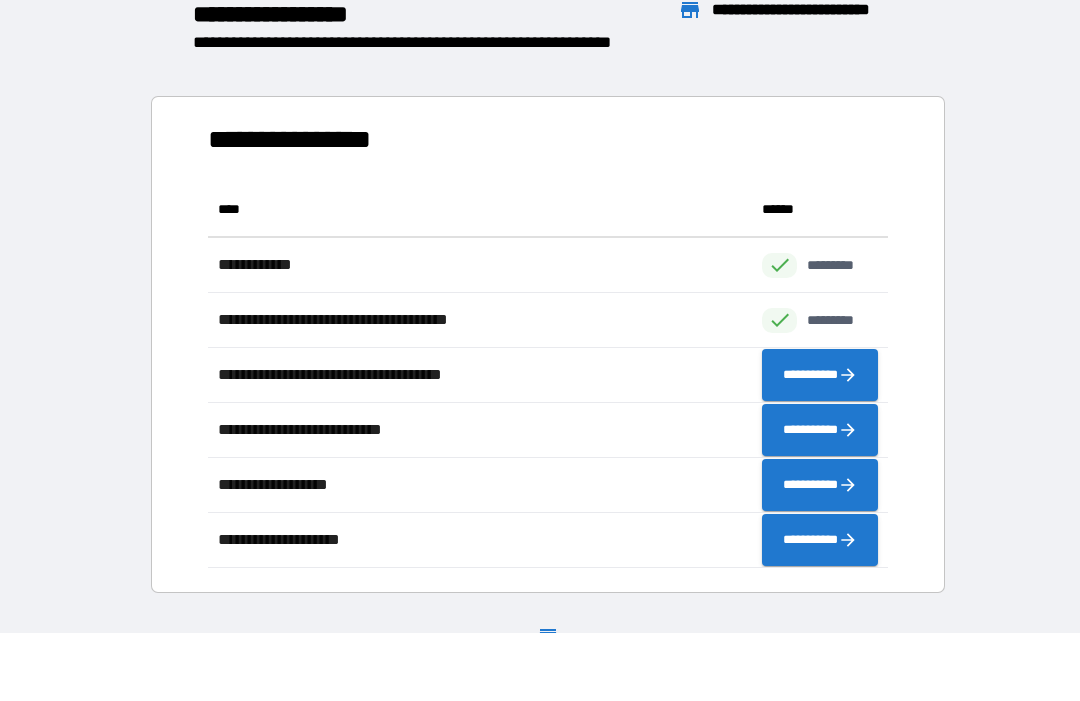 scroll, scrollTop: 386, scrollLeft: 680, axis: both 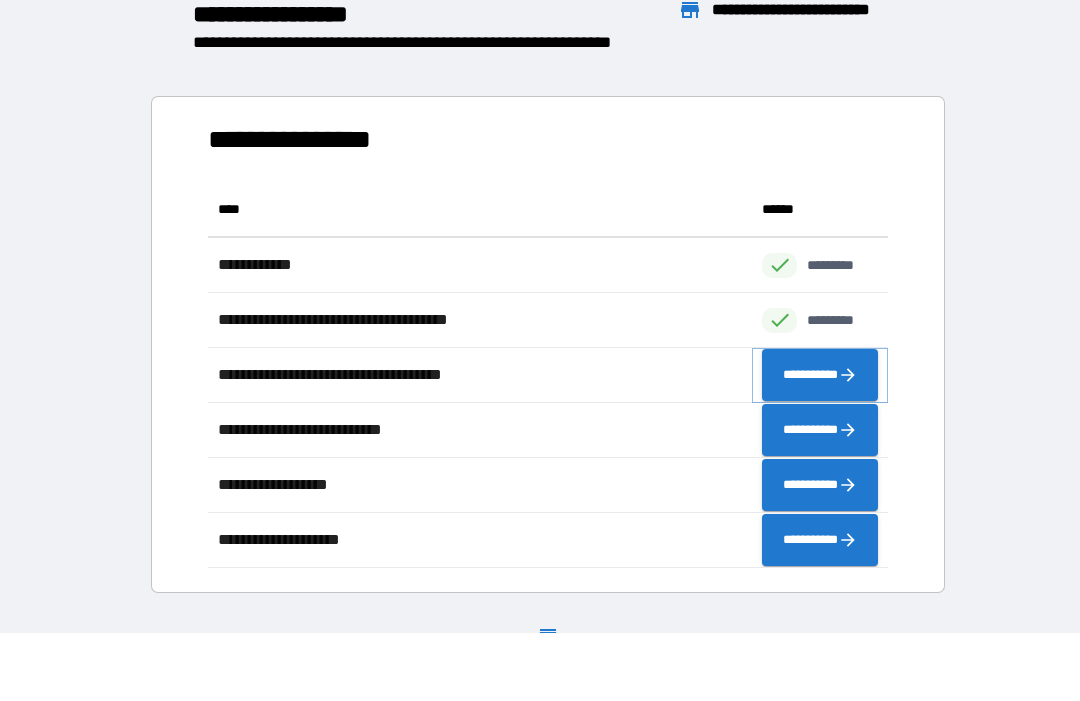 click 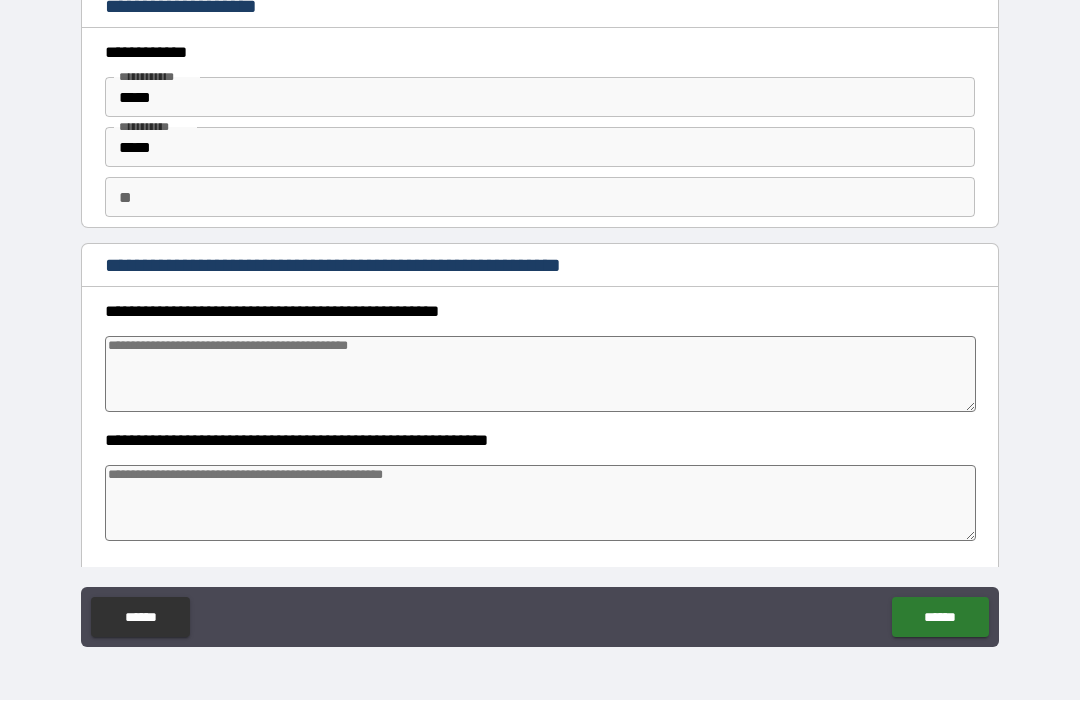 type on "*" 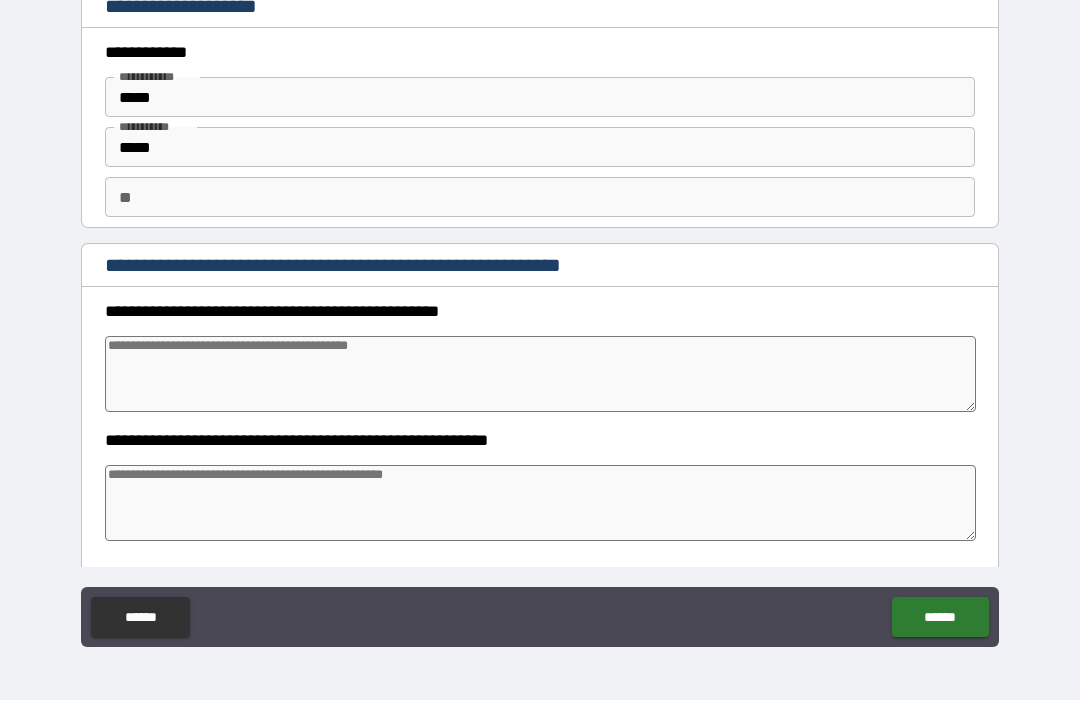 type on "*" 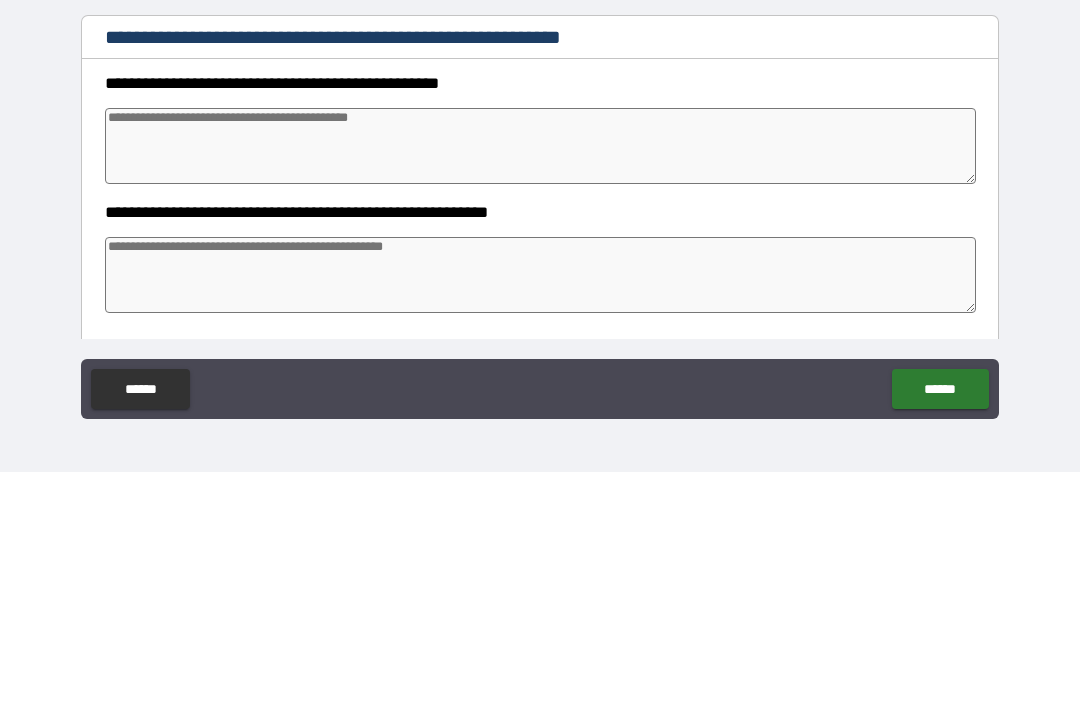 type on "*" 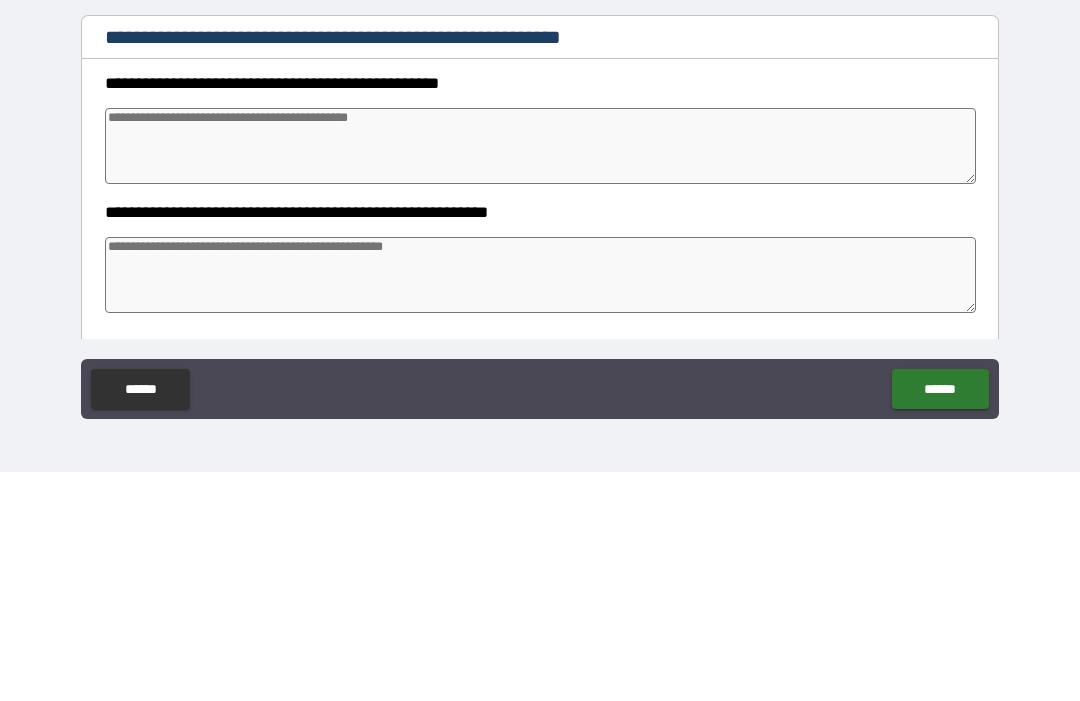 type on "*" 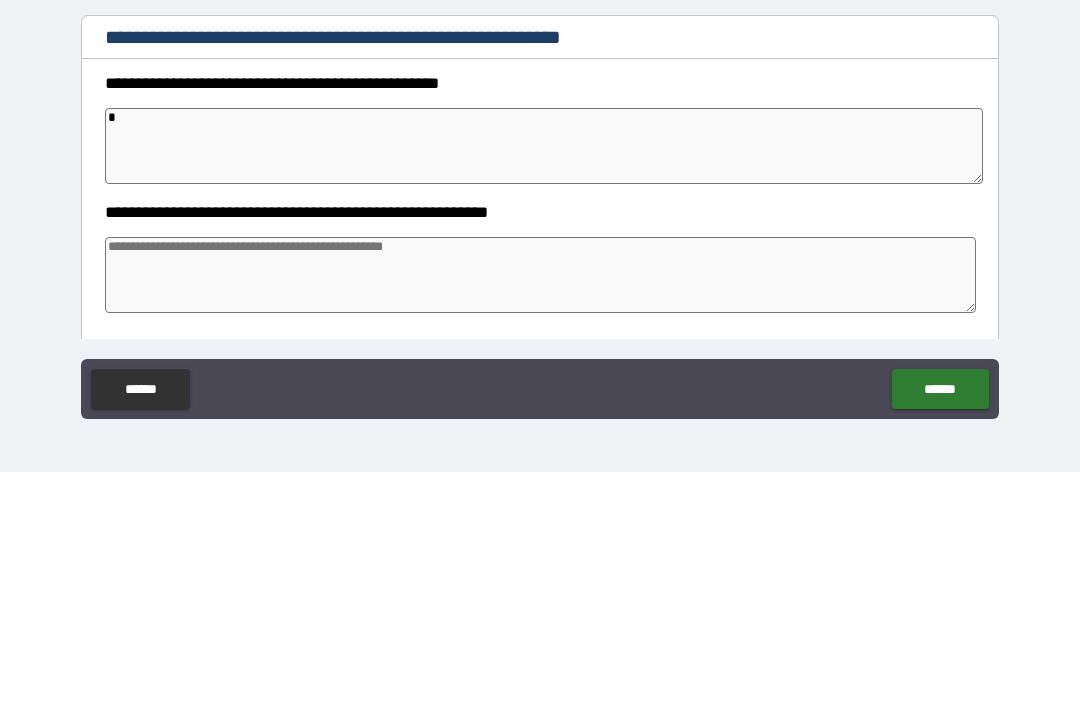 type on "*" 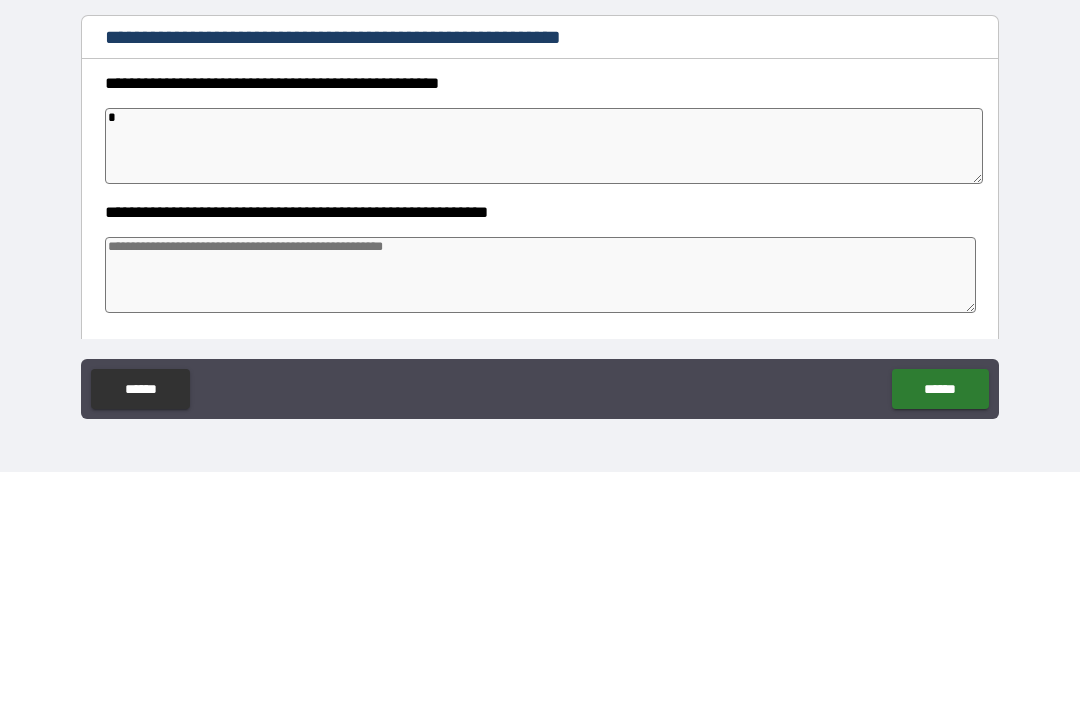 type on "*" 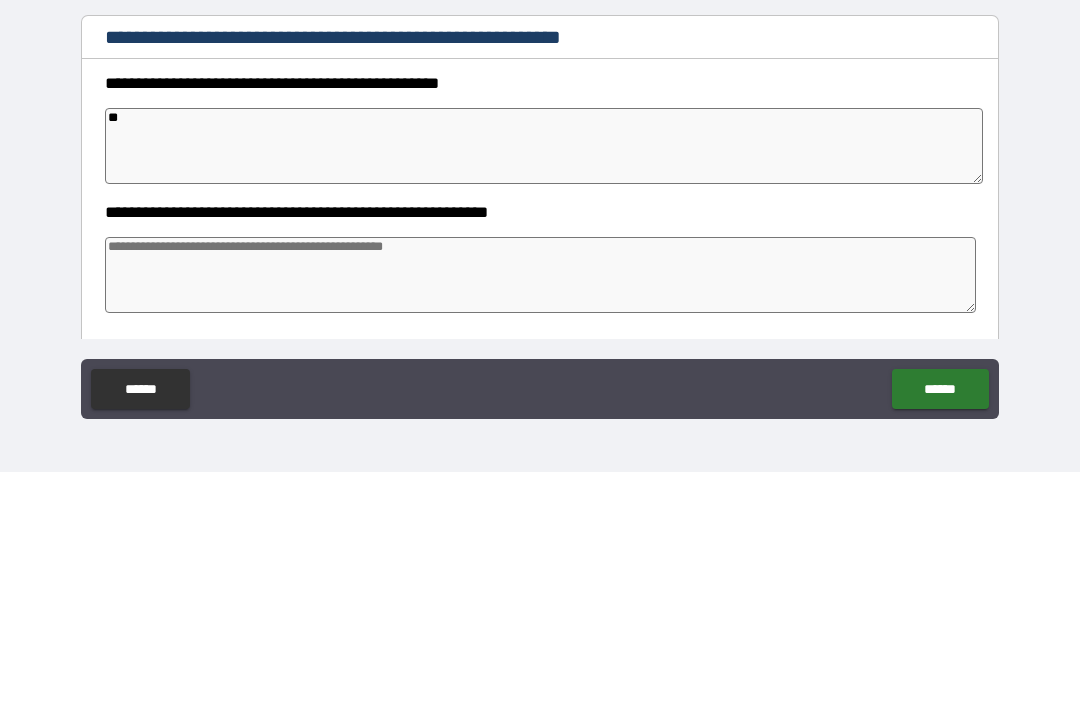 type on "*" 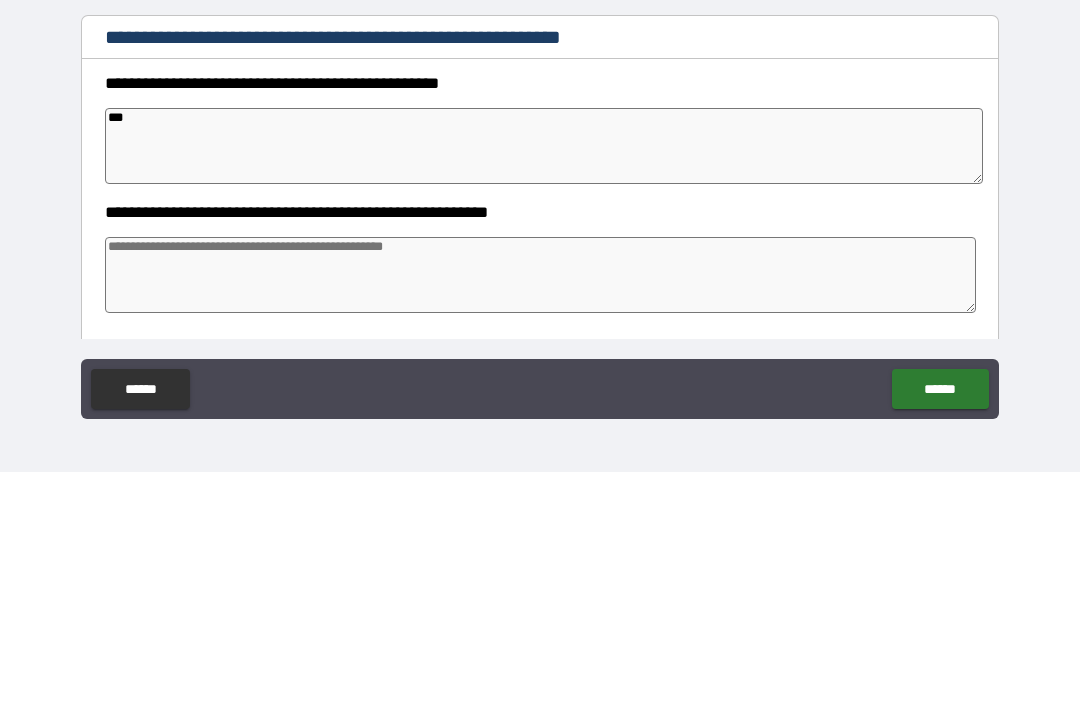 type on "*" 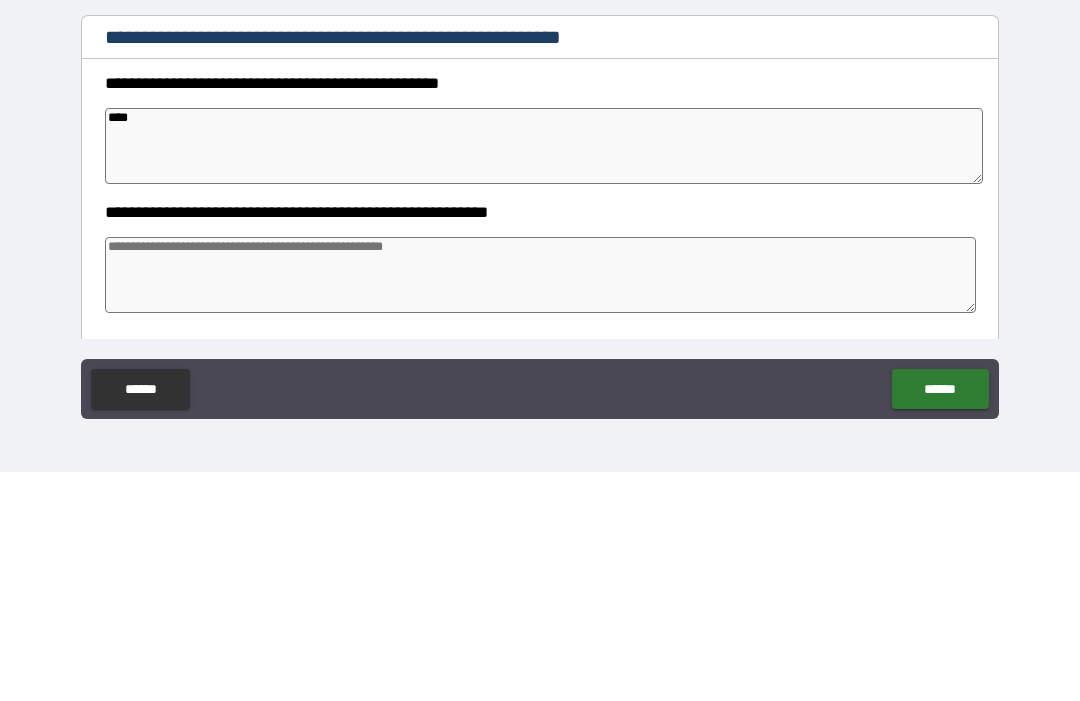 type on "****" 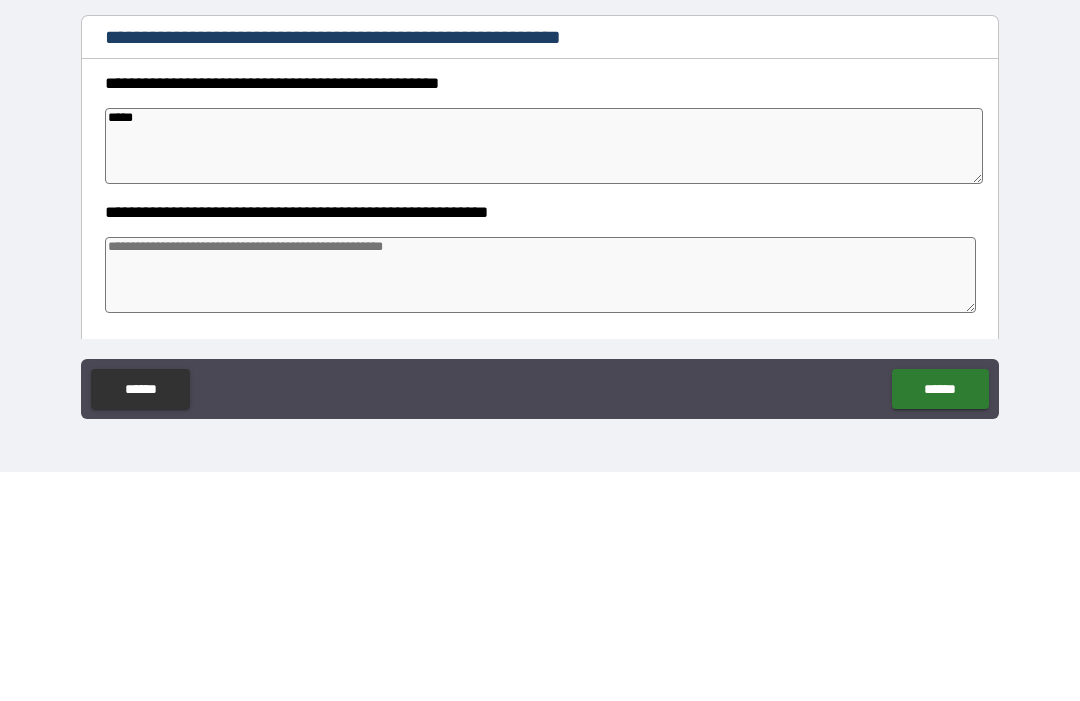type on "*" 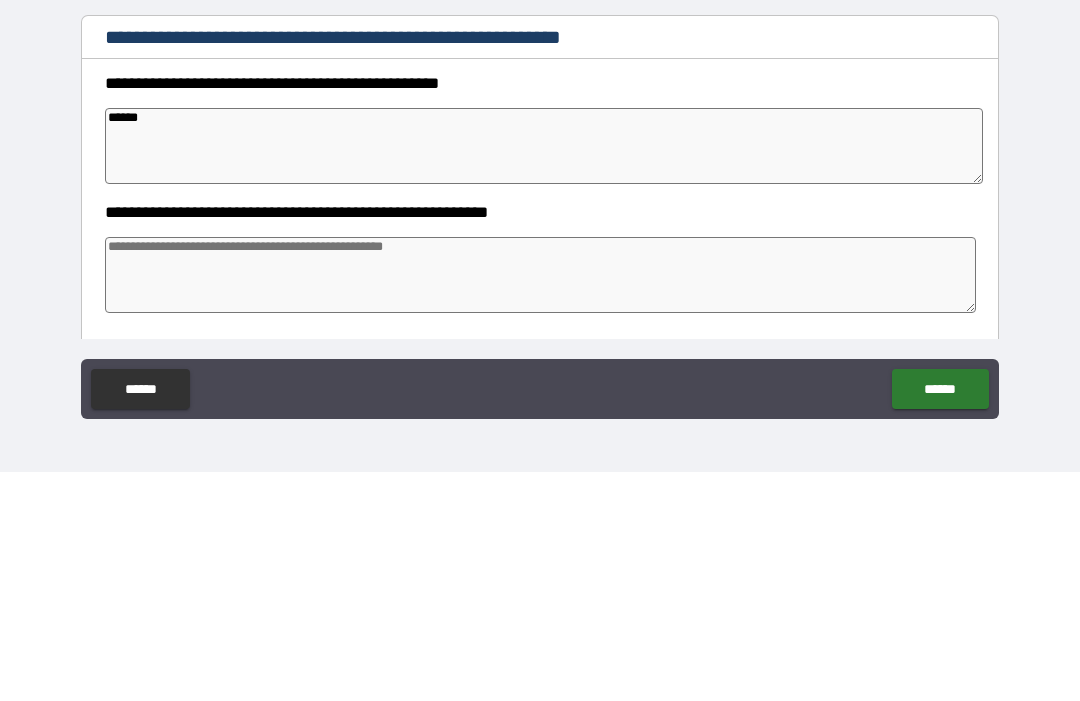 type on "*" 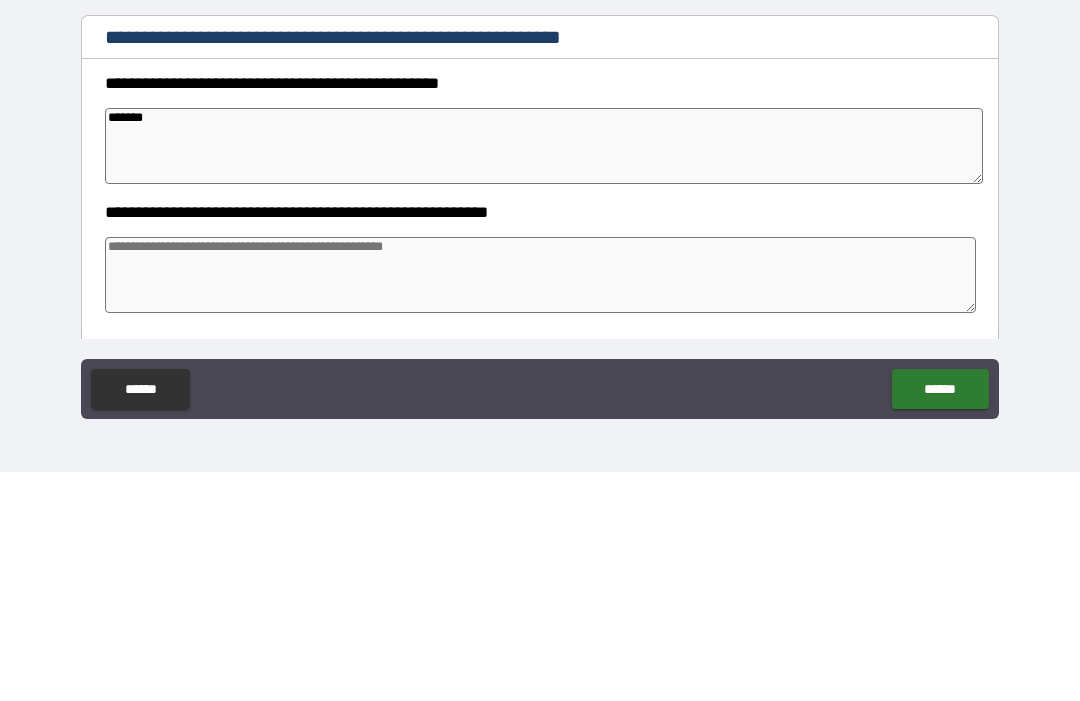 type on "*" 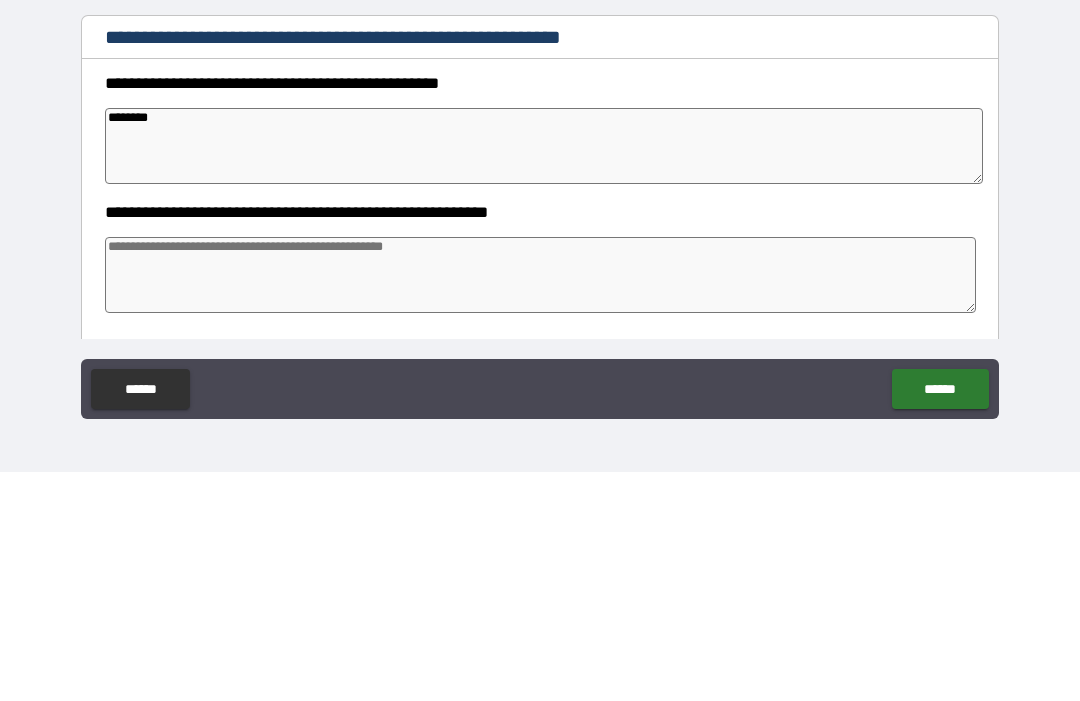 type on "*********" 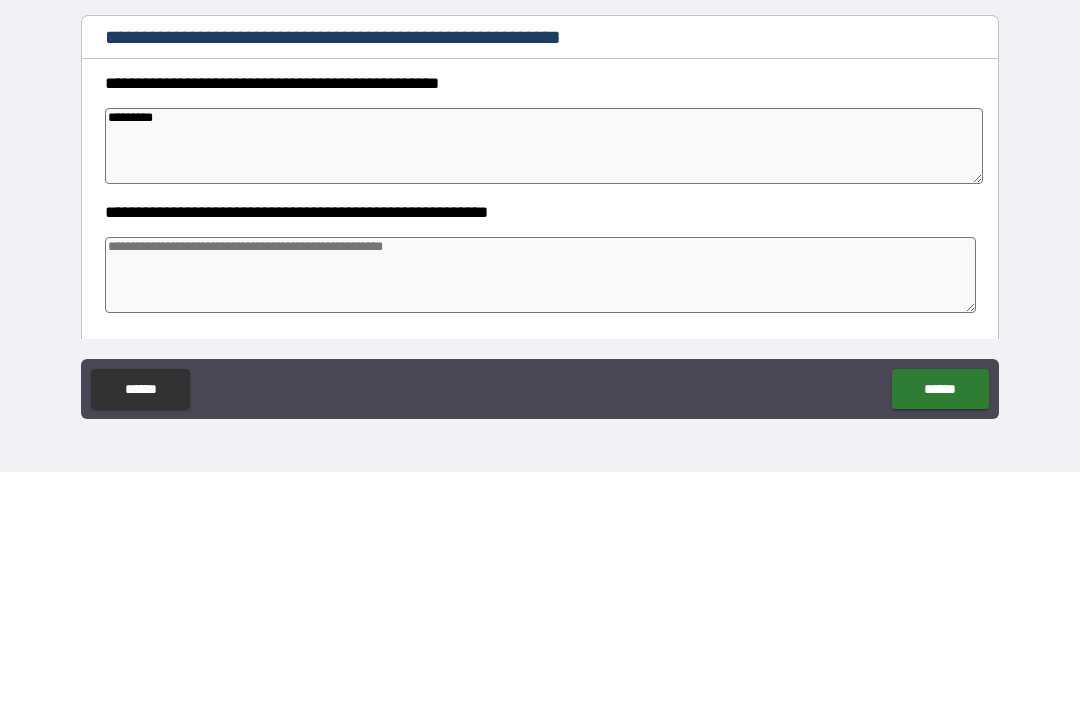type on "*" 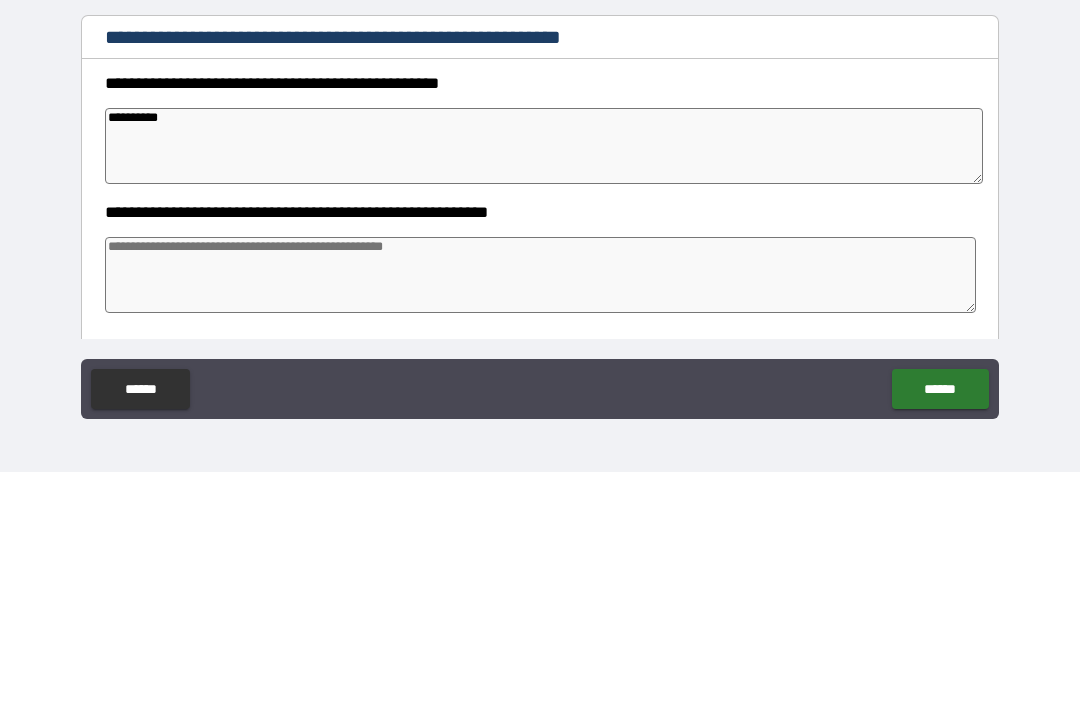 type on "*" 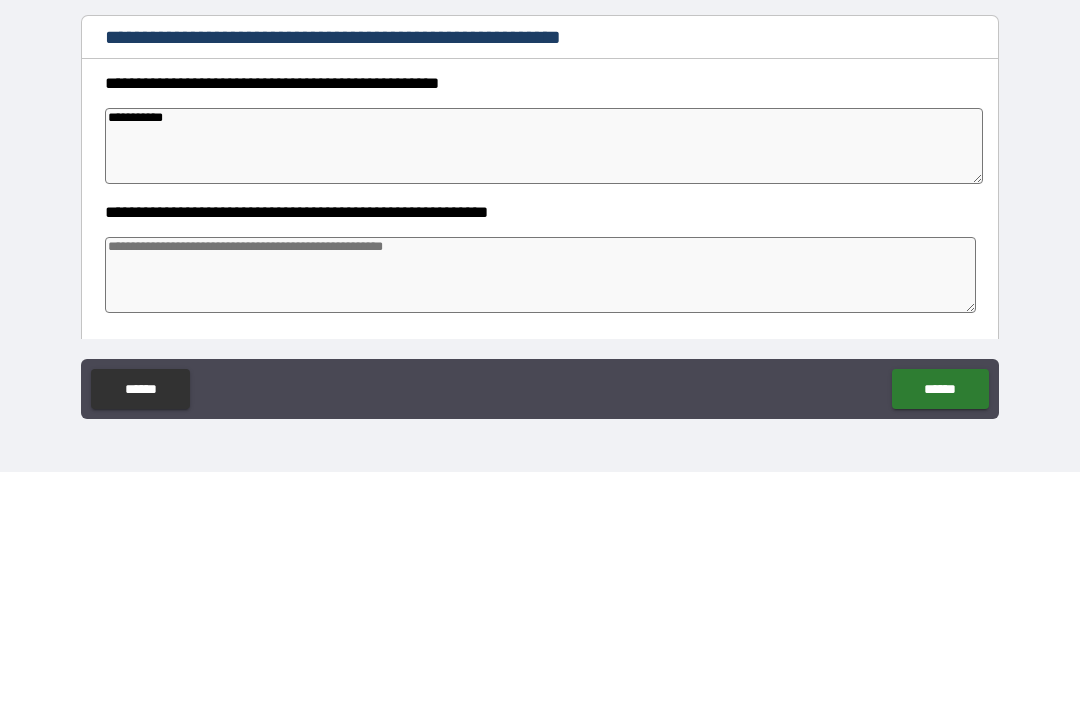 type on "*" 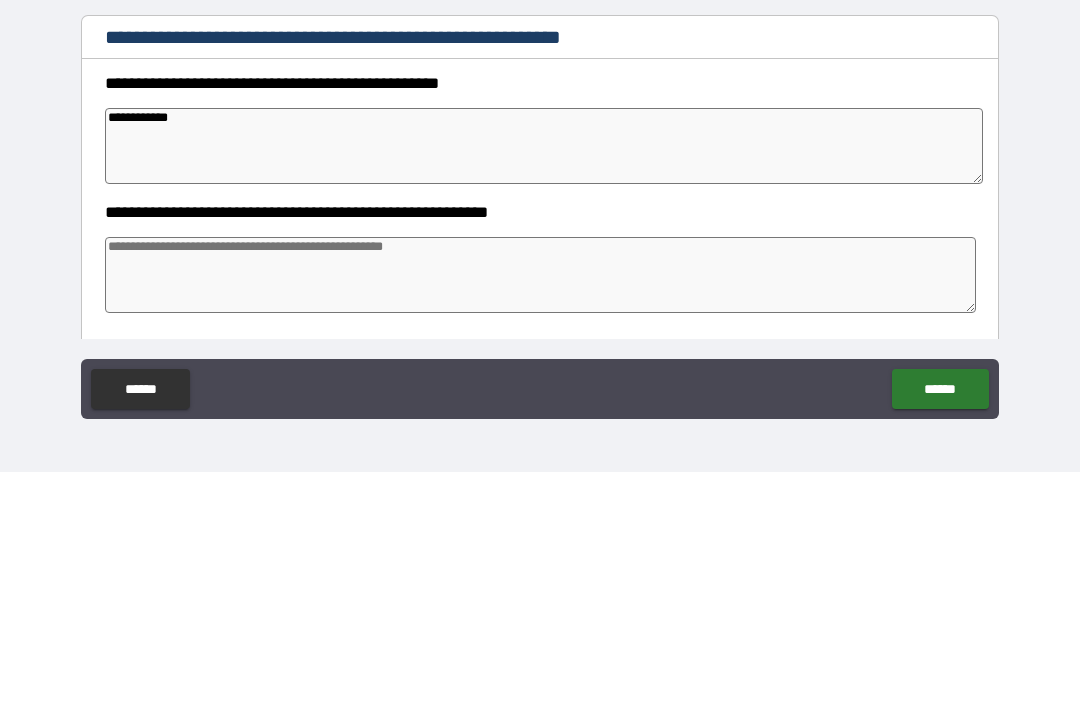 type on "*" 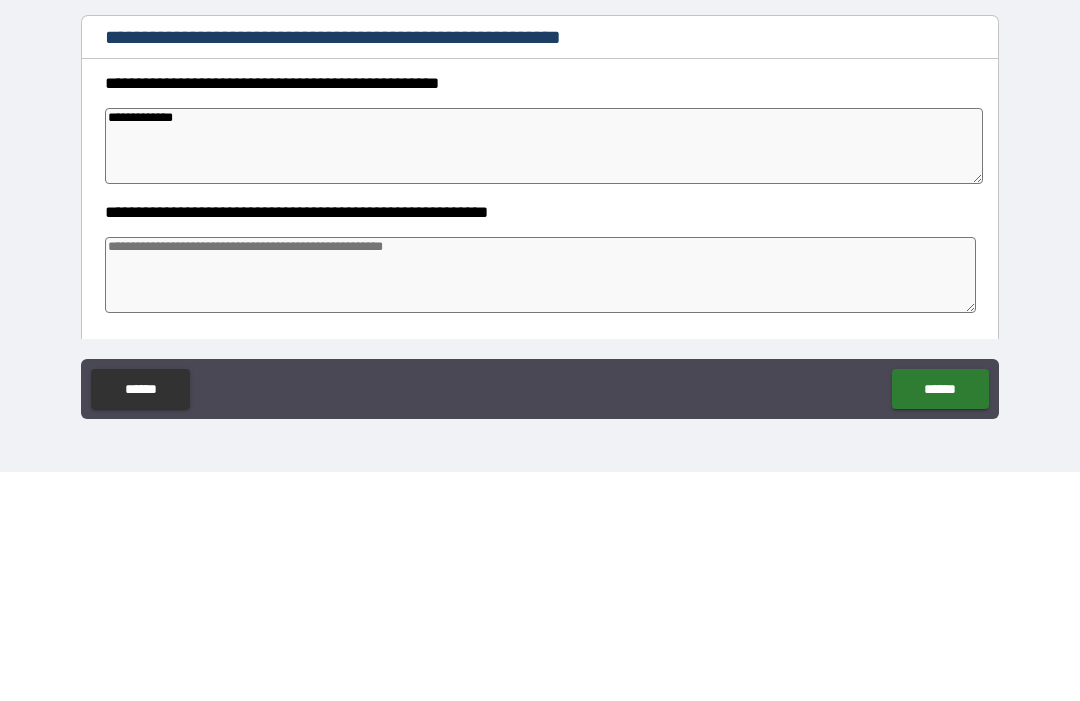 type on "*" 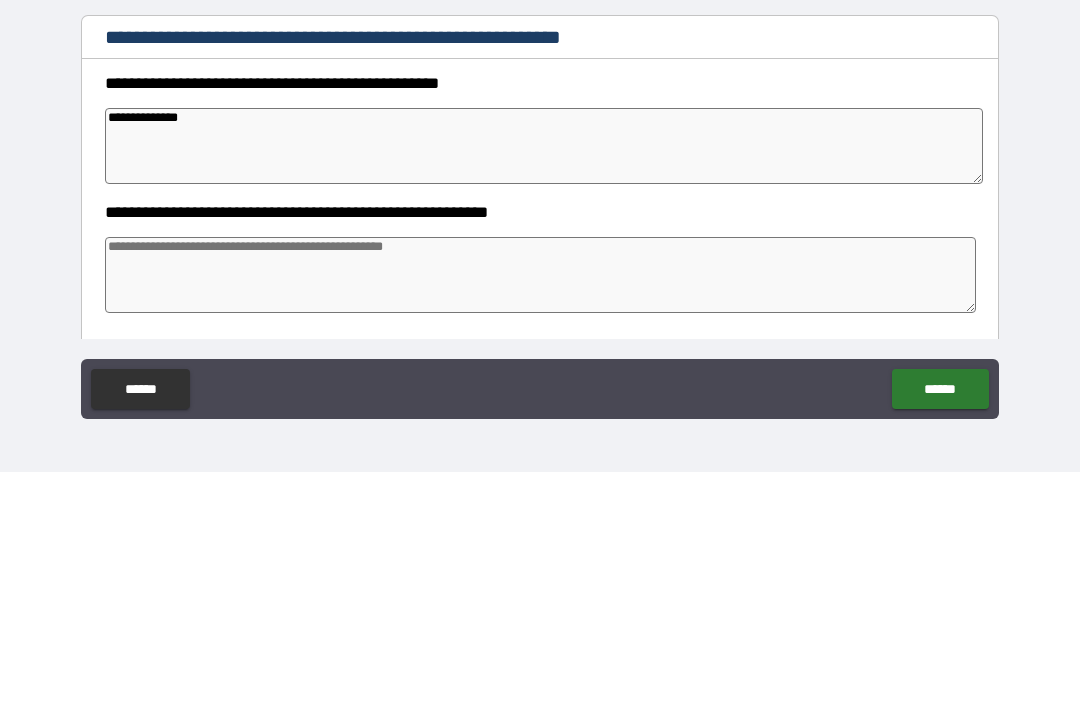 type on "*" 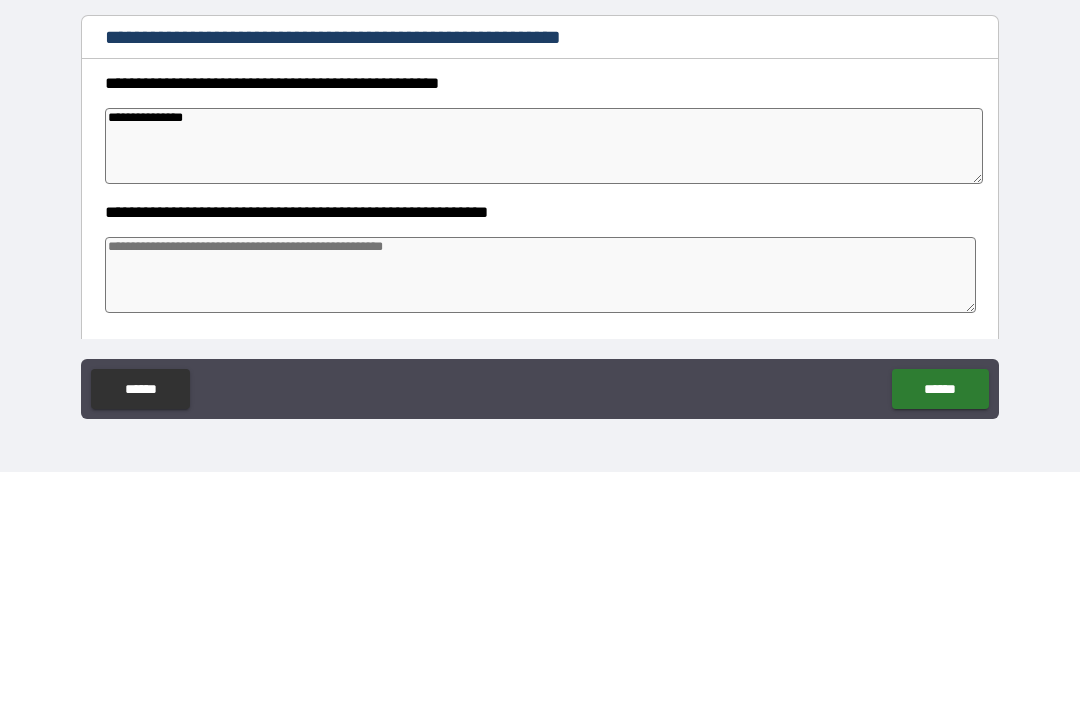 type on "*" 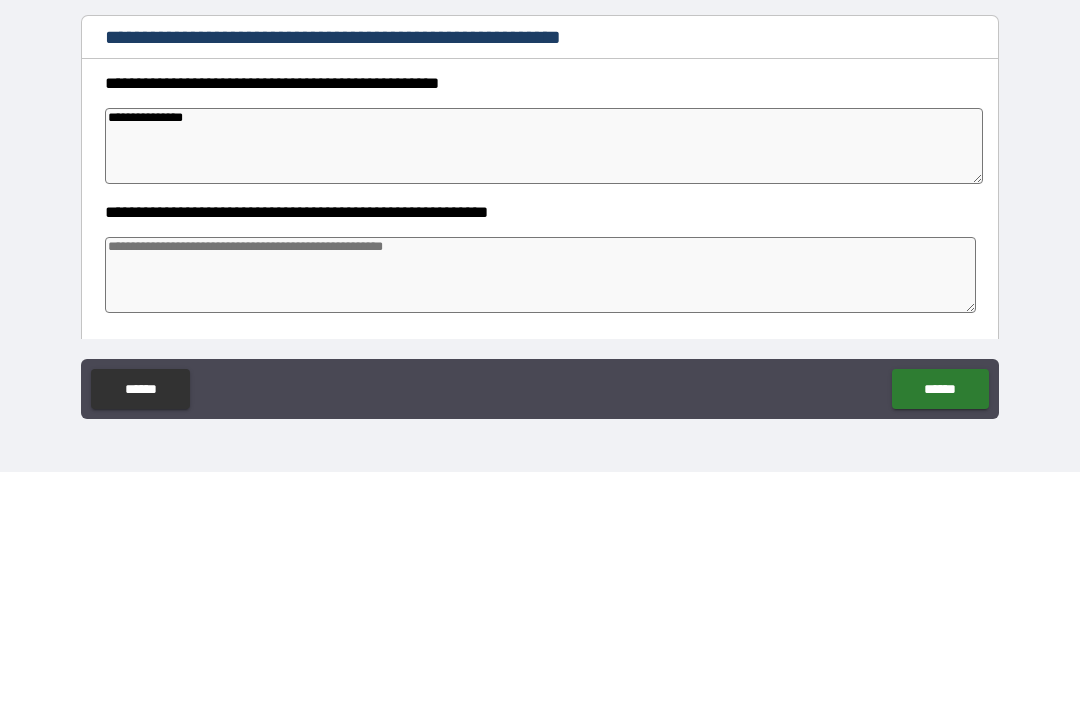 type on "**********" 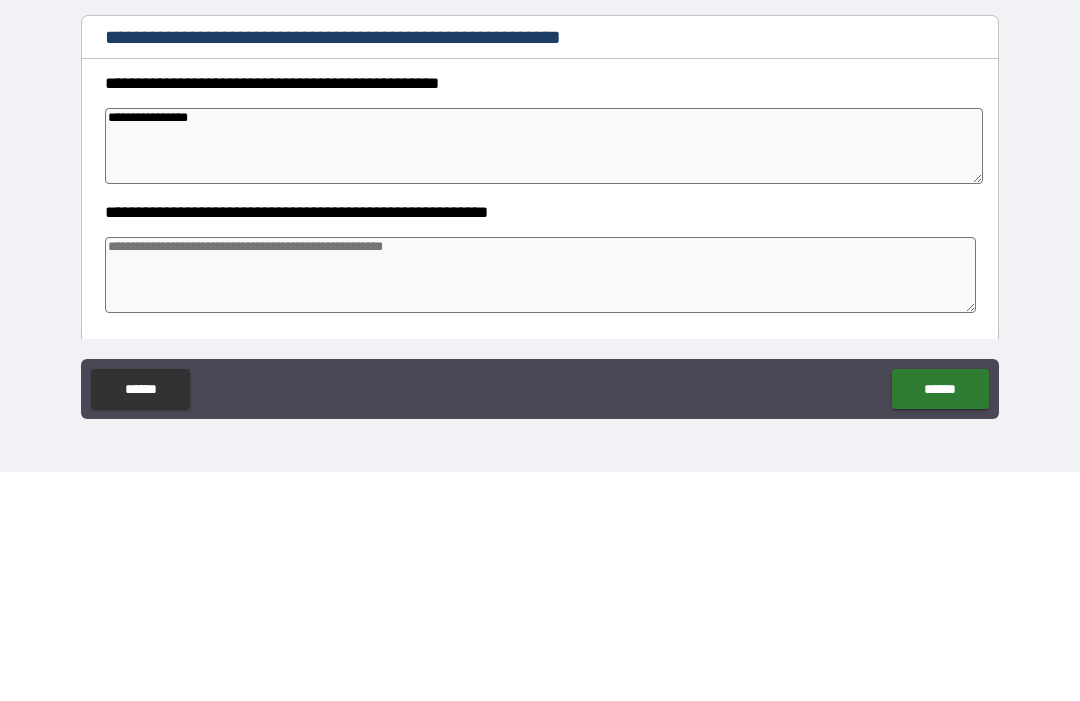 type on "*" 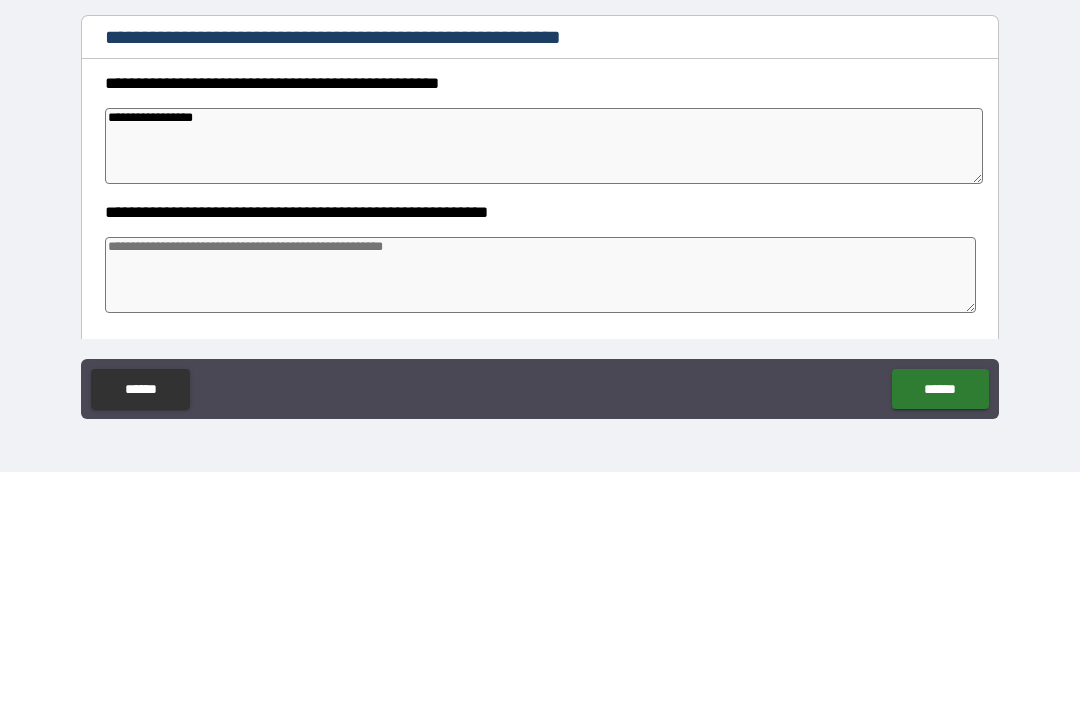 type on "*" 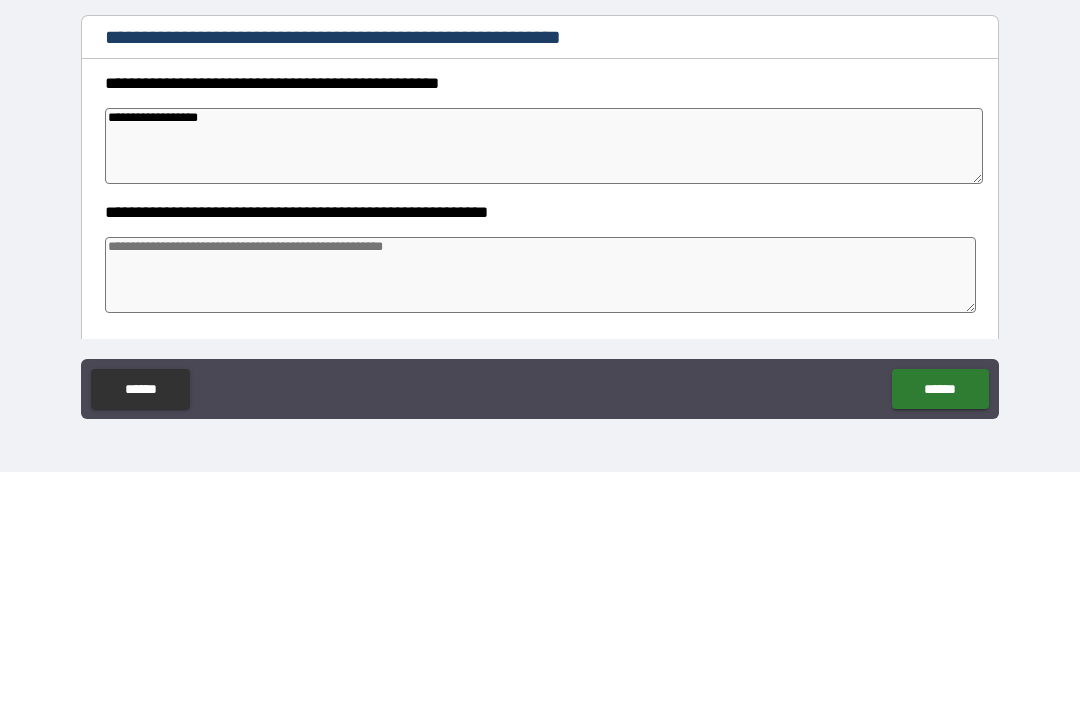 type on "*" 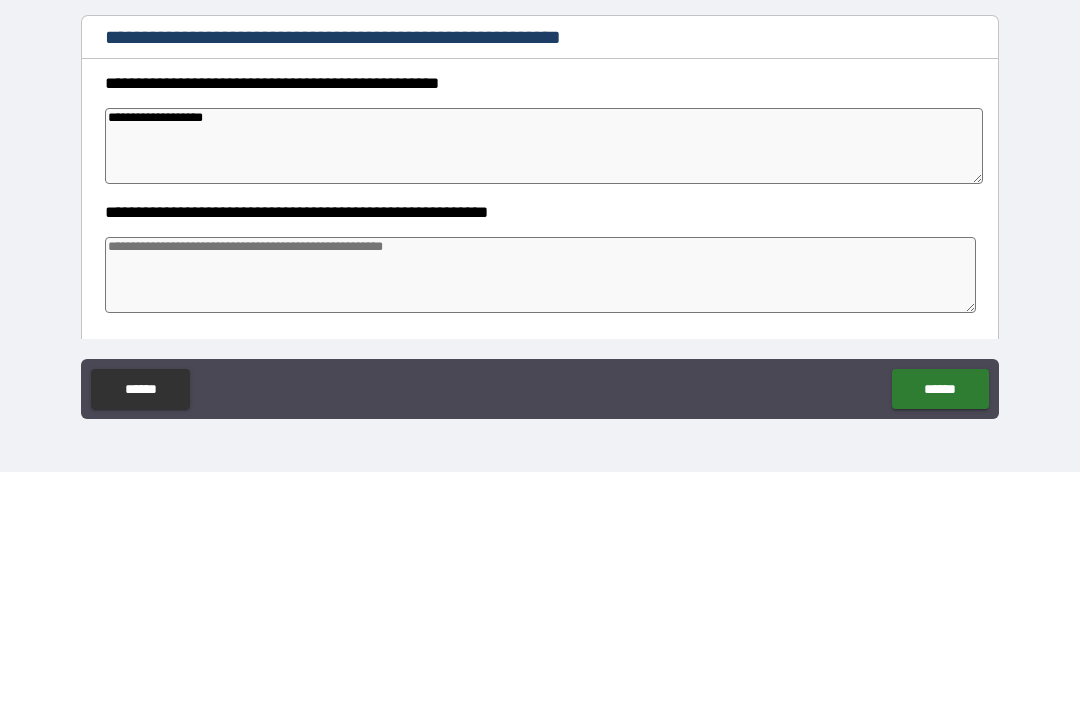 type on "*" 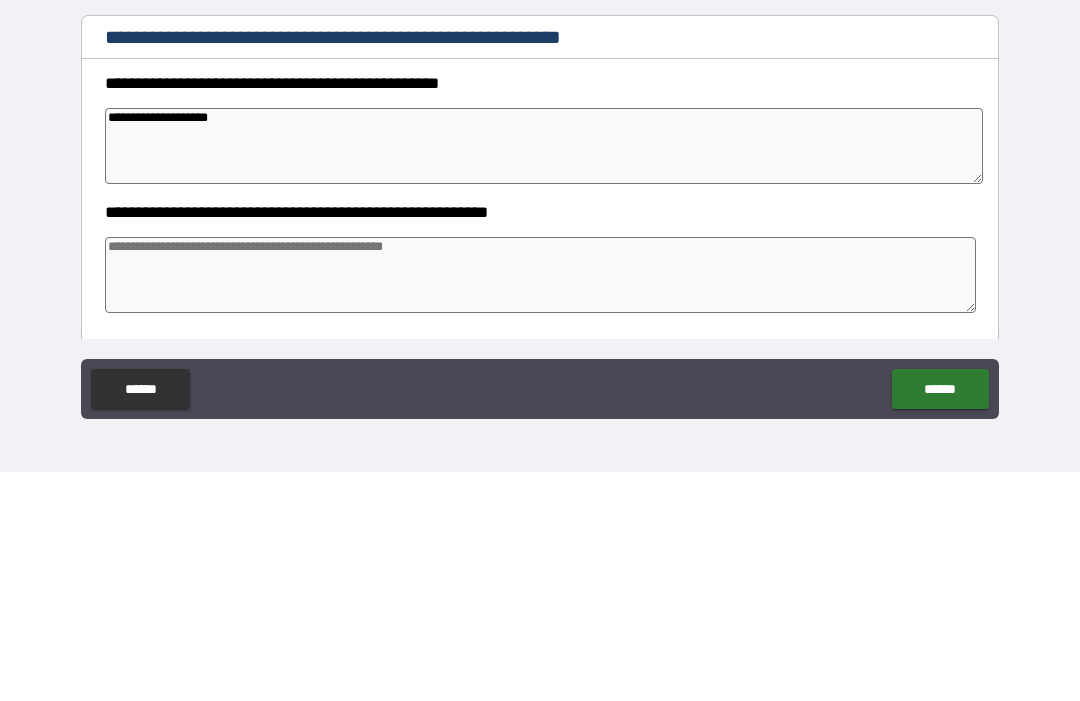 type on "*" 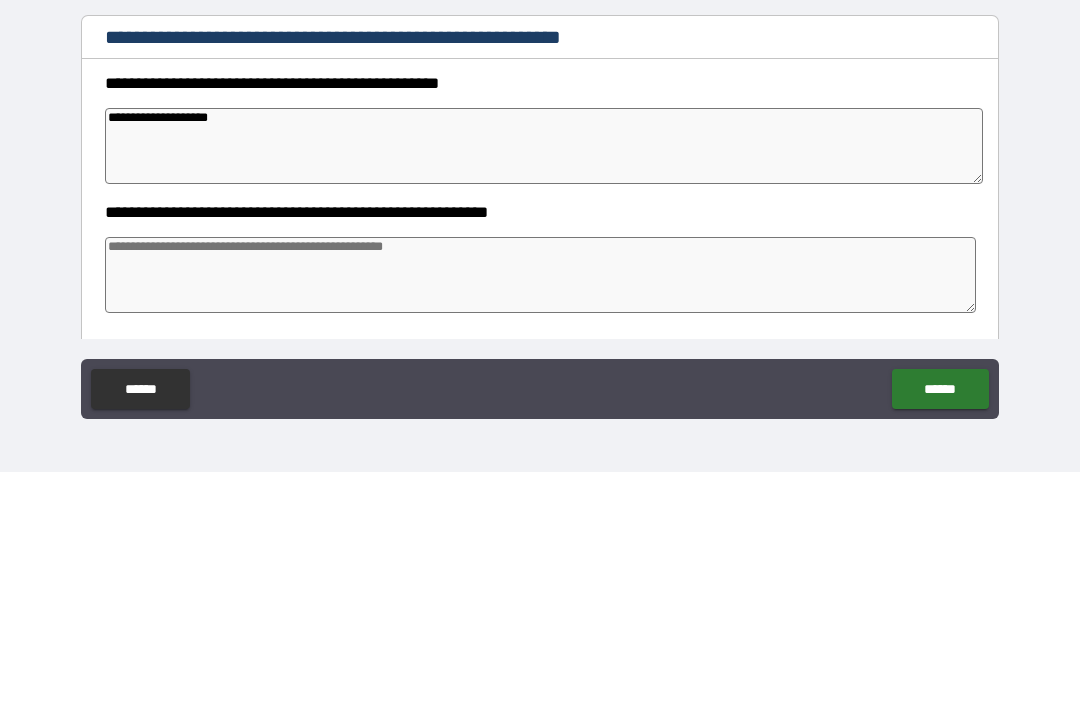type on "**********" 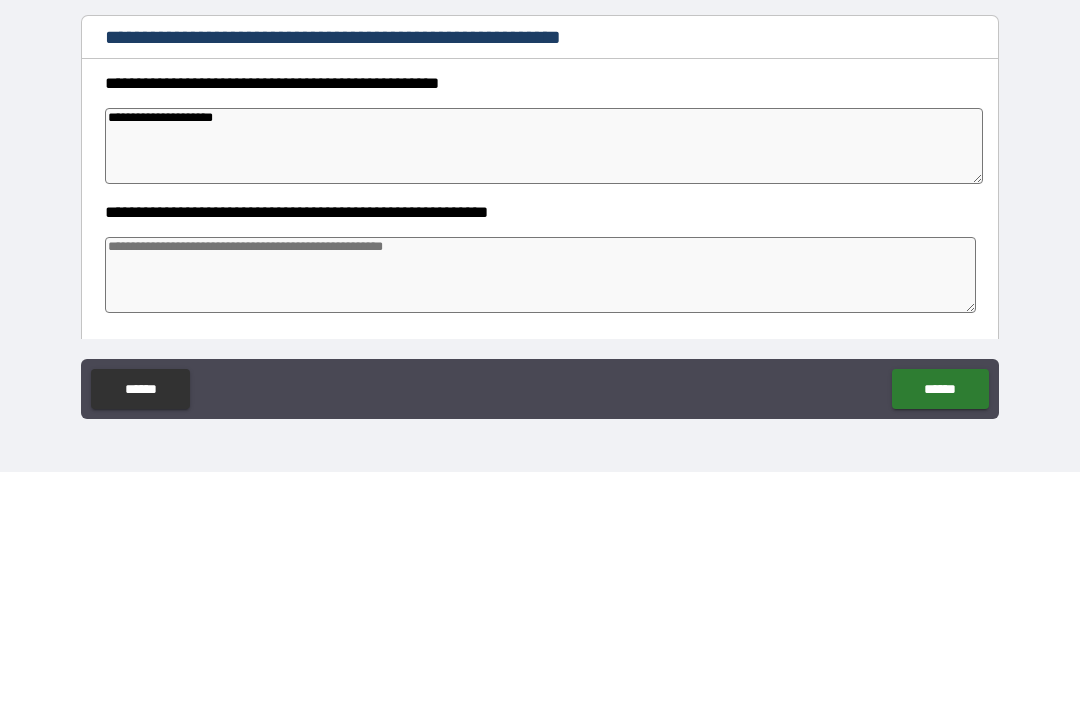 type on "*" 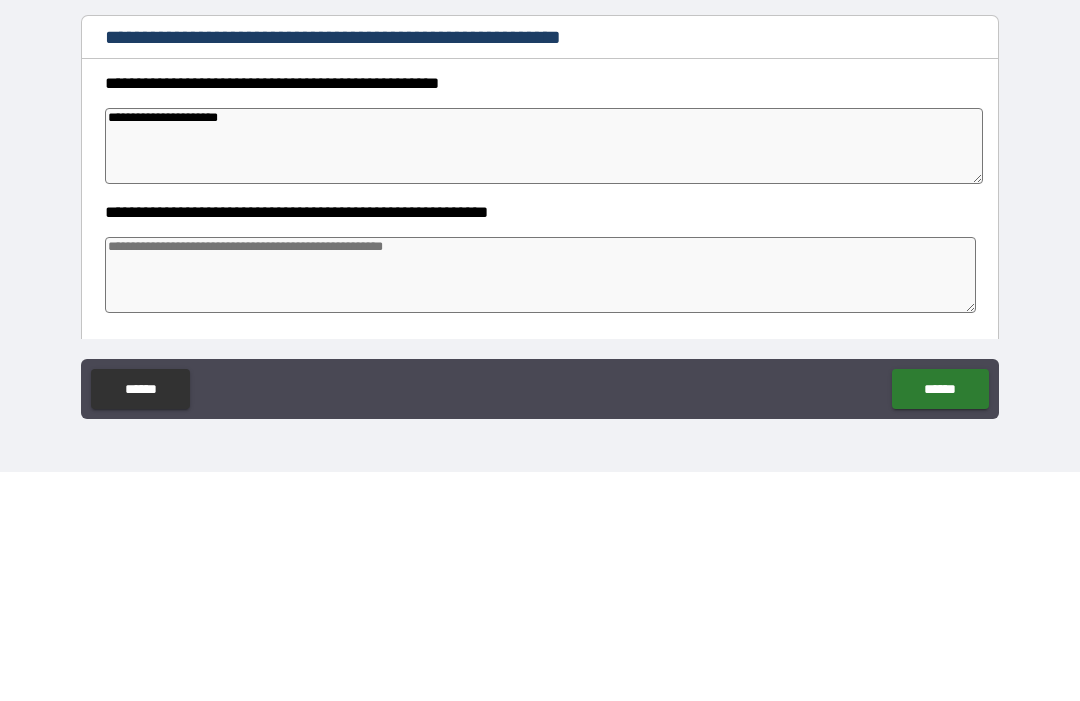 type on "*" 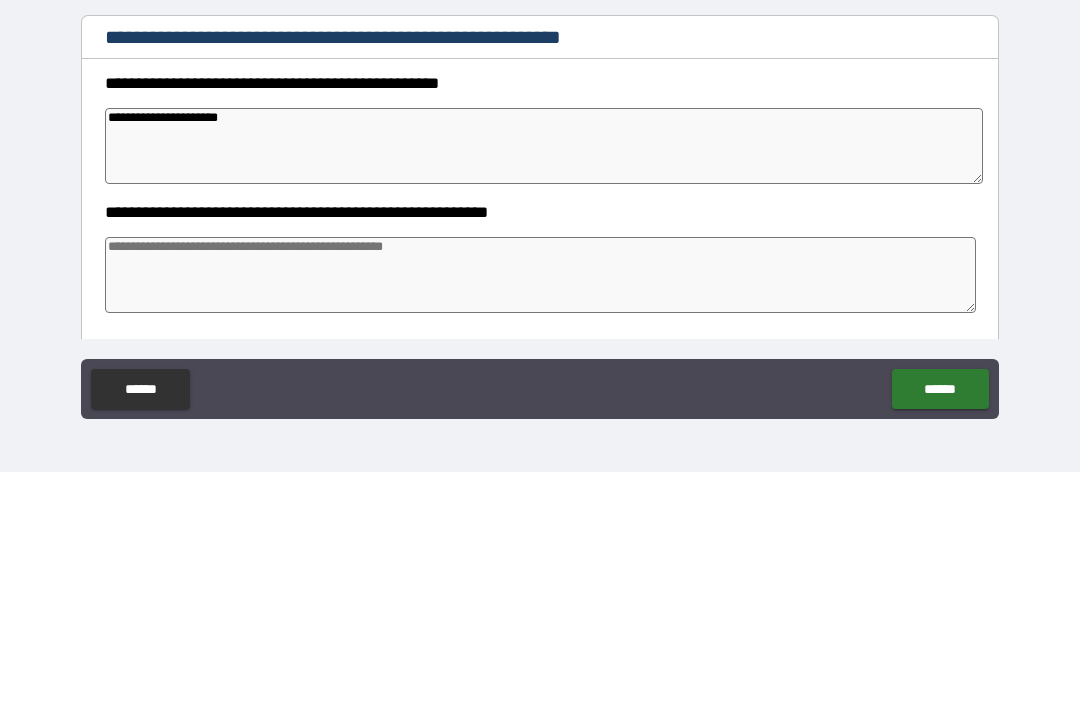 type on "**********" 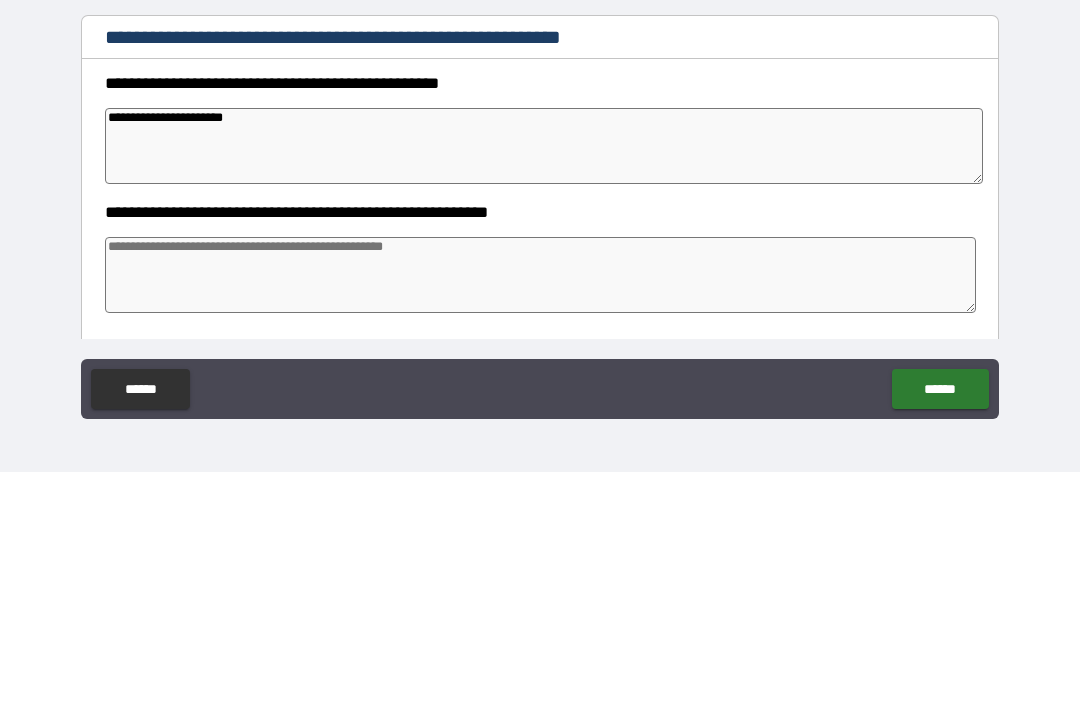 type on "*" 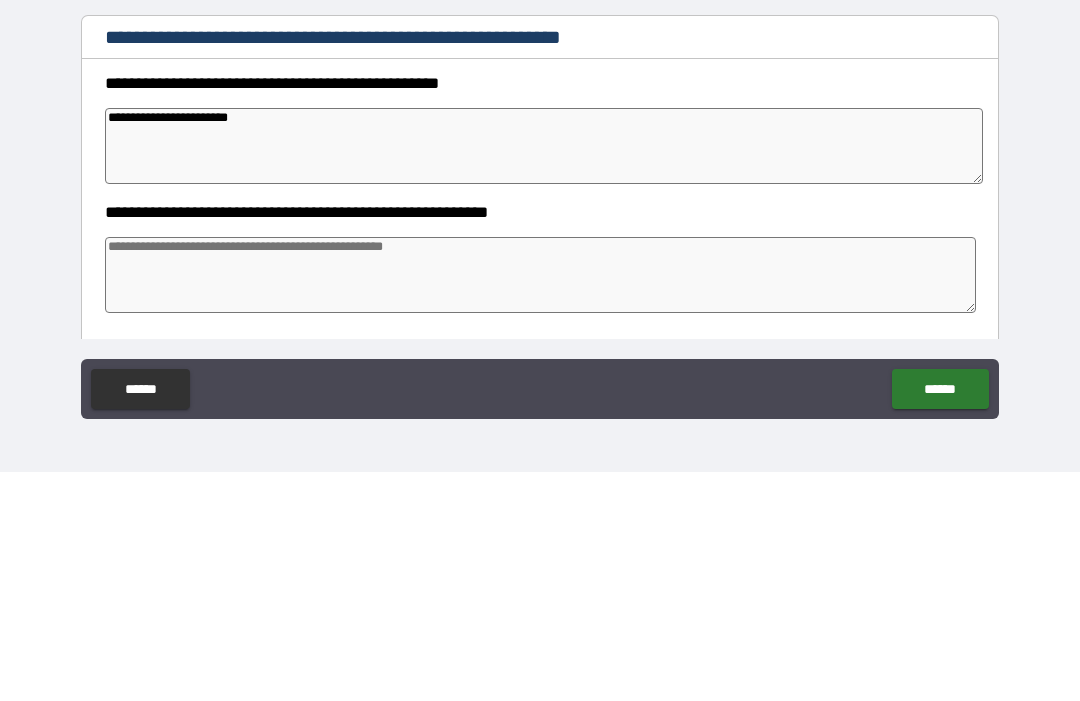 type on "*" 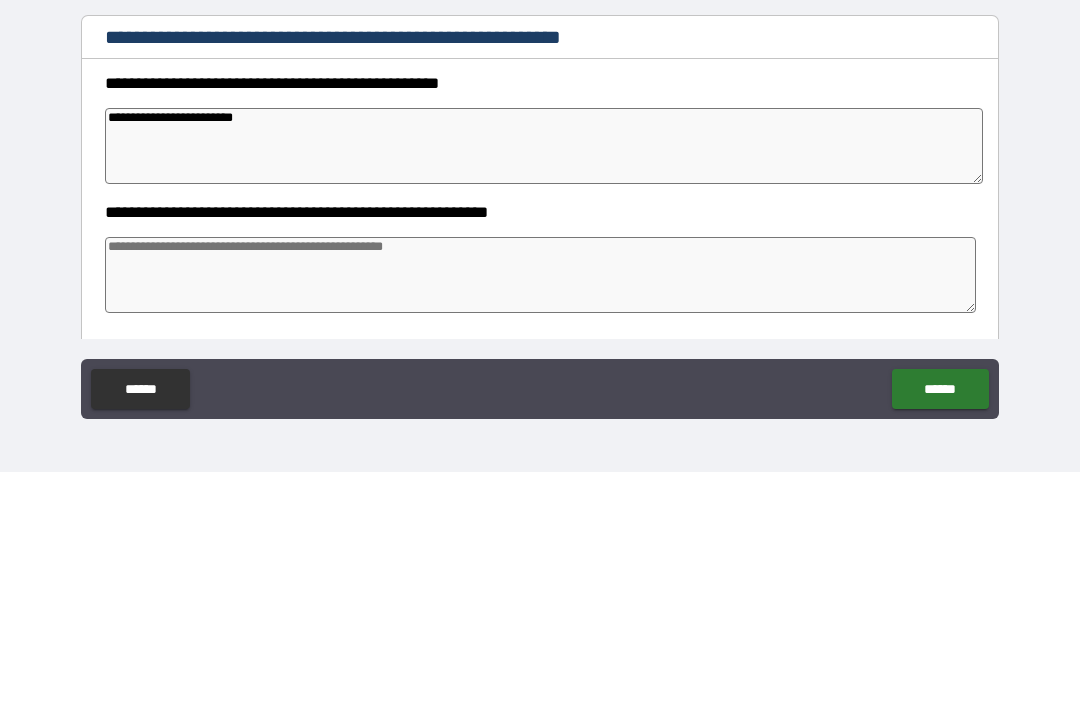 type on "*" 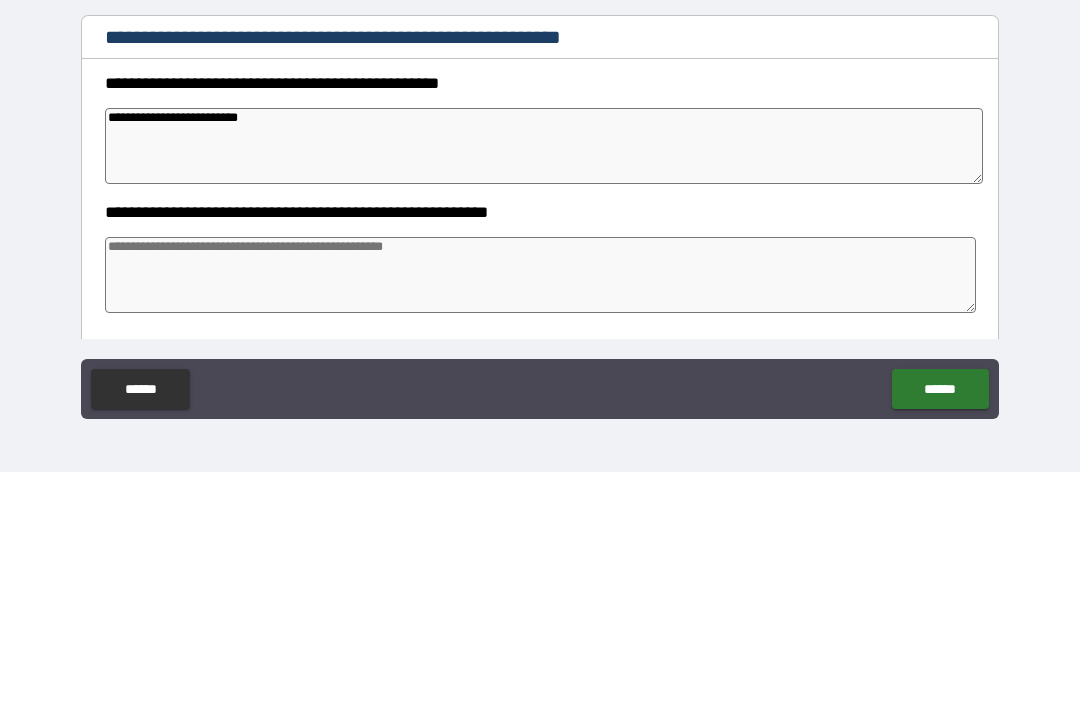 type on "*" 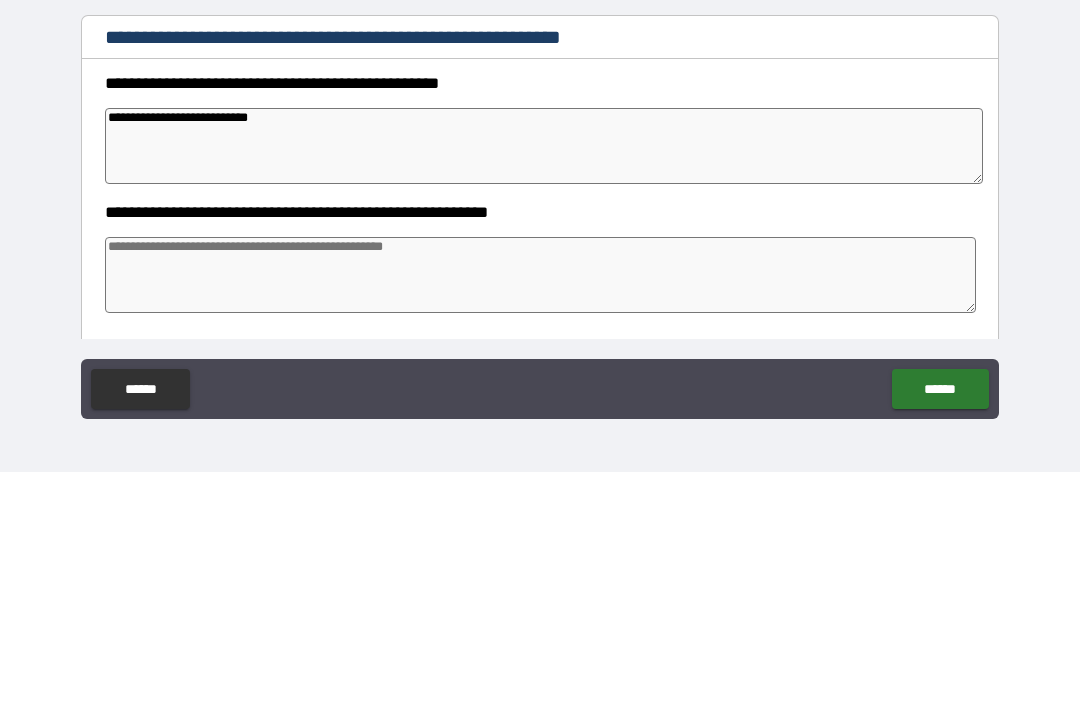 type on "**********" 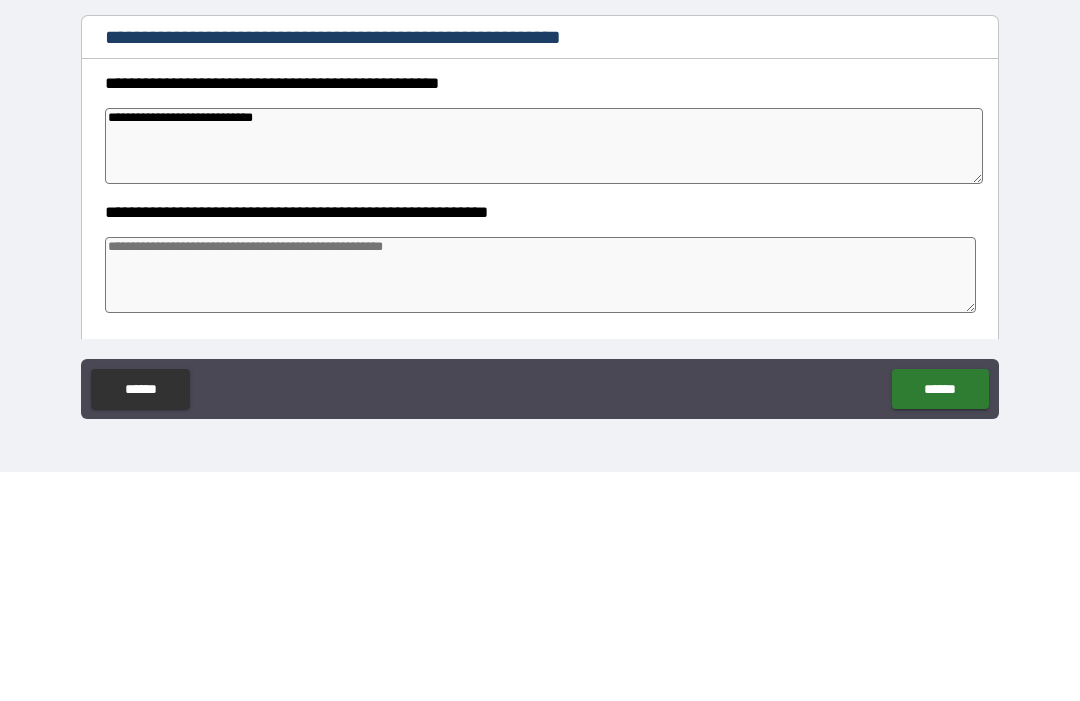 type on "*" 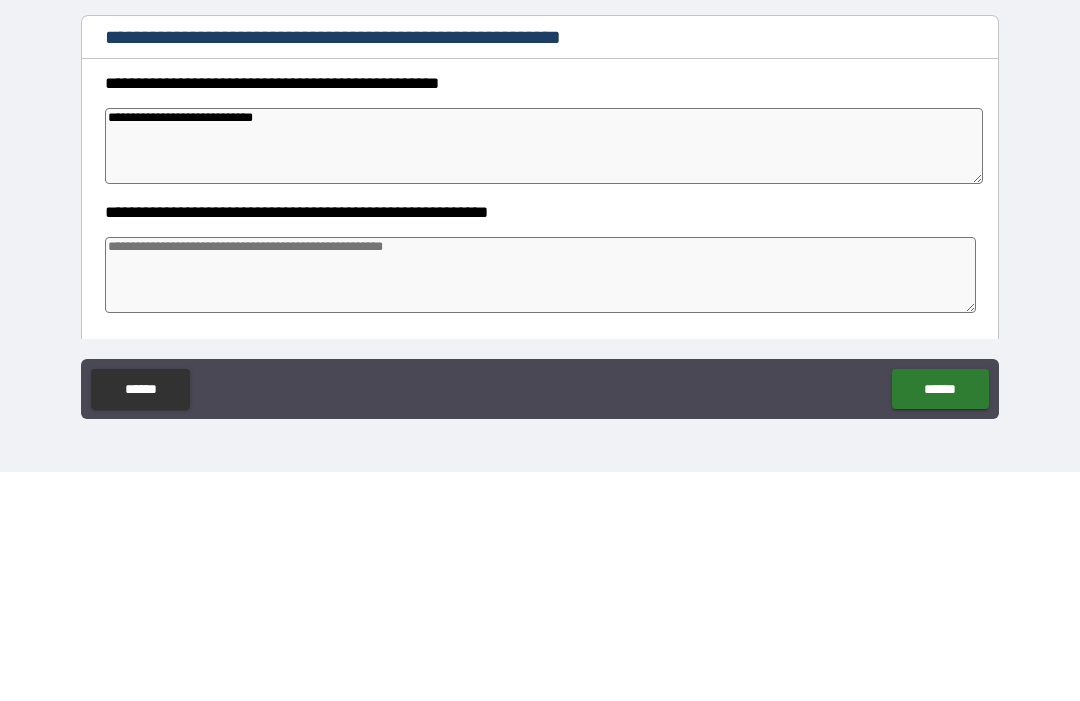 type on "**********" 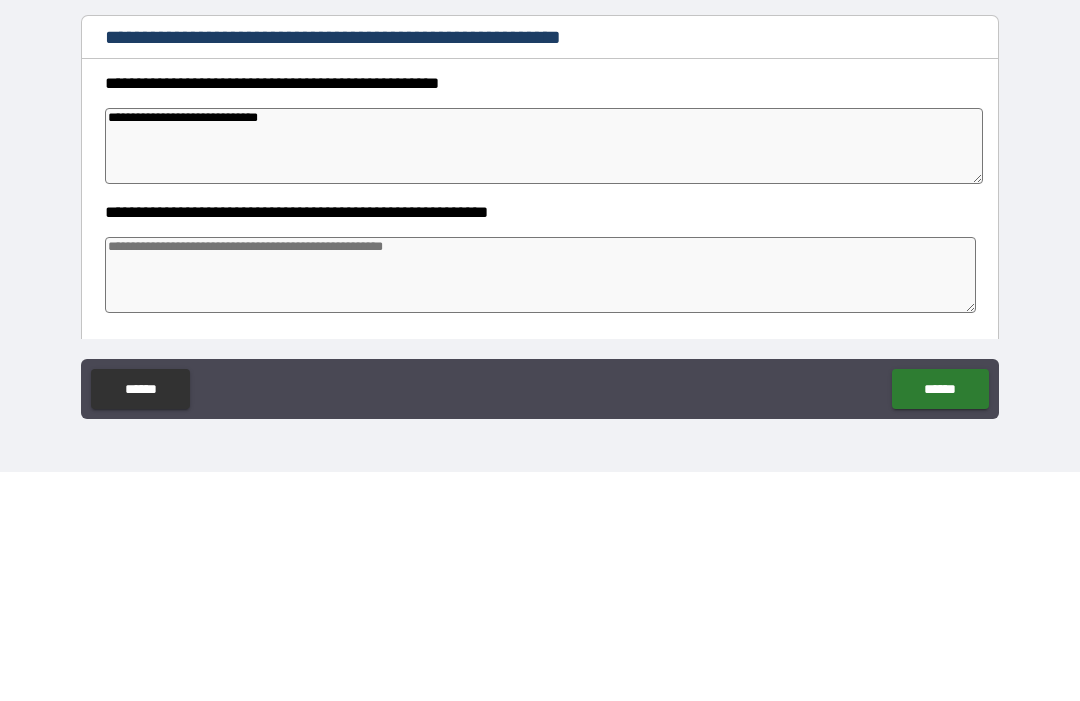 type on "*" 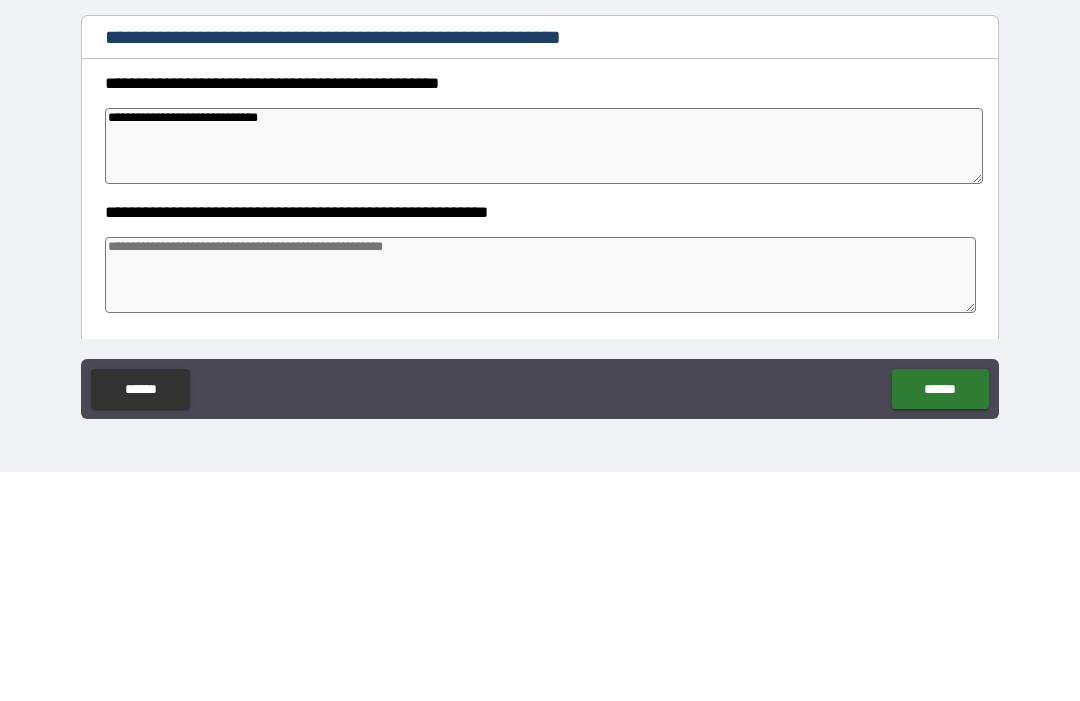 type on "**********" 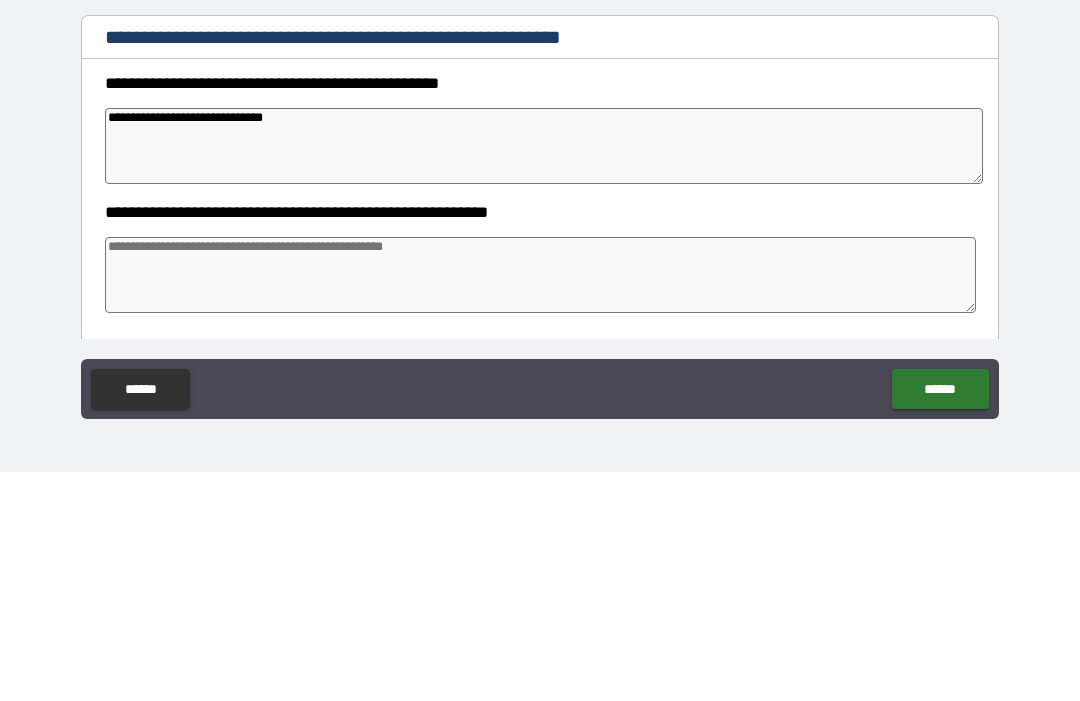 type on "*" 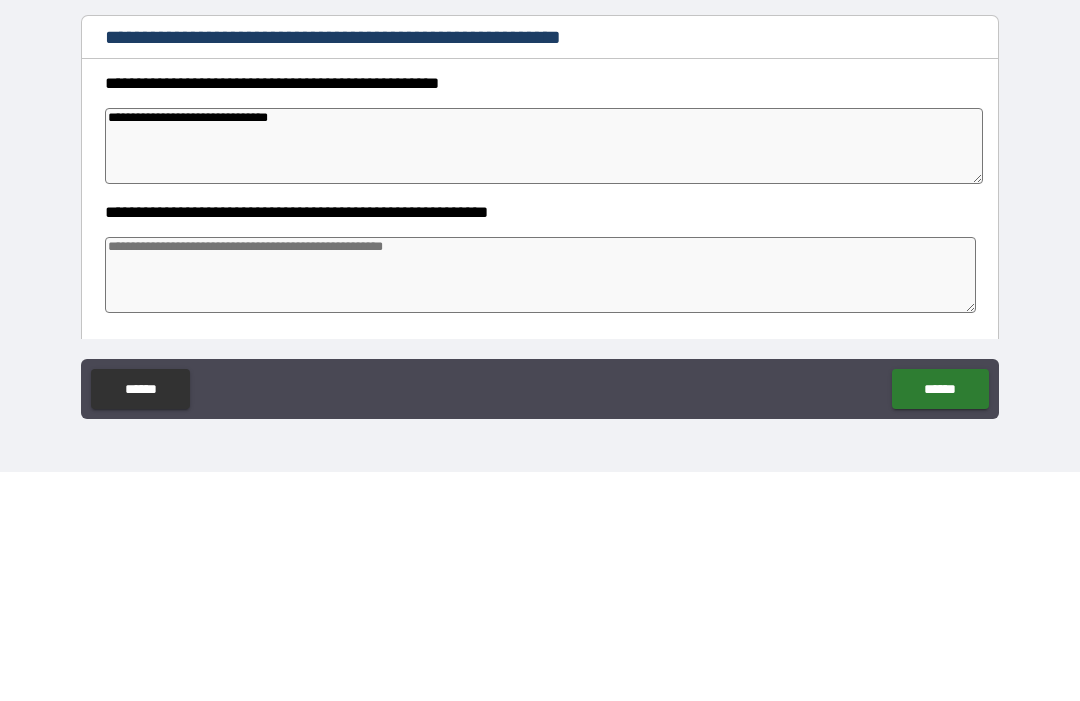 type on "*" 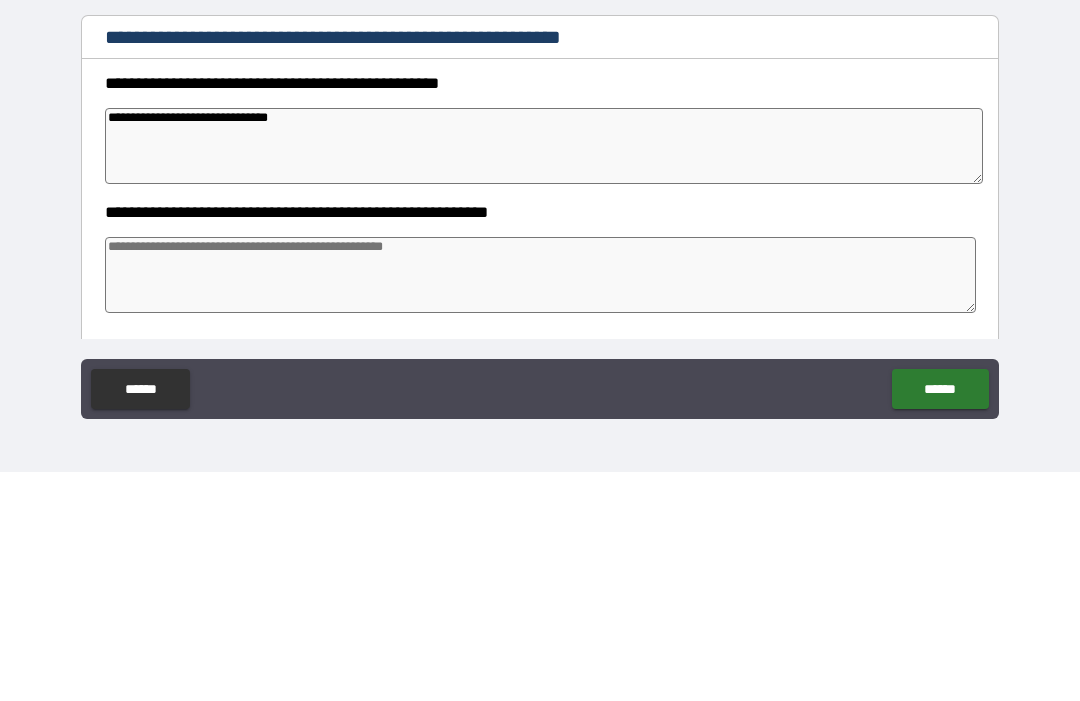 type on "**********" 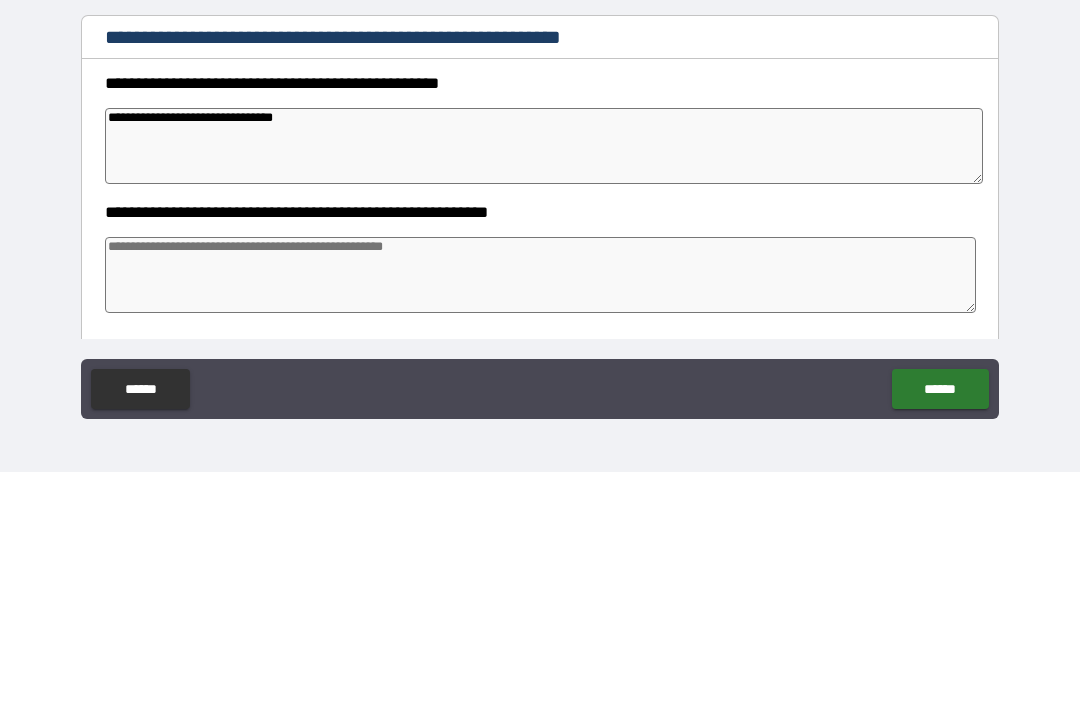 type on "*" 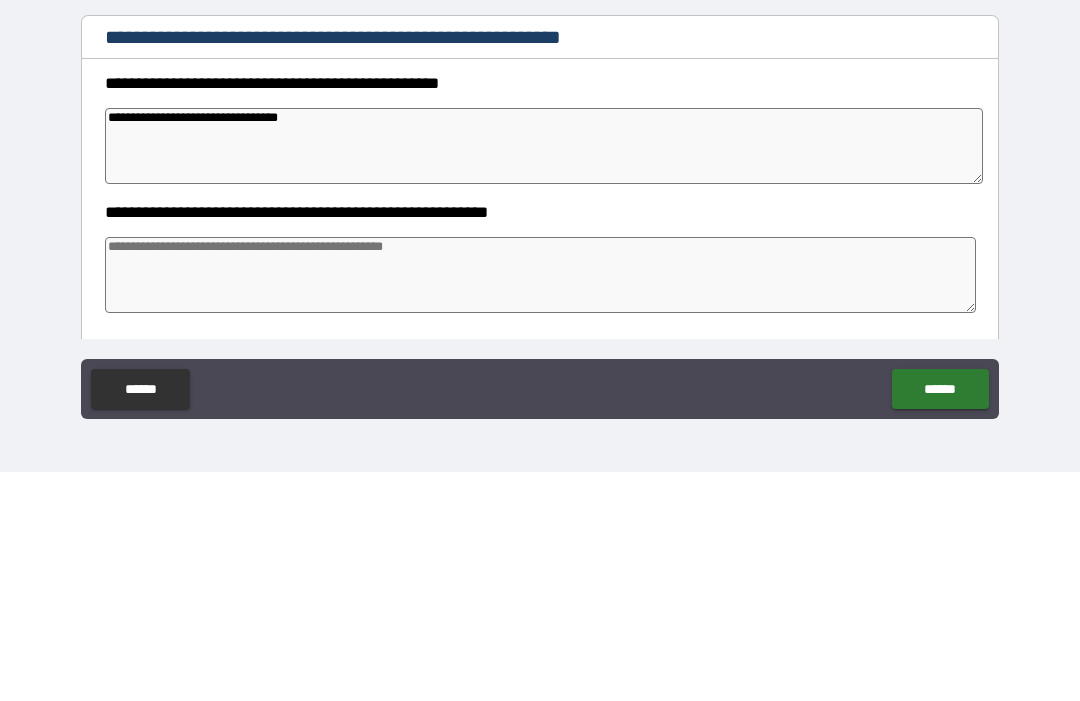 type on "*" 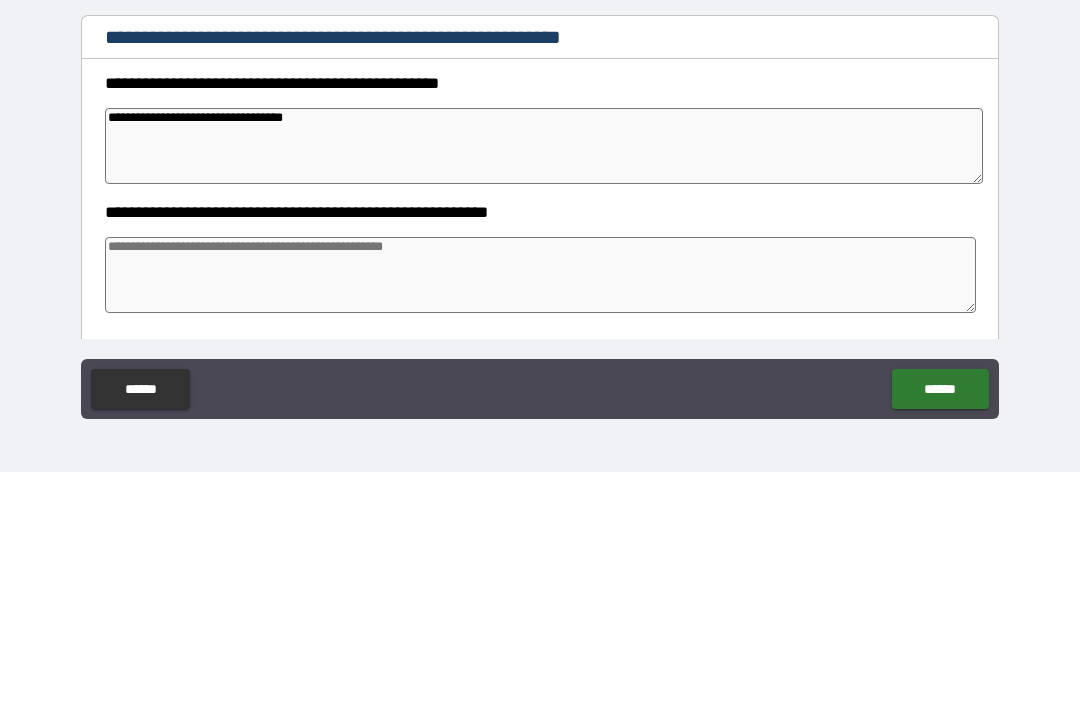 type on "*" 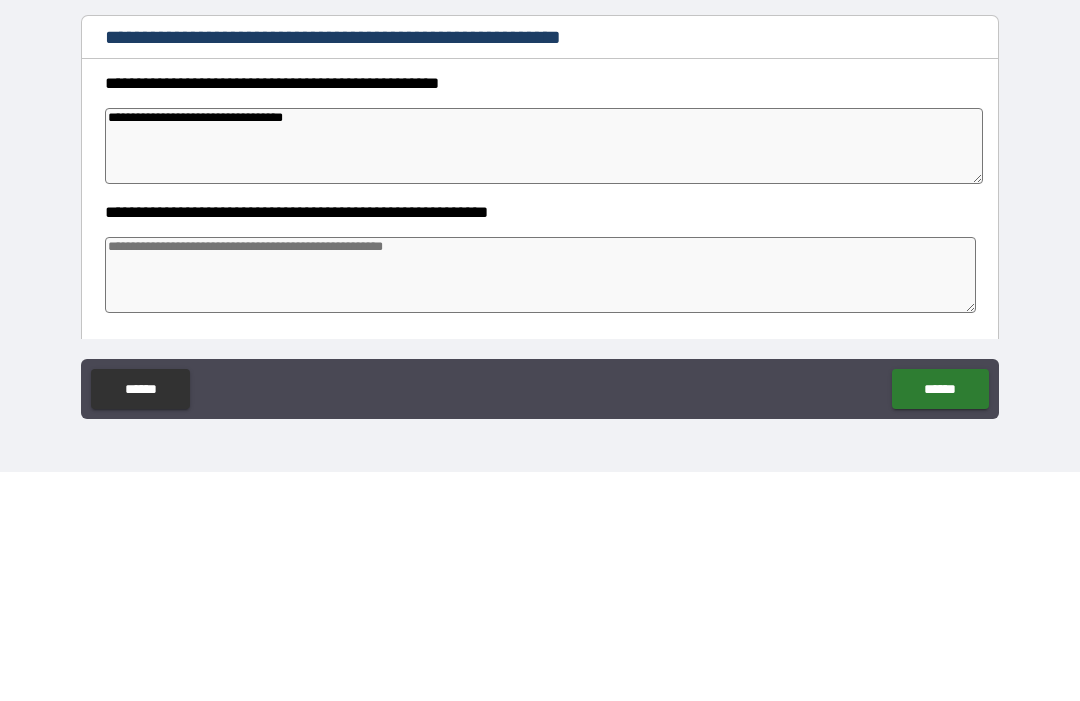 type on "**********" 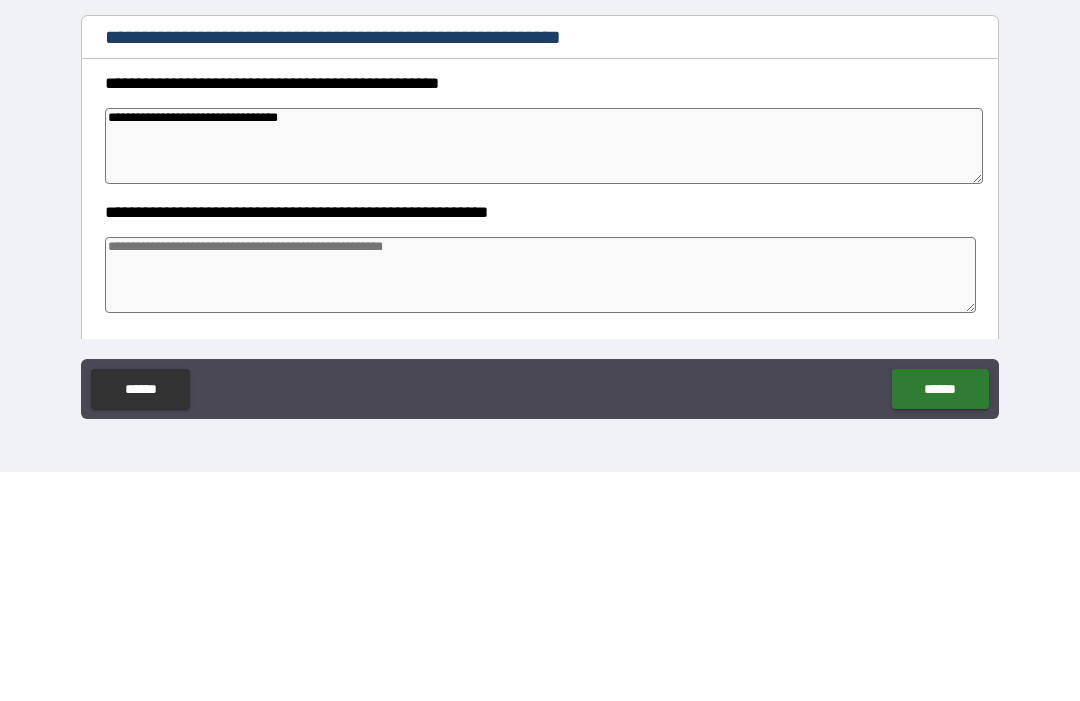 type on "*" 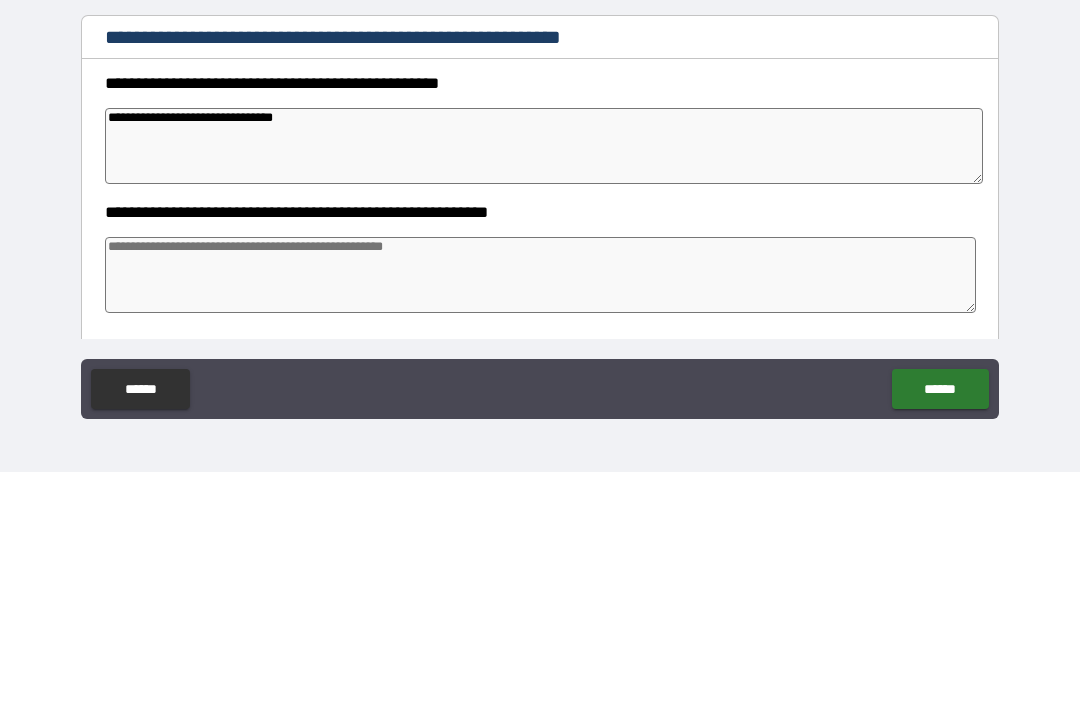 type on "*" 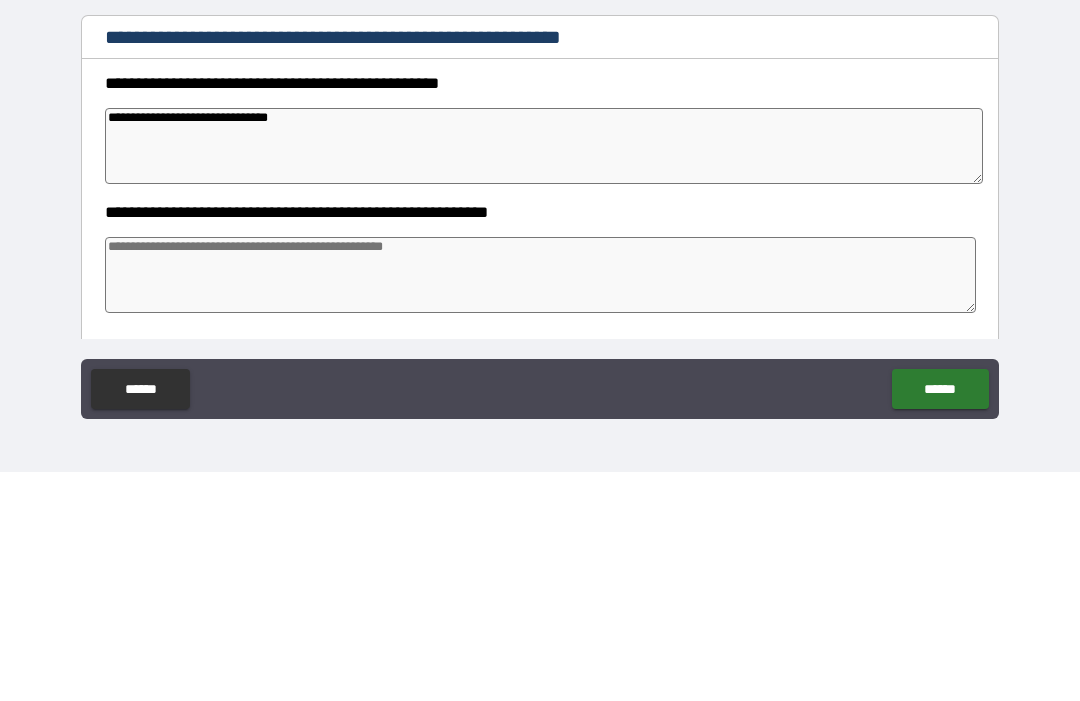 type on "*" 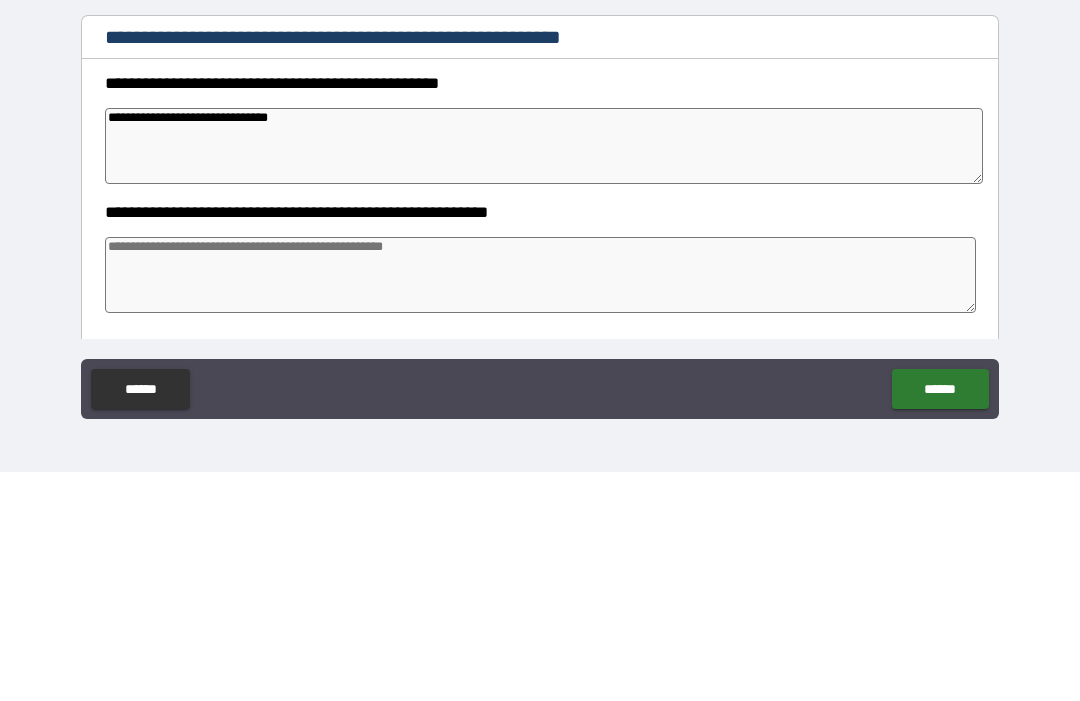 type on "**********" 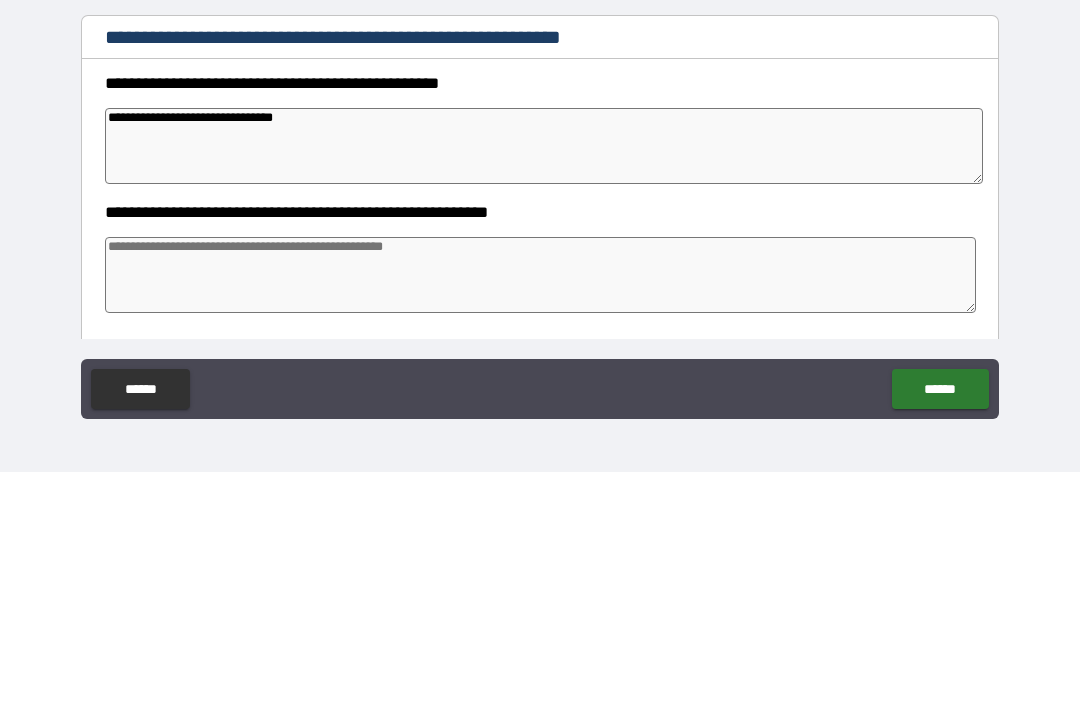 type on "*" 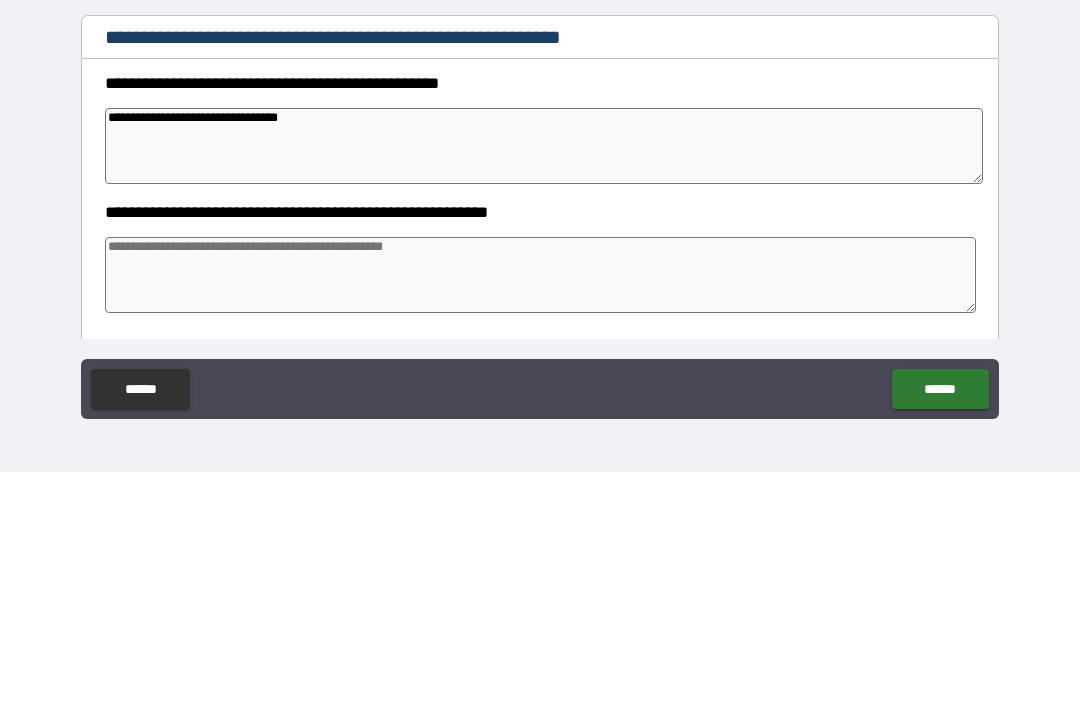 type on "*" 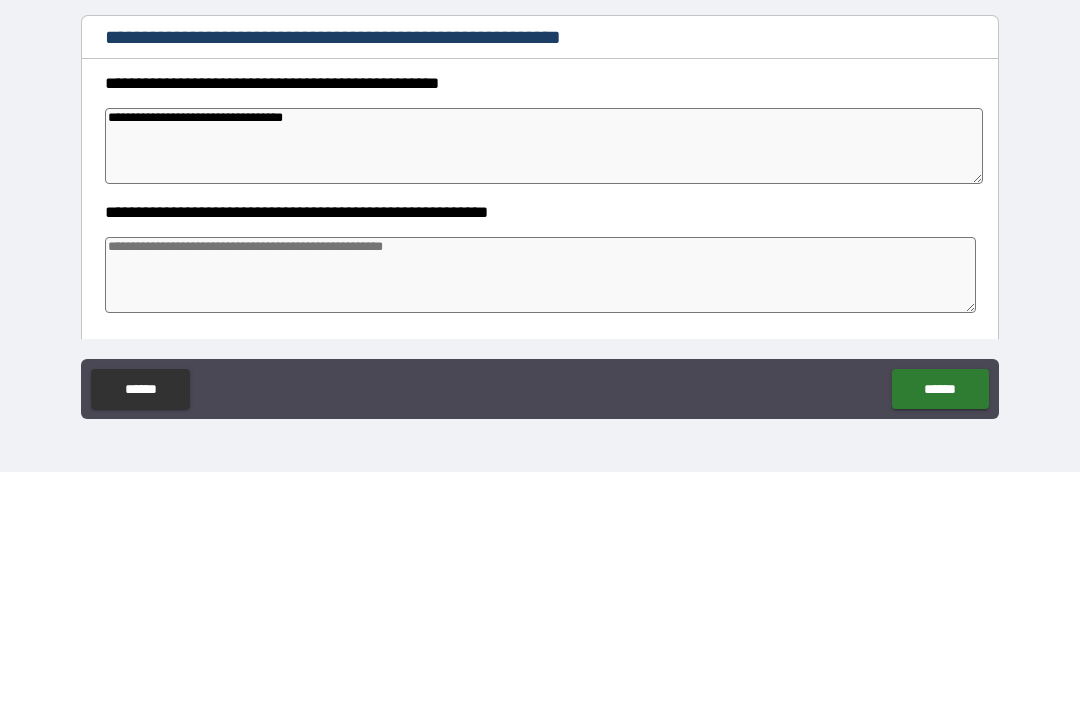 type on "*" 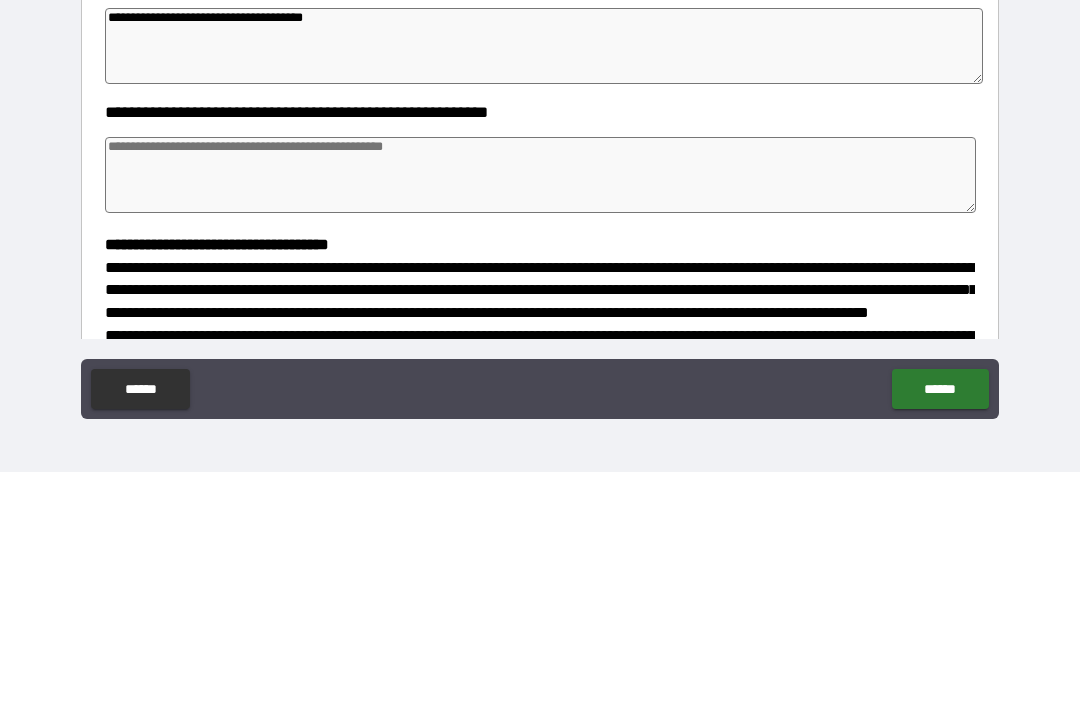scroll, scrollTop: 99, scrollLeft: 0, axis: vertical 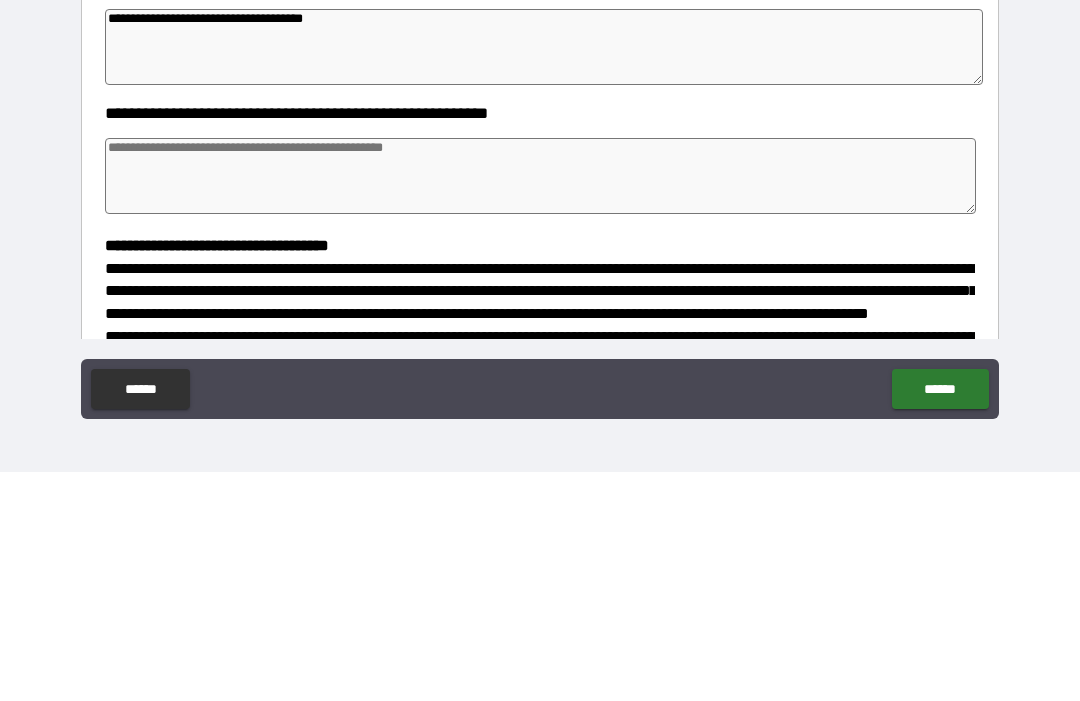 click at bounding box center [540, 405] 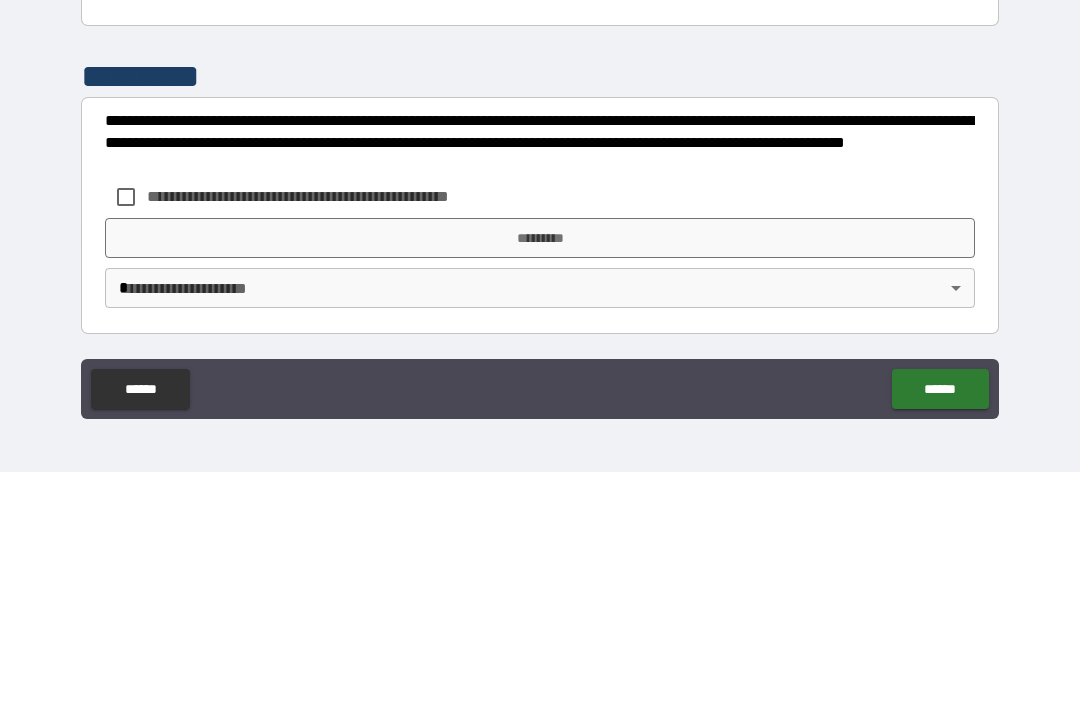 scroll, scrollTop: 529, scrollLeft: 0, axis: vertical 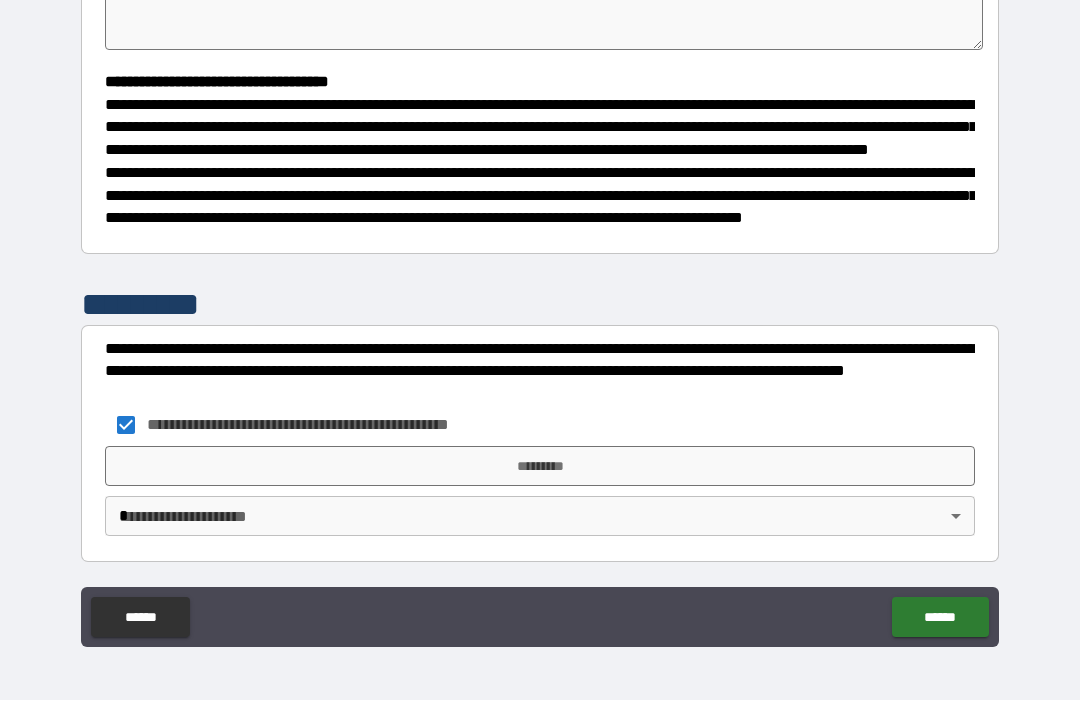 click on "[FIRST] [LAST] [STREET] [CITY] [STATE] [ZIP] [COUNTRY] [PHONE] [EMAIL]" at bounding box center [540, 317] 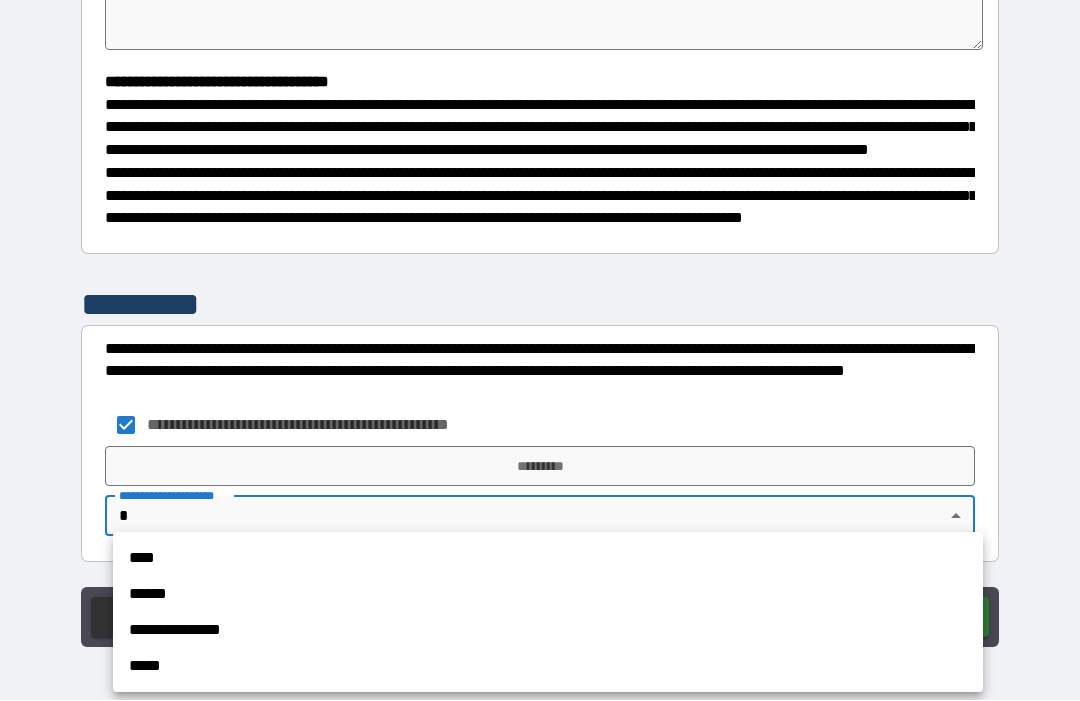 click on "**********" at bounding box center [548, 631] 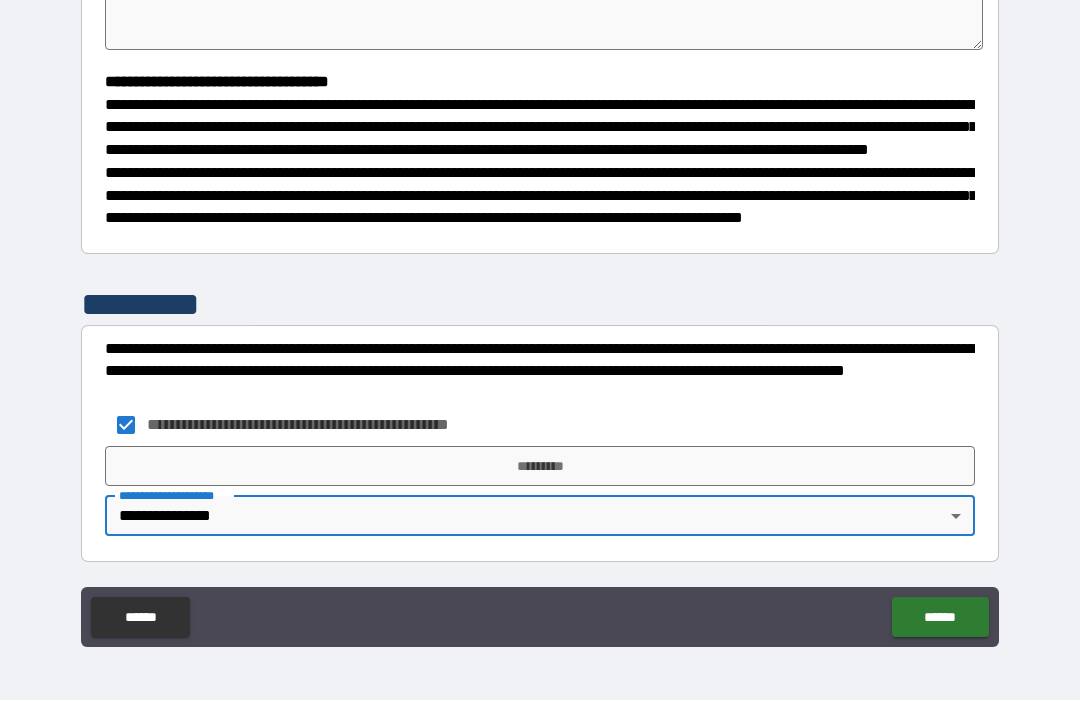 click on "*********" at bounding box center [540, 467] 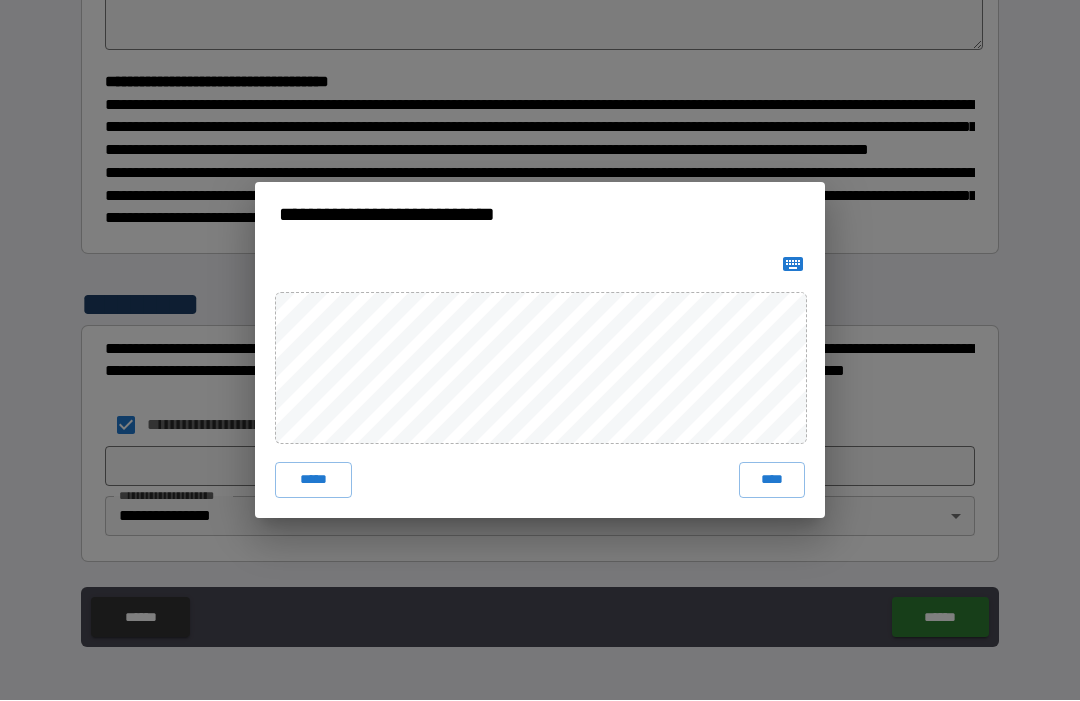 click on "****" at bounding box center [772, 481] 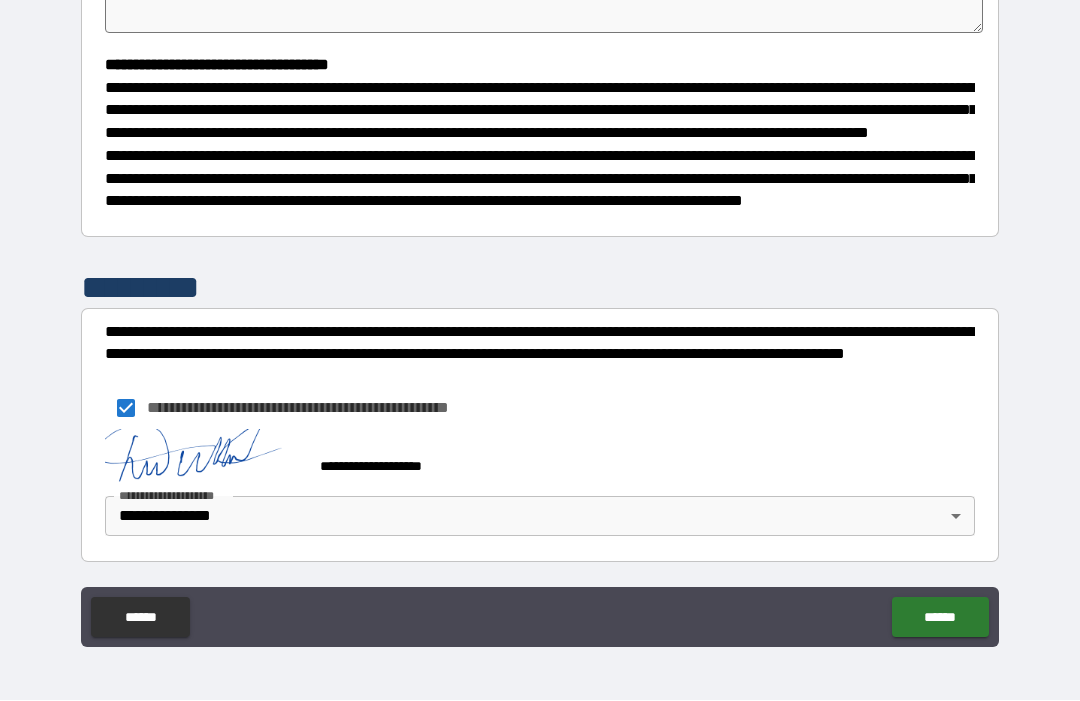 scroll, scrollTop: 546, scrollLeft: 0, axis: vertical 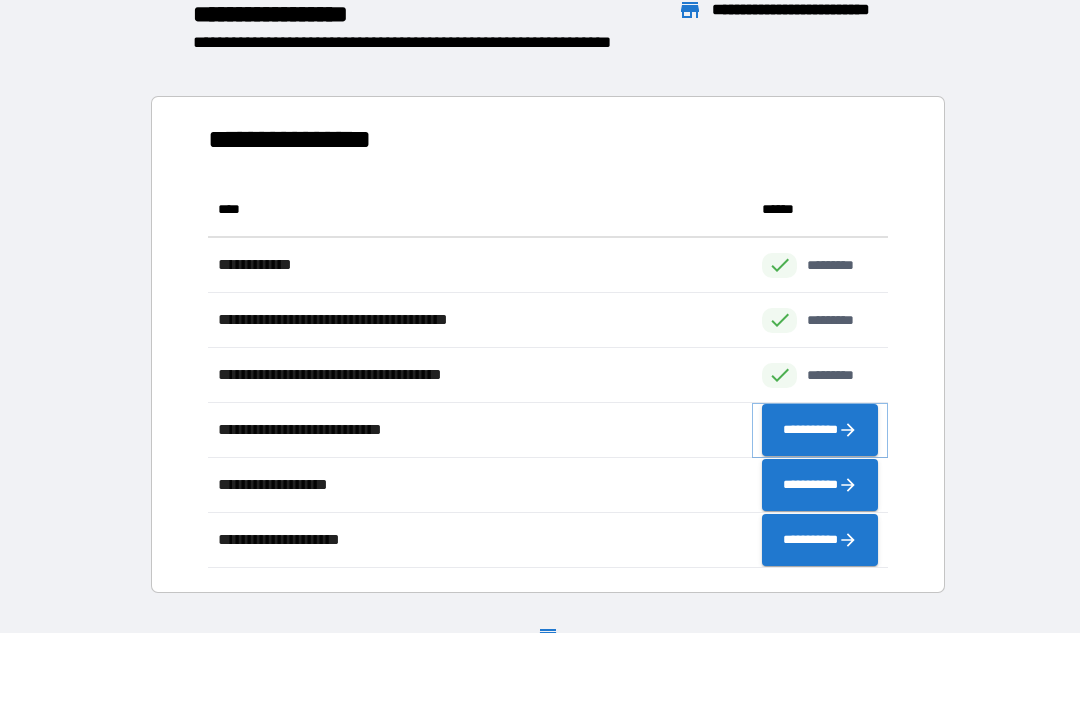 click on "**********" at bounding box center [820, 431] 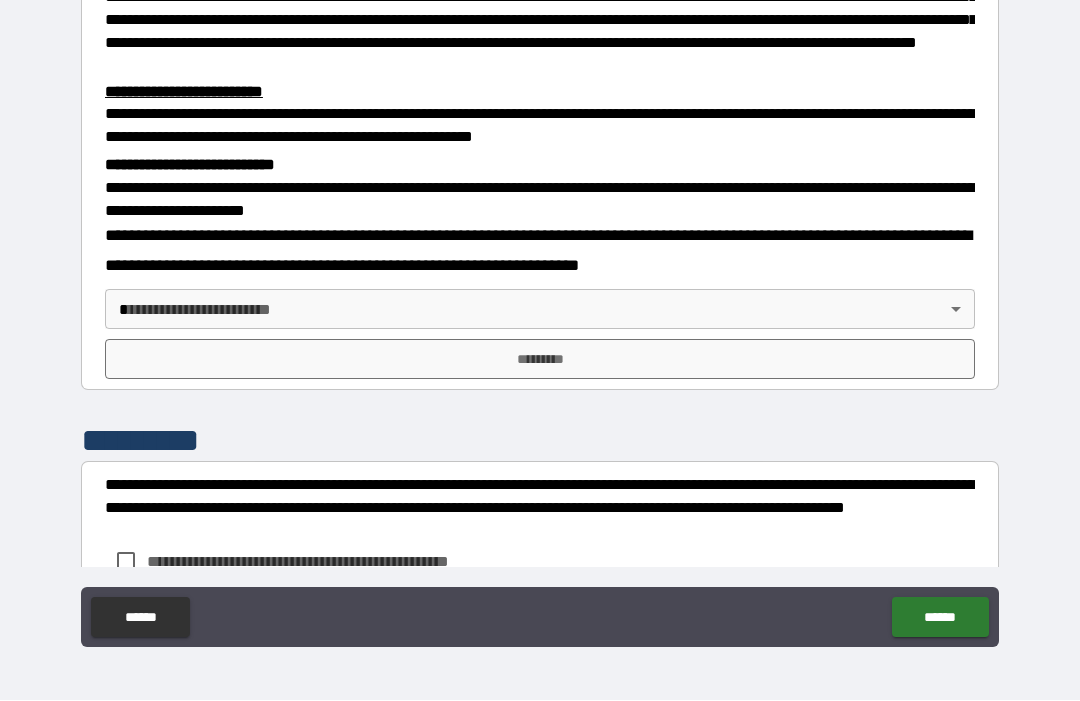 scroll, scrollTop: 504, scrollLeft: 0, axis: vertical 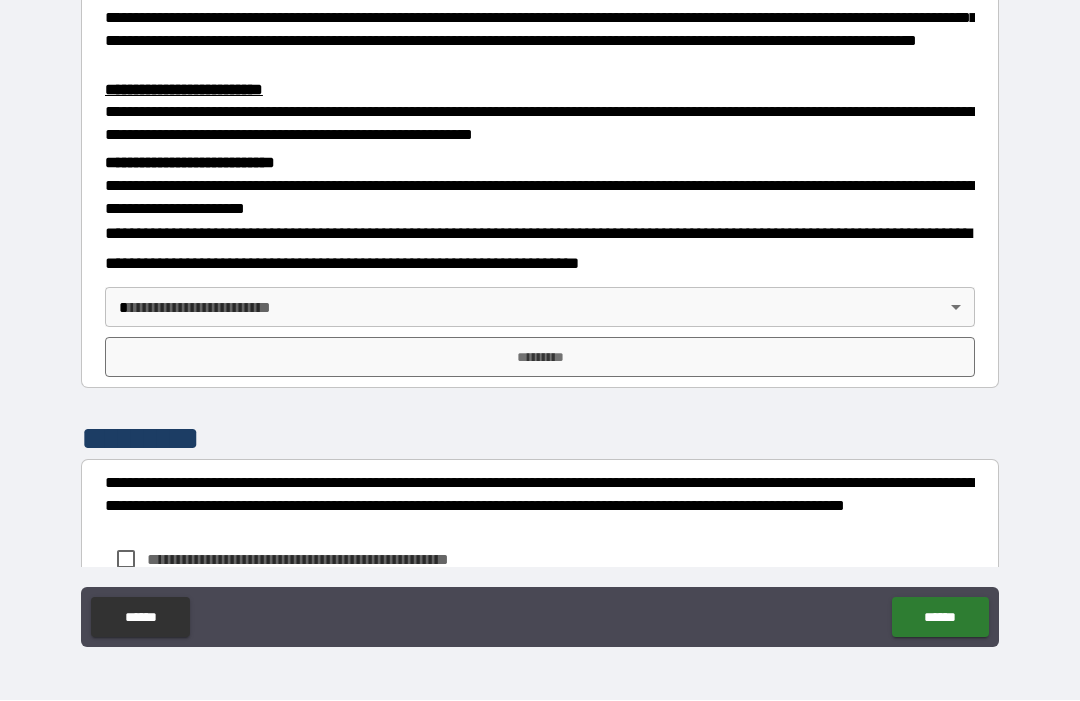 click on "**********" at bounding box center [540, 317] 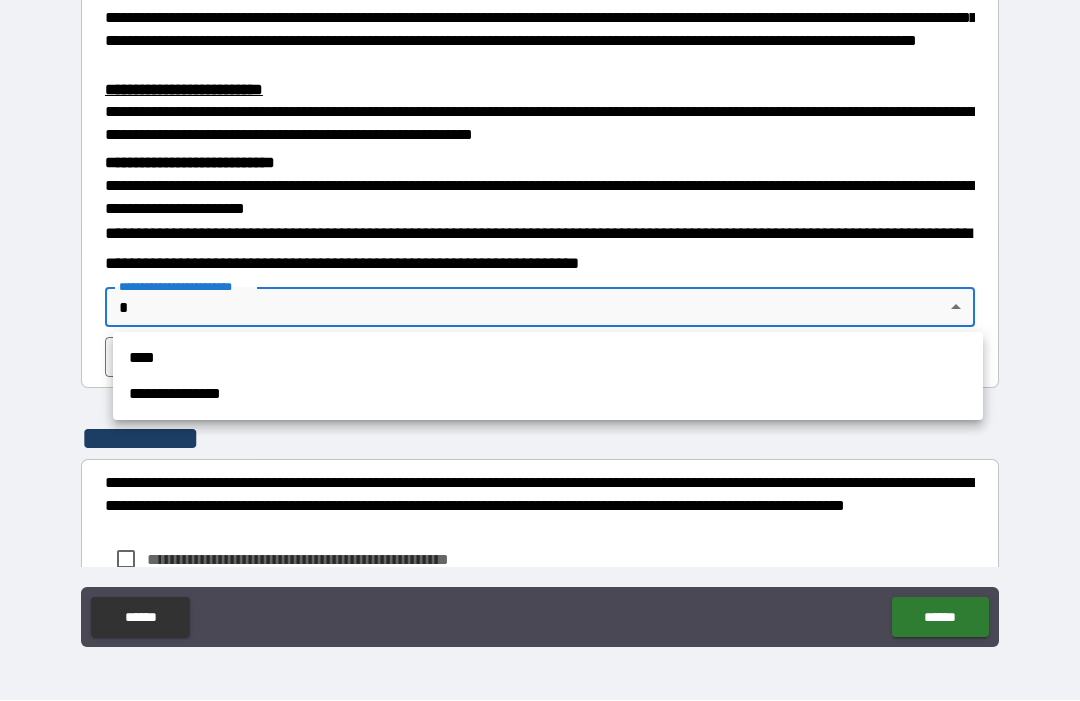 click on "**********" at bounding box center (548, 395) 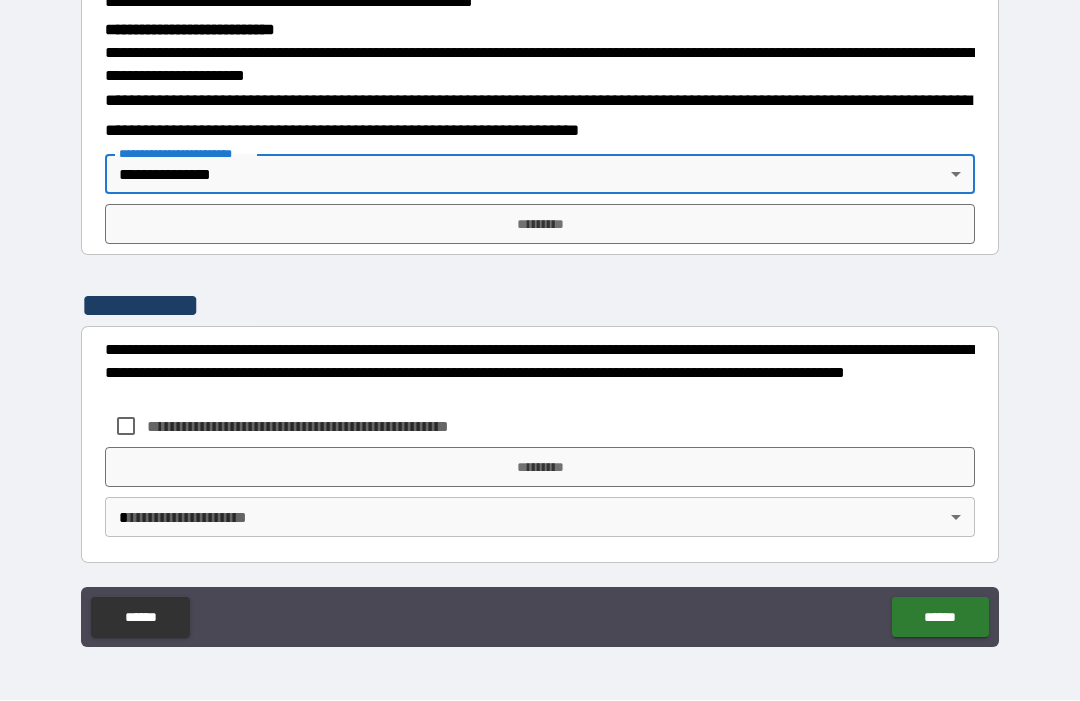 scroll, scrollTop: 636, scrollLeft: 0, axis: vertical 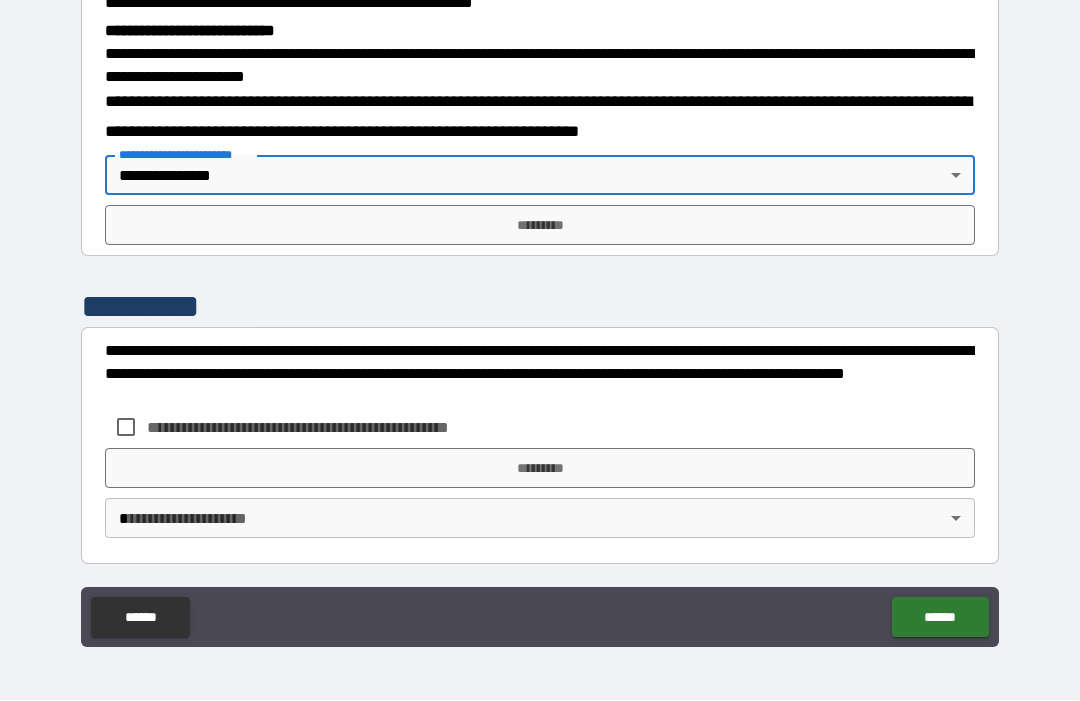 click on "*********" at bounding box center [540, 226] 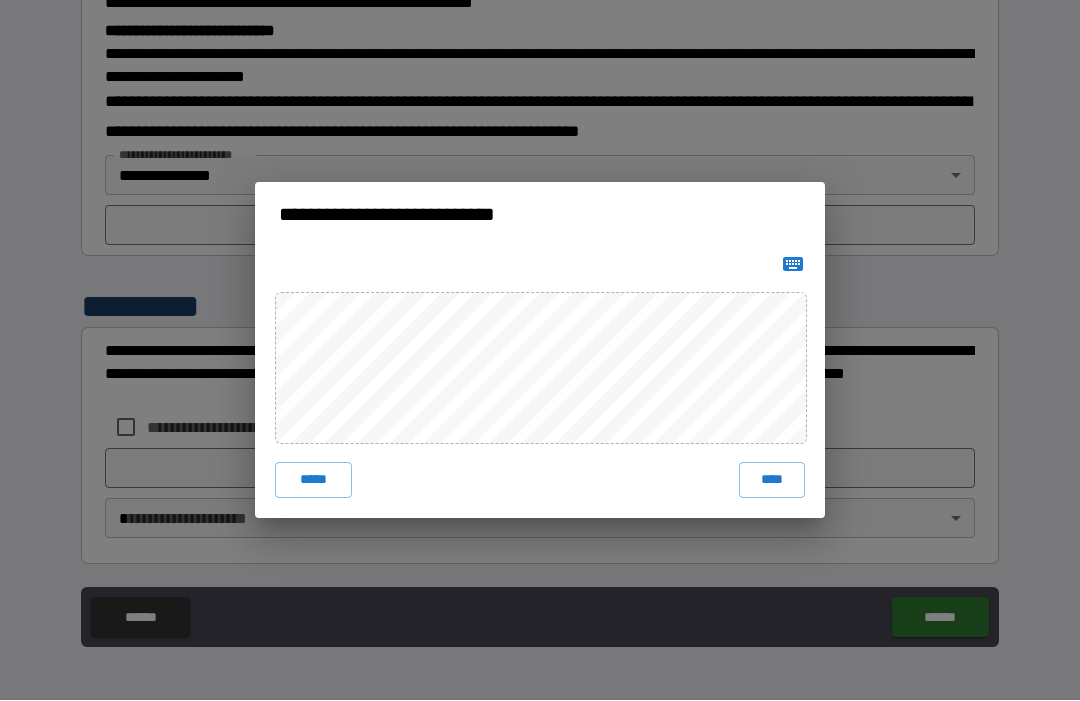 click on "****" at bounding box center (772, 481) 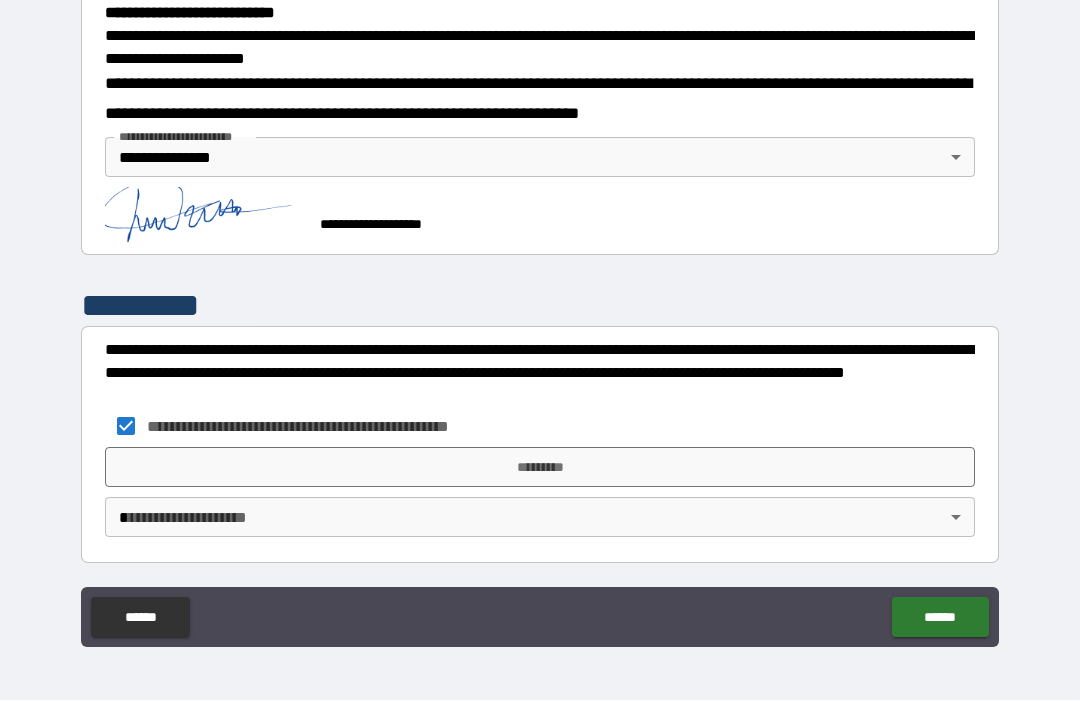 scroll, scrollTop: 653, scrollLeft: 0, axis: vertical 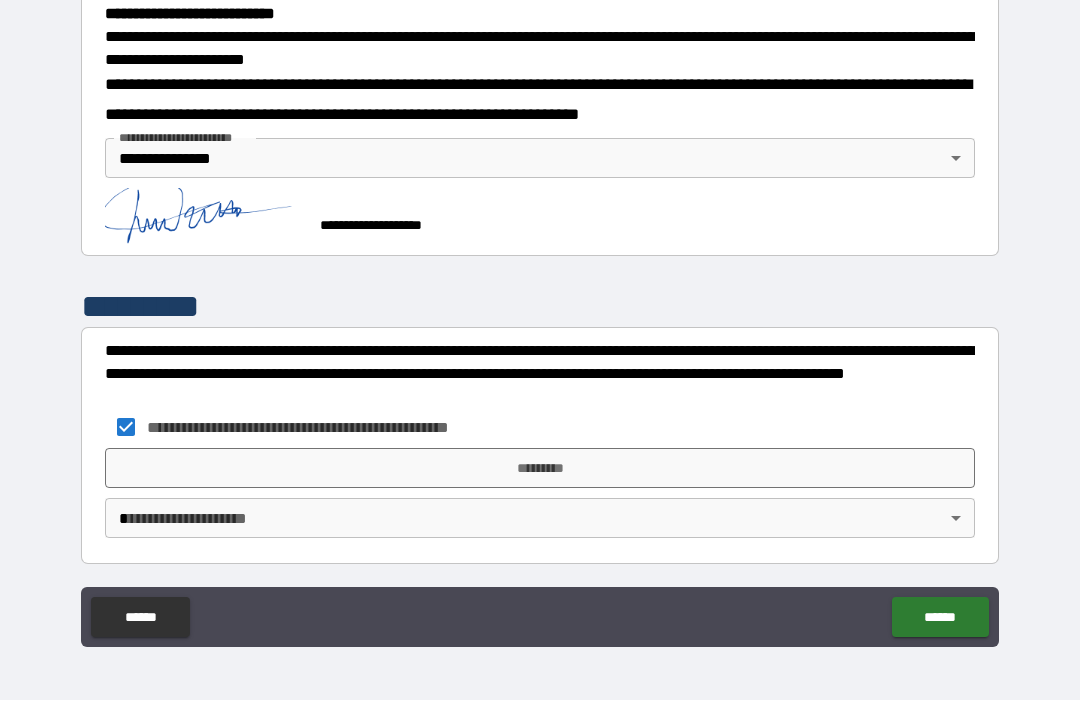 click on "[FIRST] [LAST] [STREET] [CITY] [STATE] [ZIP] [COUNTRY] [PHONE] [EMAIL]" at bounding box center (540, 317) 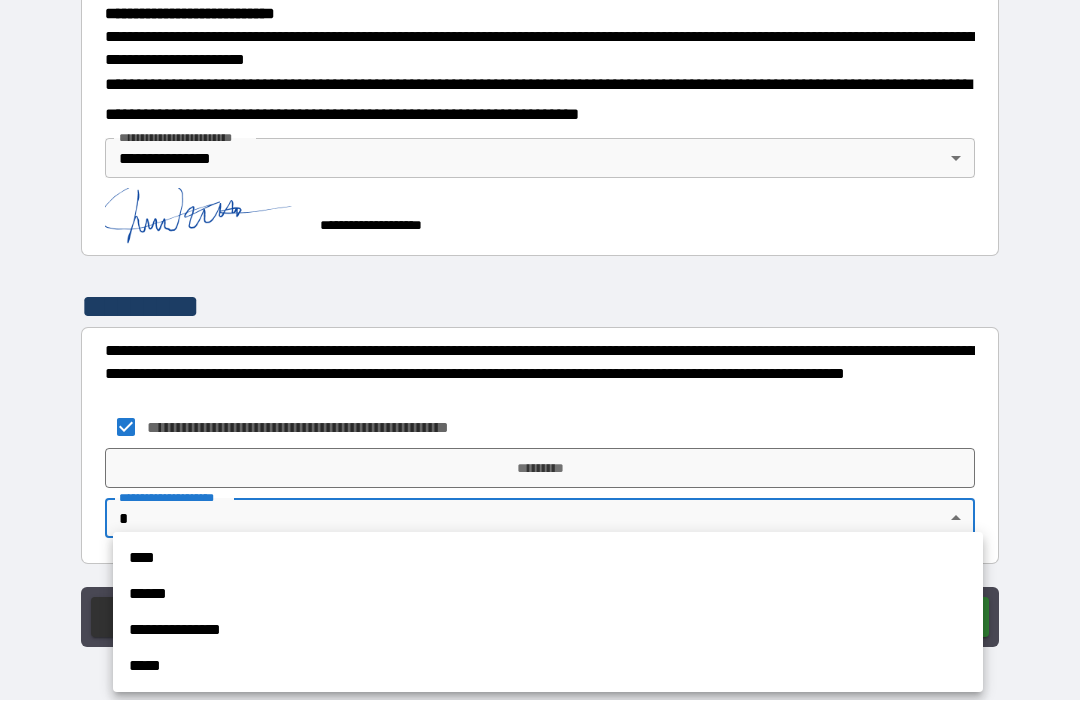 click on "**********" at bounding box center [548, 631] 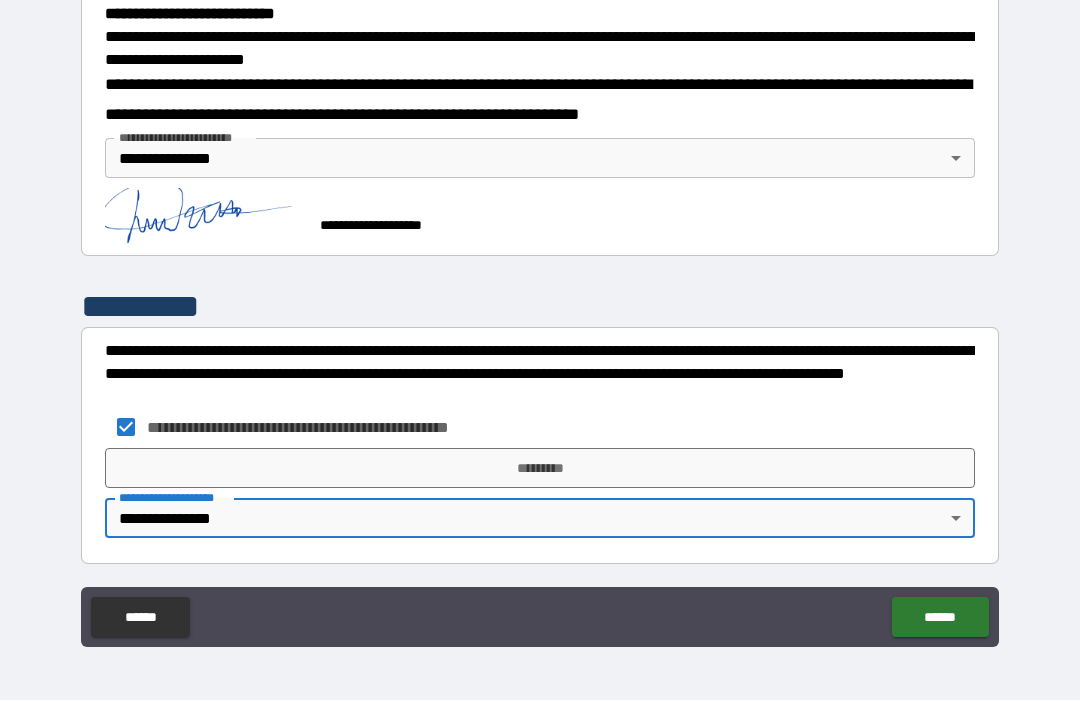click on "*********" at bounding box center [540, 469] 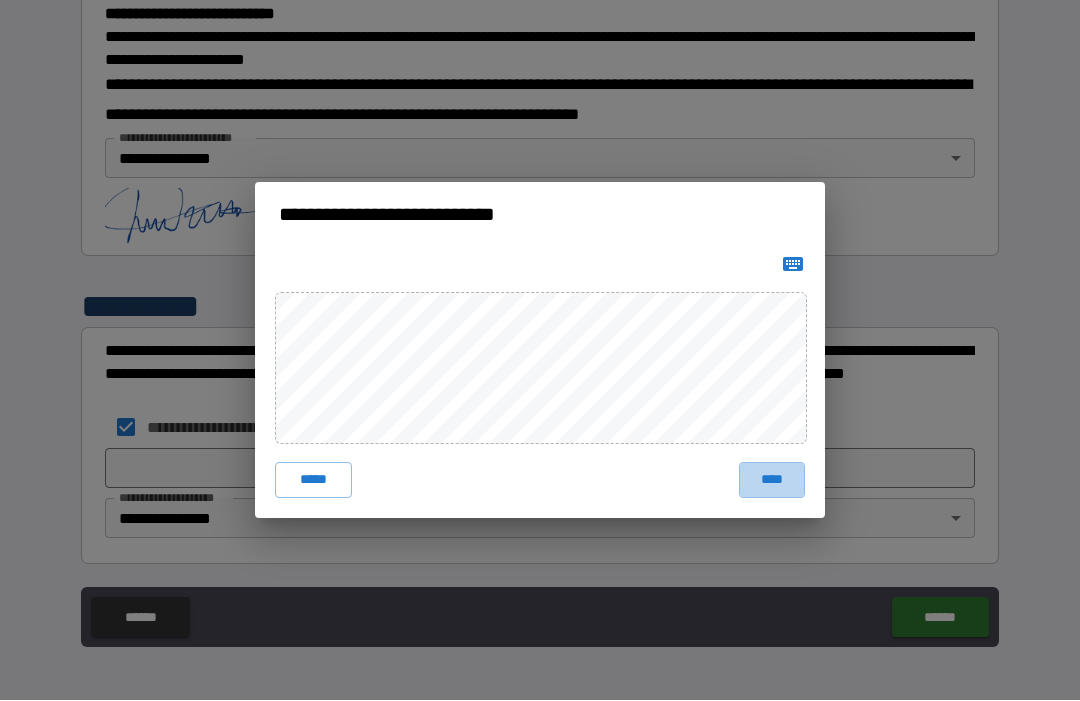 click on "****" at bounding box center (772, 481) 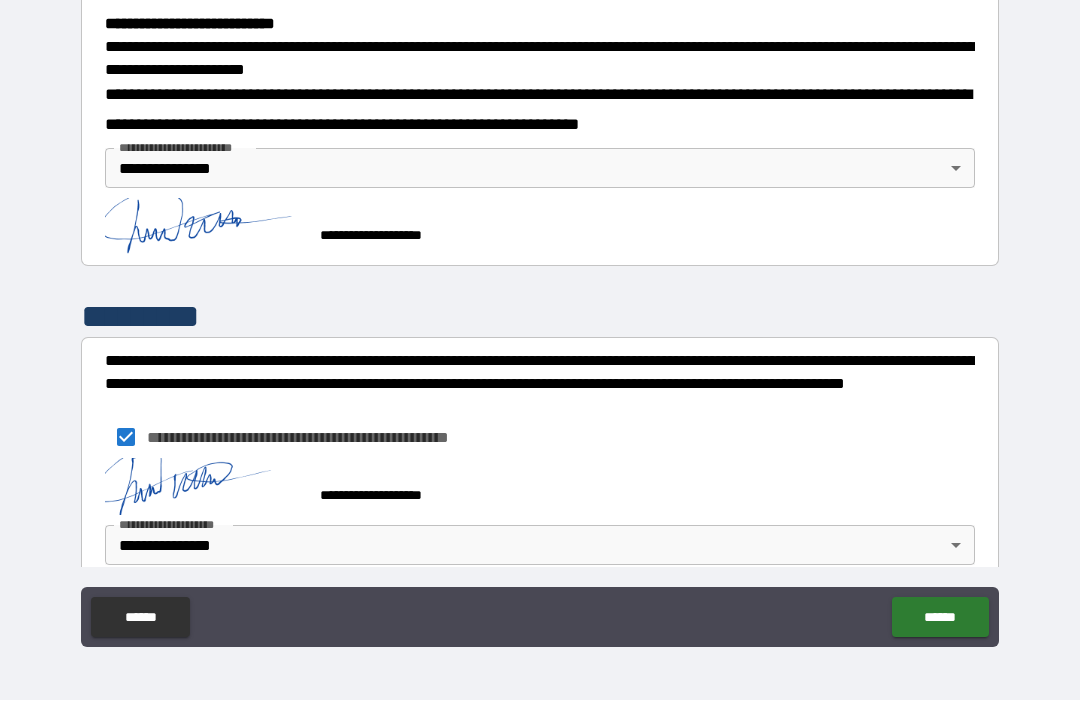 click on "******" at bounding box center [940, 618] 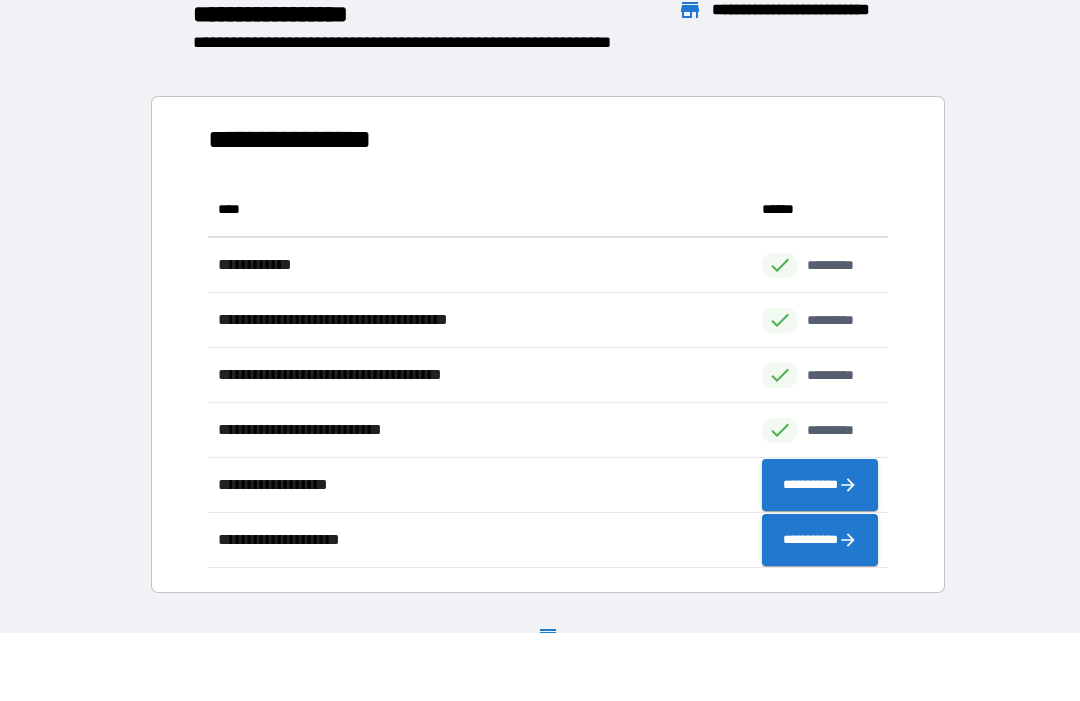 scroll, scrollTop: 1, scrollLeft: 1, axis: both 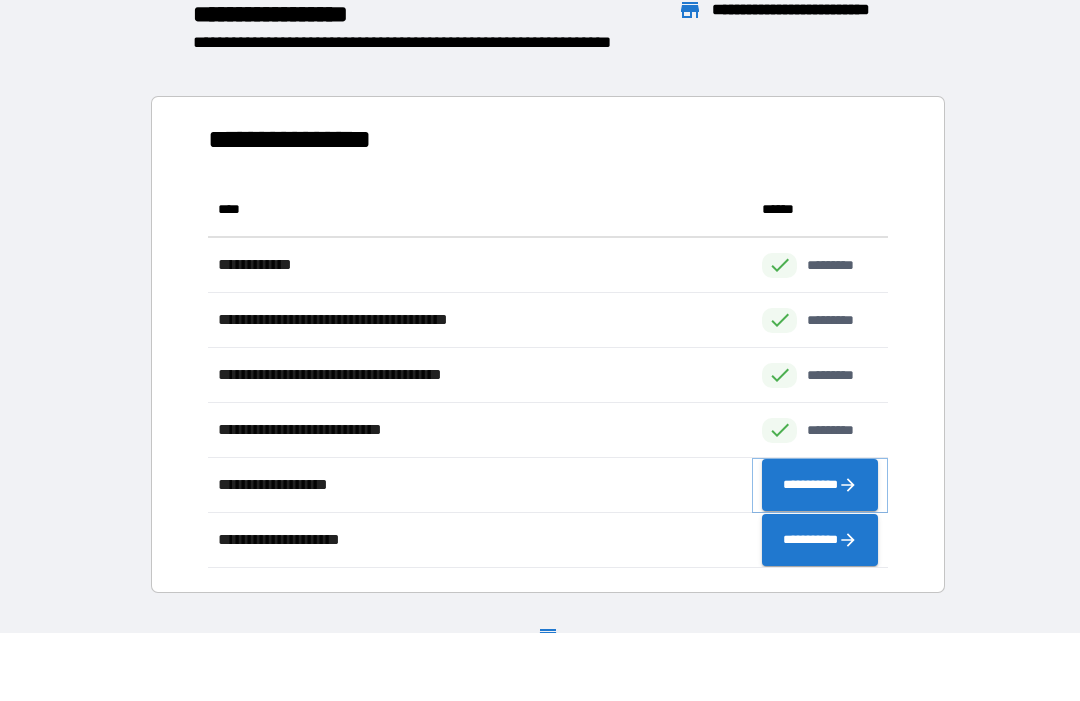 click 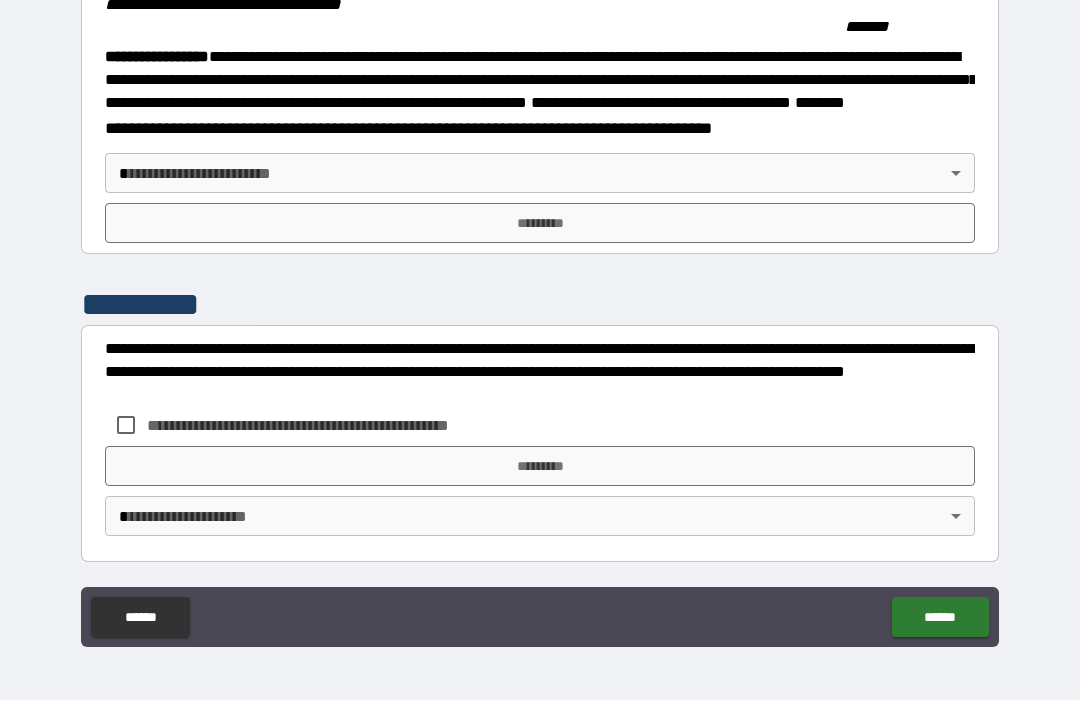 scroll, scrollTop: 2240, scrollLeft: 0, axis: vertical 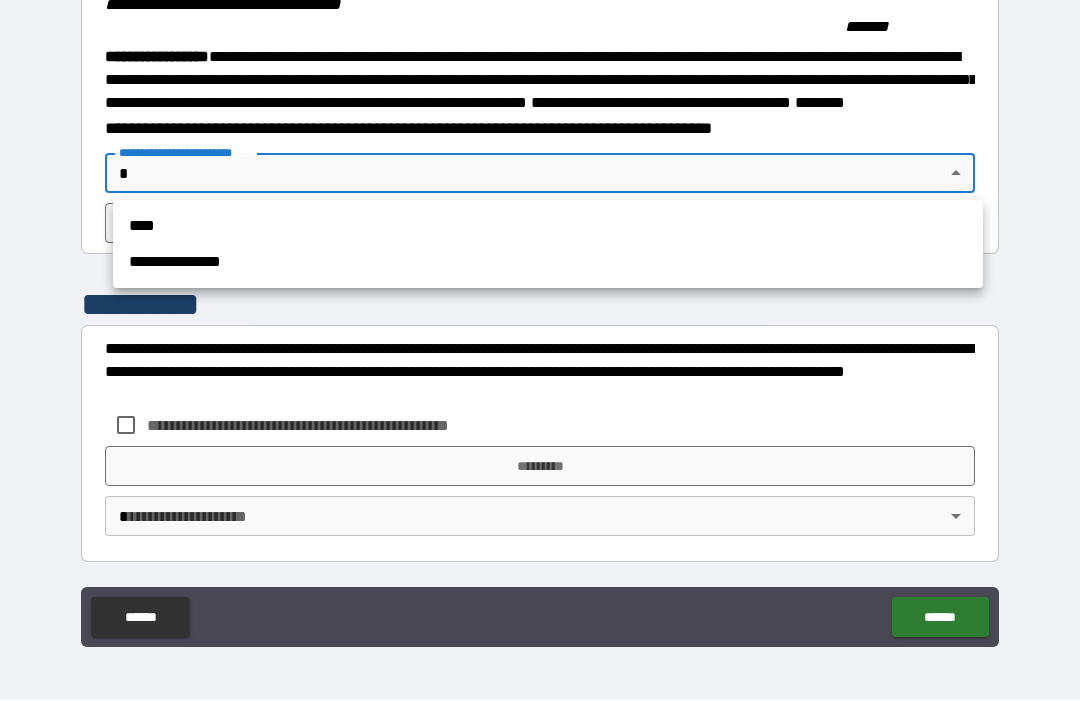 click on "**********" at bounding box center [548, 263] 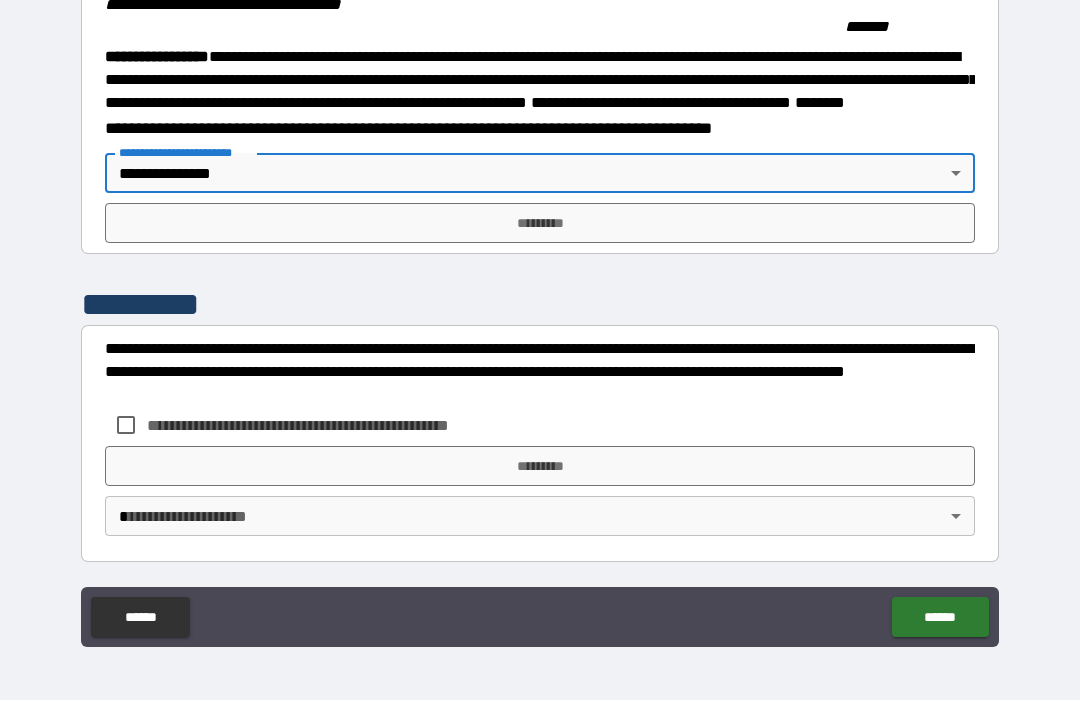 click on "*********" at bounding box center [540, 224] 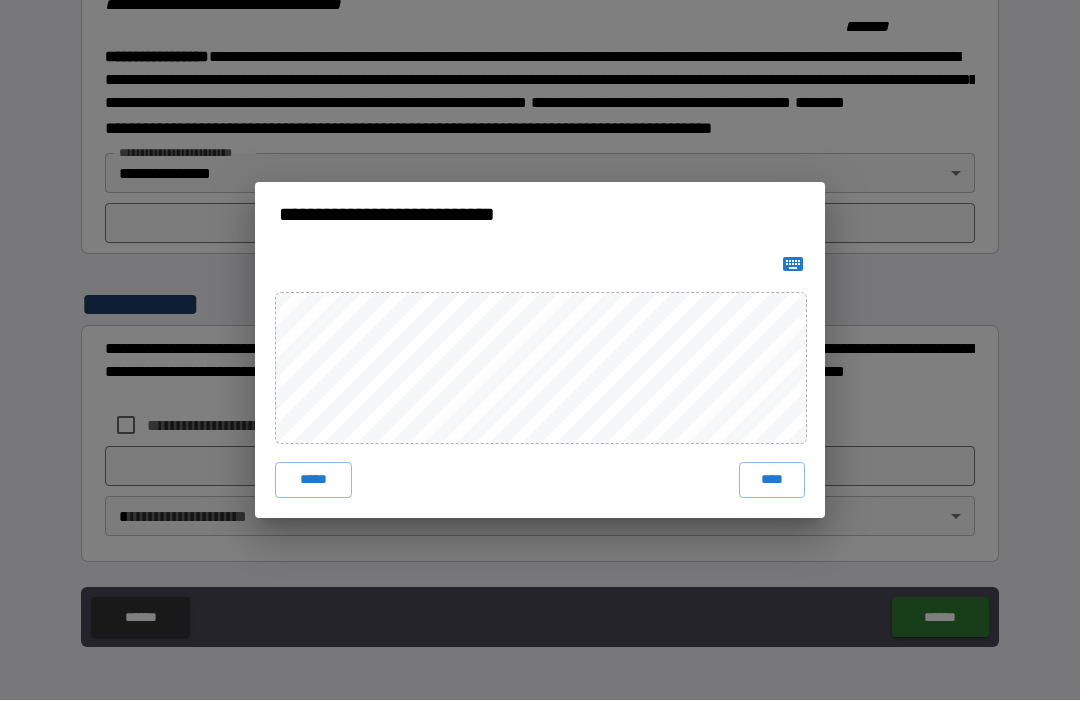 click on "****" at bounding box center (772, 481) 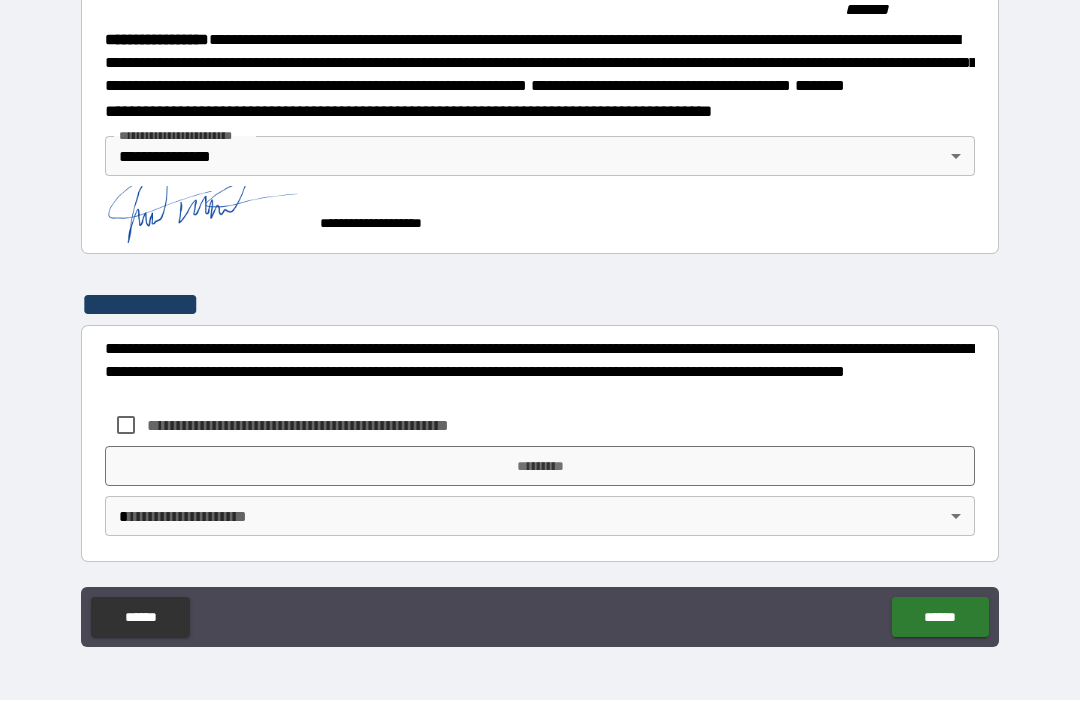 scroll, scrollTop: 2230, scrollLeft: 0, axis: vertical 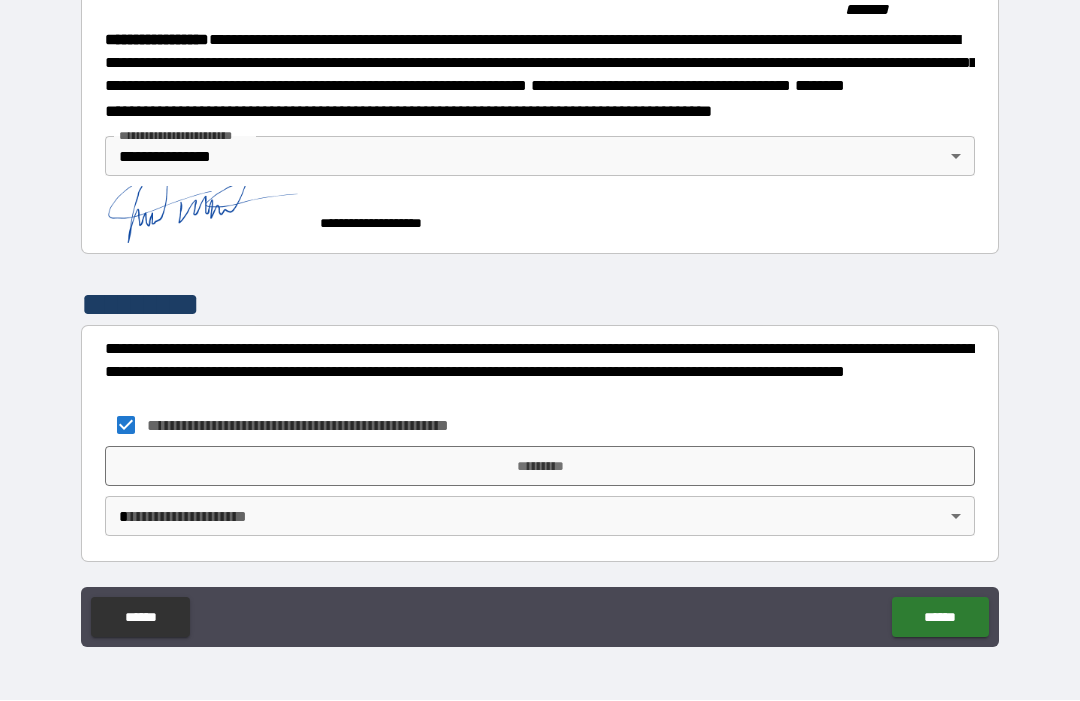 click on "*********" at bounding box center [540, 467] 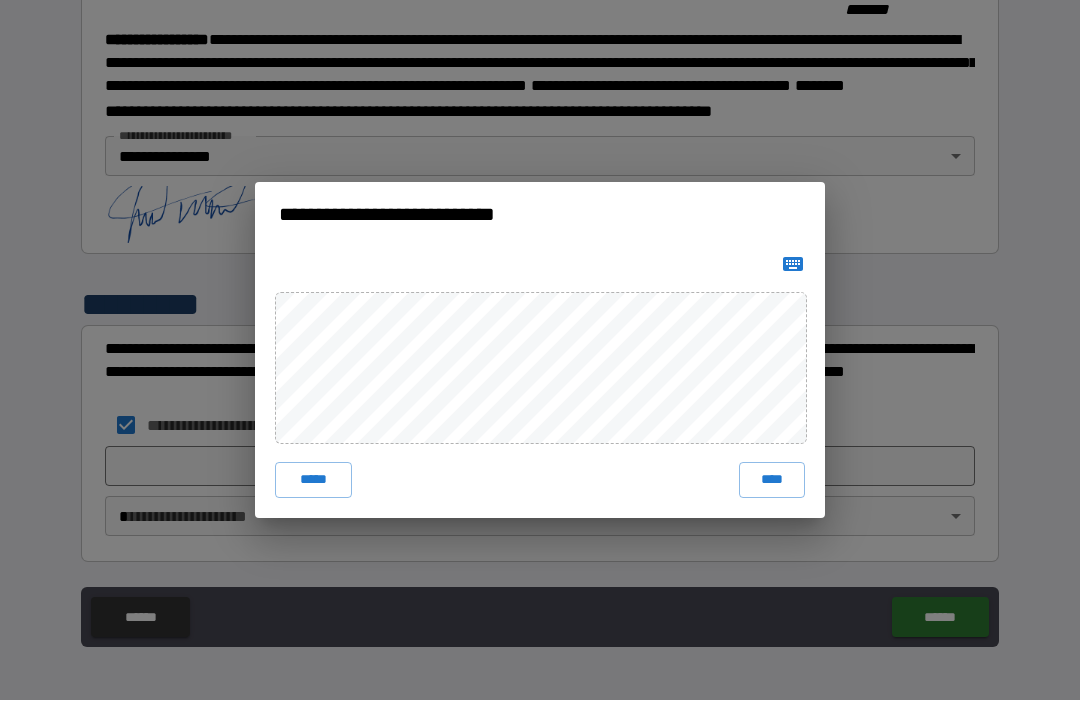 click on "****" at bounding box center [772, 481] 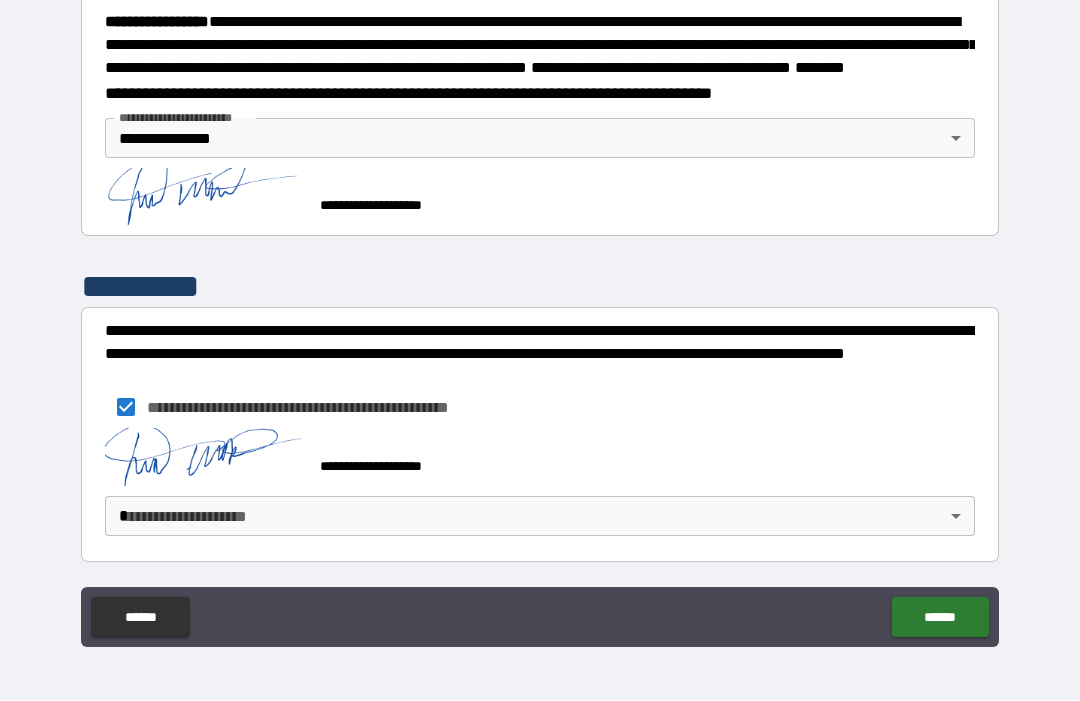 scroll, scrollTop: 2274, scrollLeft: 0, axis: vertical 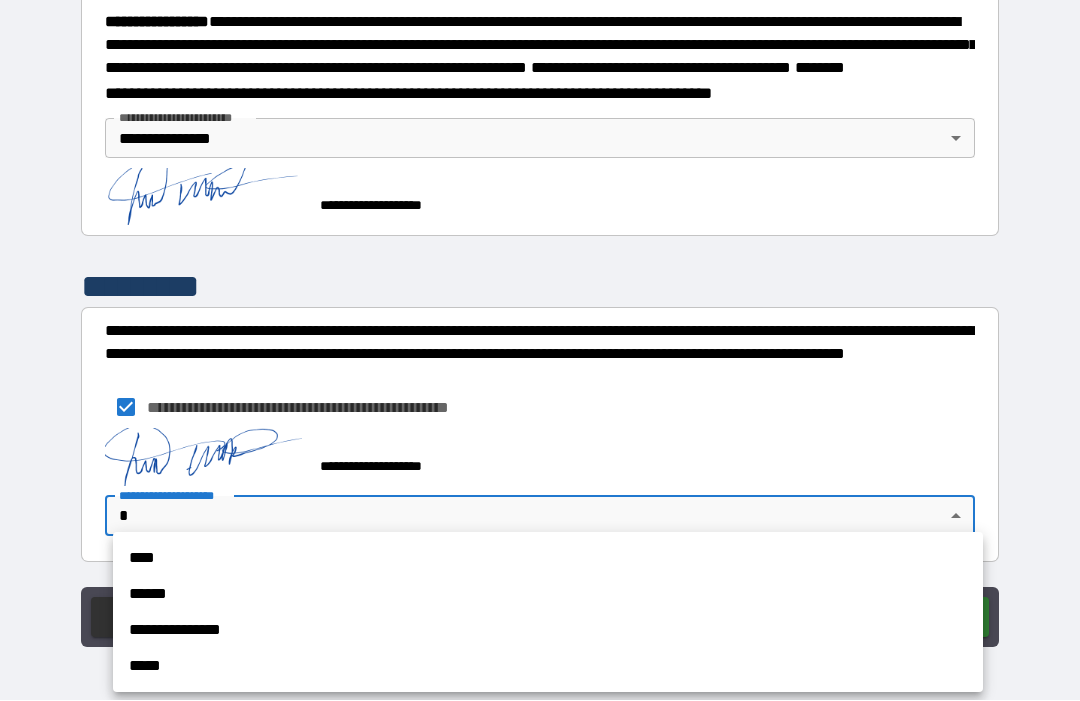 click on "**********" at bounding box center [548, 631] 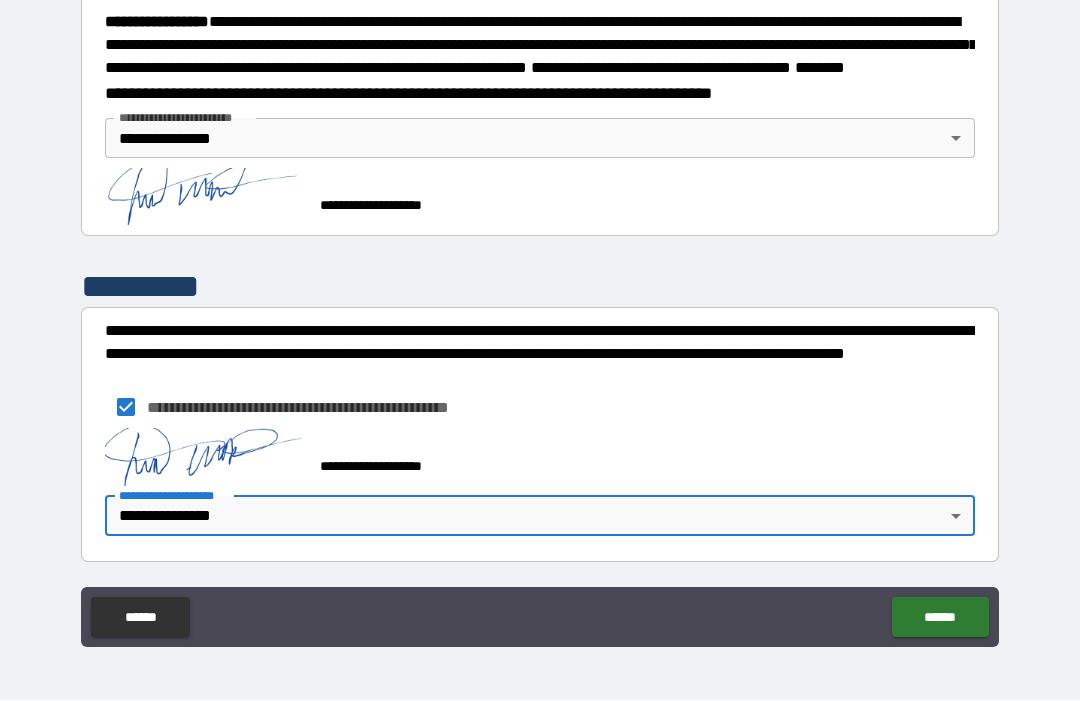click on "******" at bounding box center (940, 618) 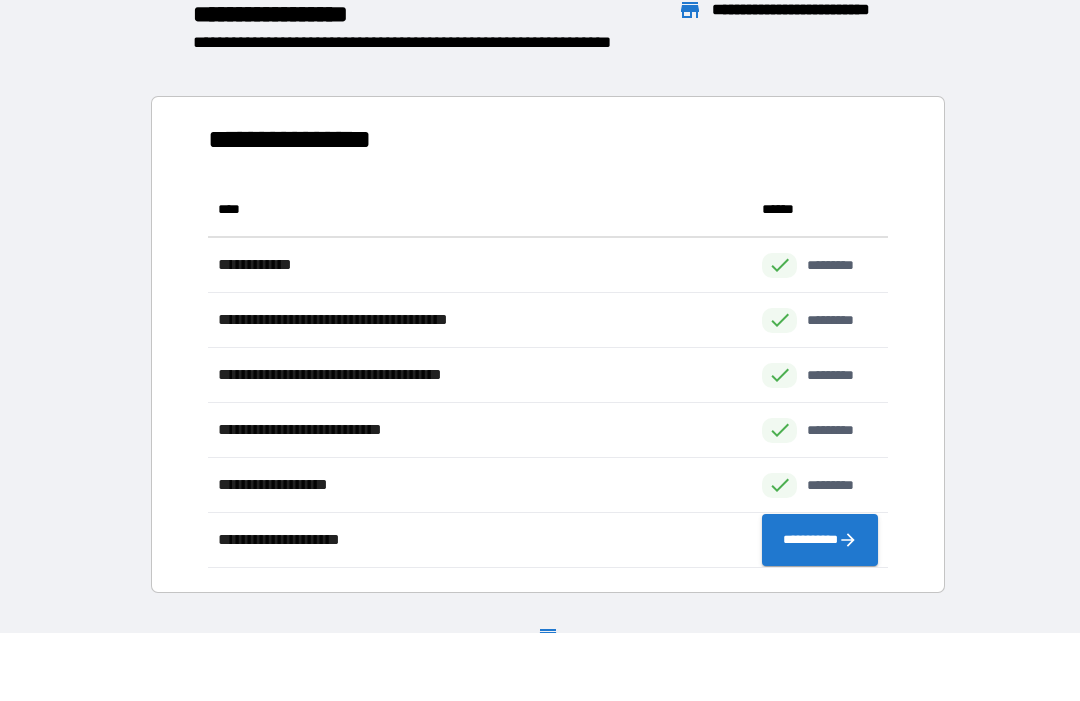 scroll, scrollTop: 1, scrollLeft: 1, axis: both 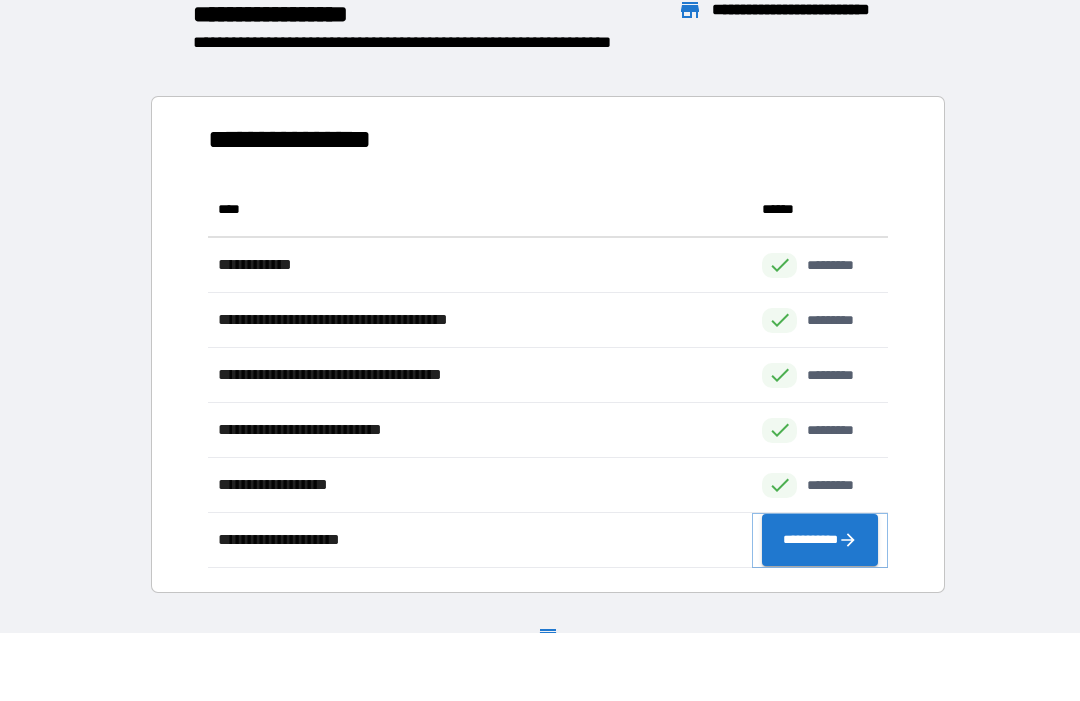 click on "**********" at bounding box center (820, 541) 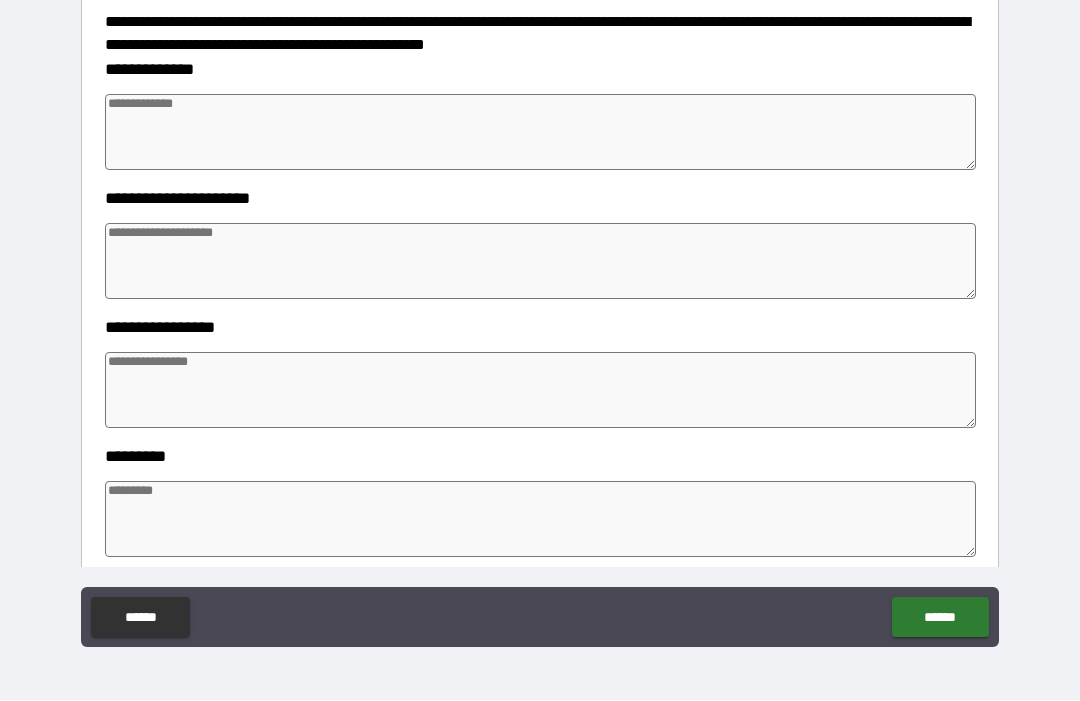 scroll, scrollTop: 257, scrollLeft: 0, axis: vertical 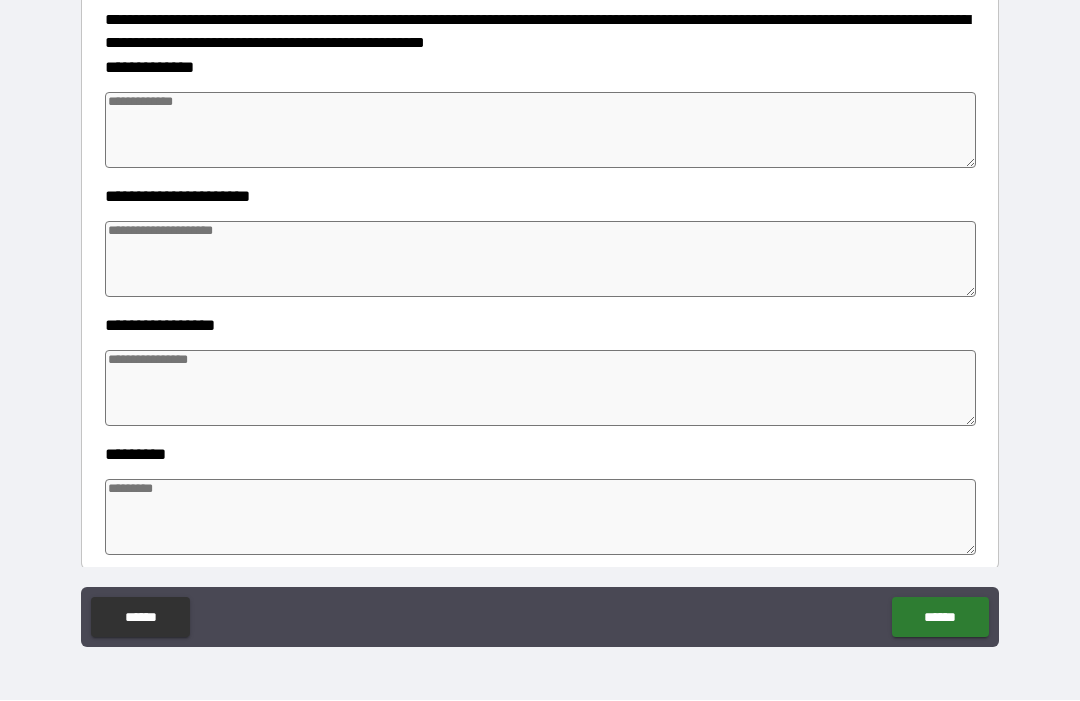 click at bounding box center [540, 131] 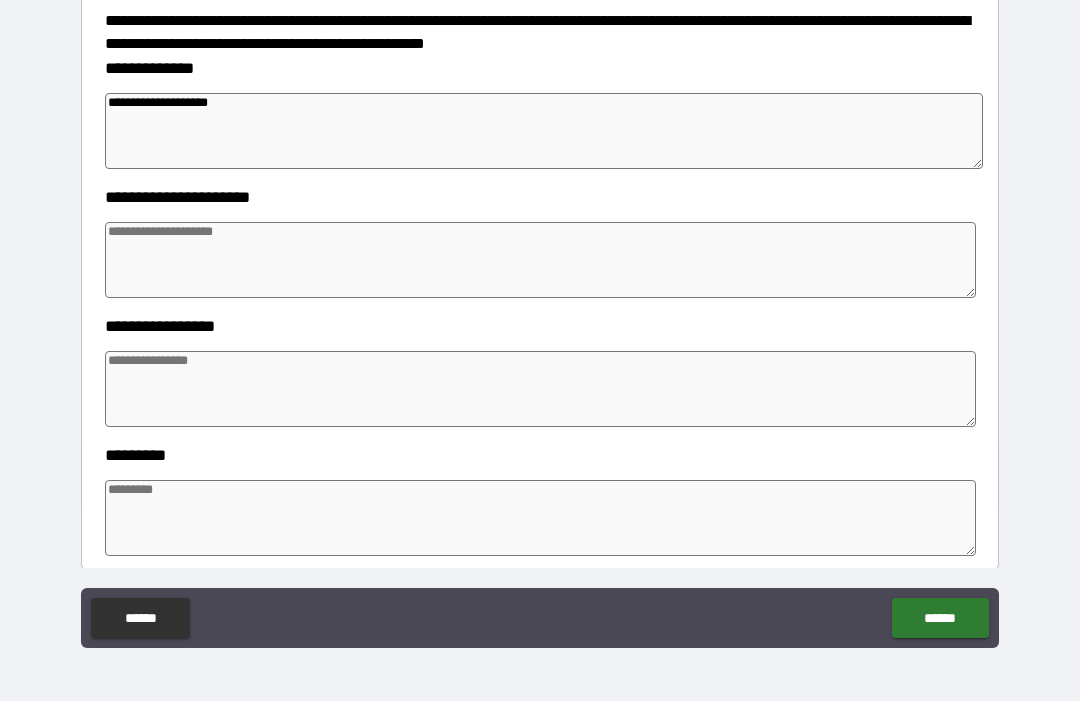 click on "**********" at bounding box center [544, 131] 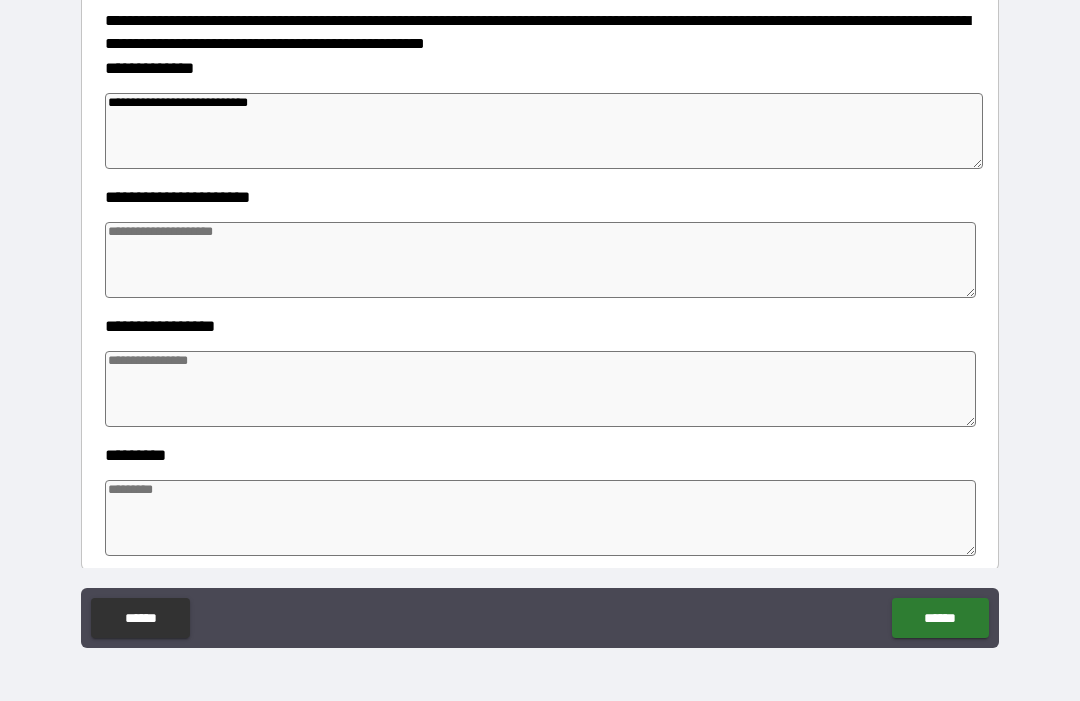 click at bounding box center (540, 260) 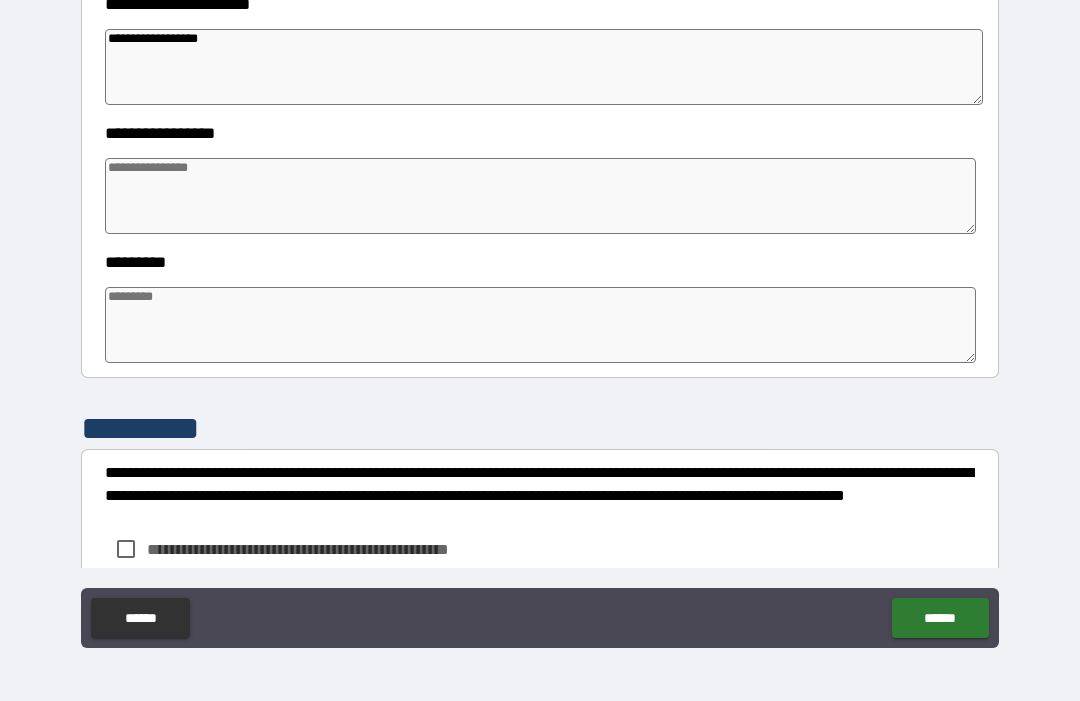 scroll, scrollTop: 444, scrollLeft: 0, axis: vertical 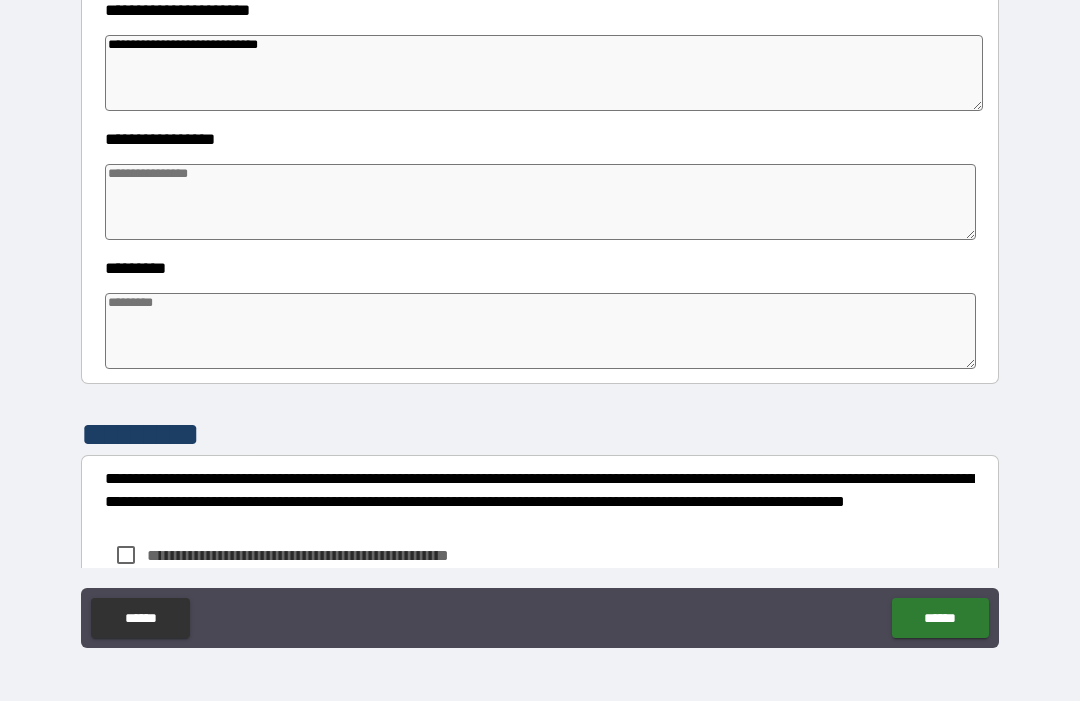 click on "**********" at bounding box center (544, 73) 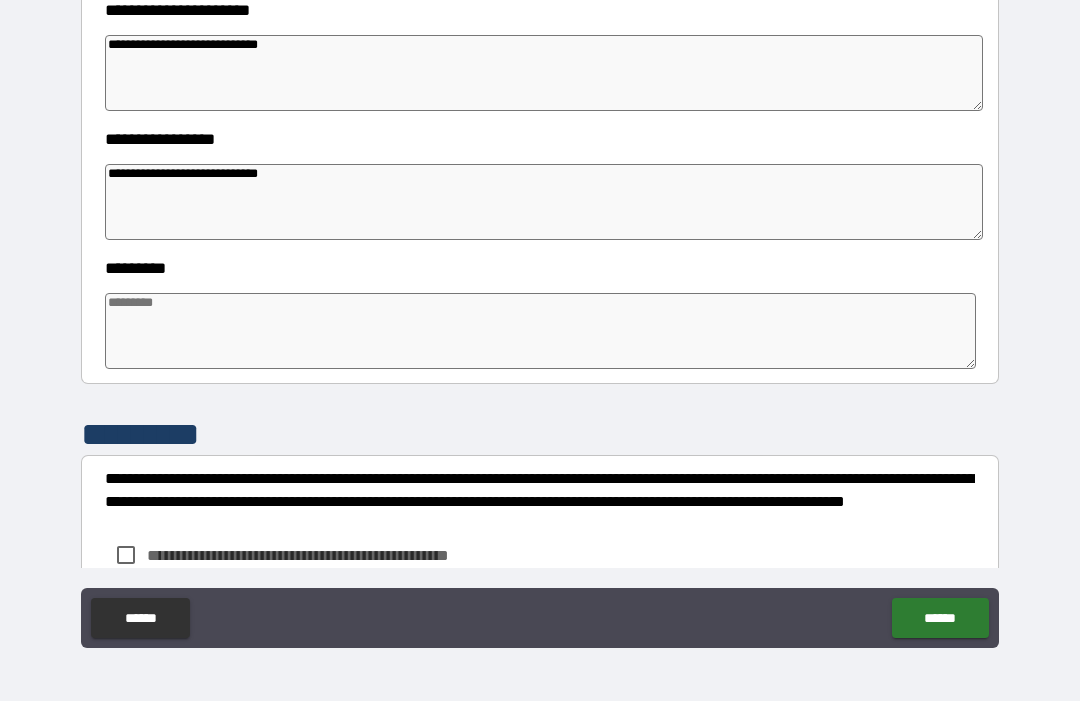 click on "**********" at bounding box center (544, 73) 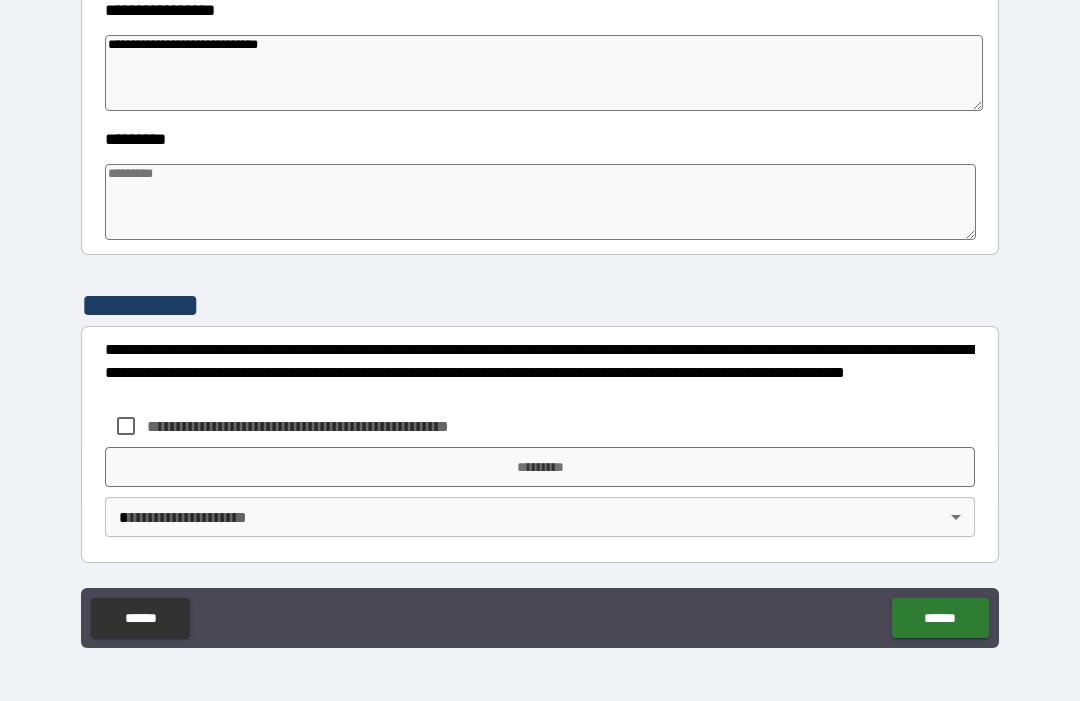 scroll, scrollTop: 573, scrollLeft: 0, axis: vertical 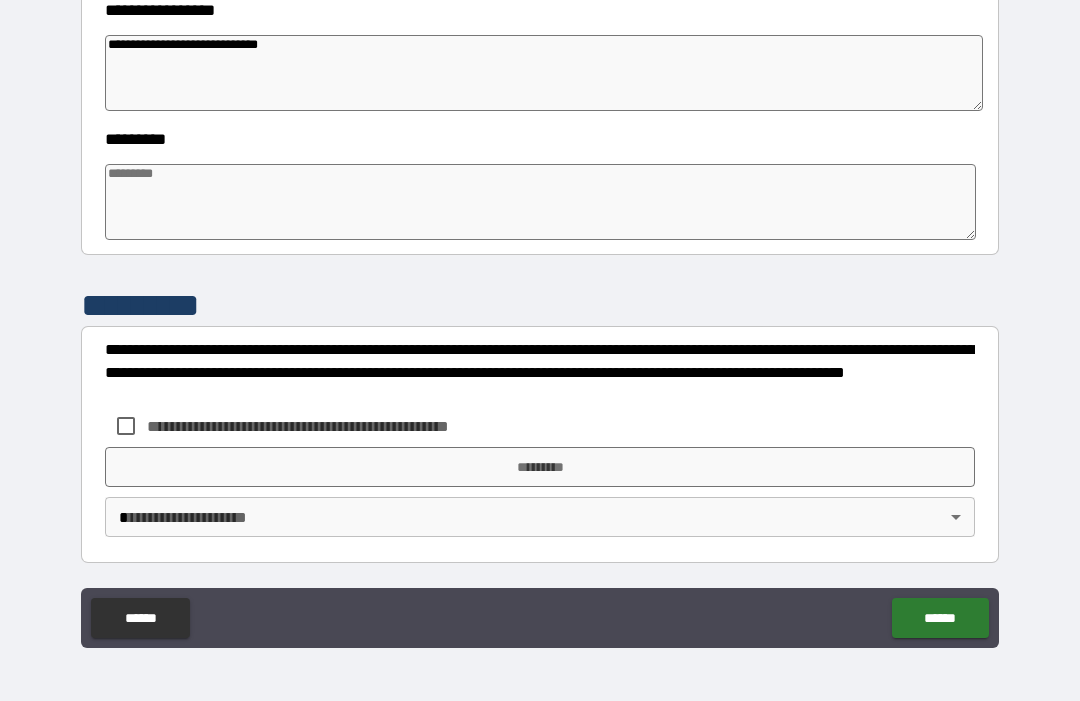 click at bounding box center [540, 202] 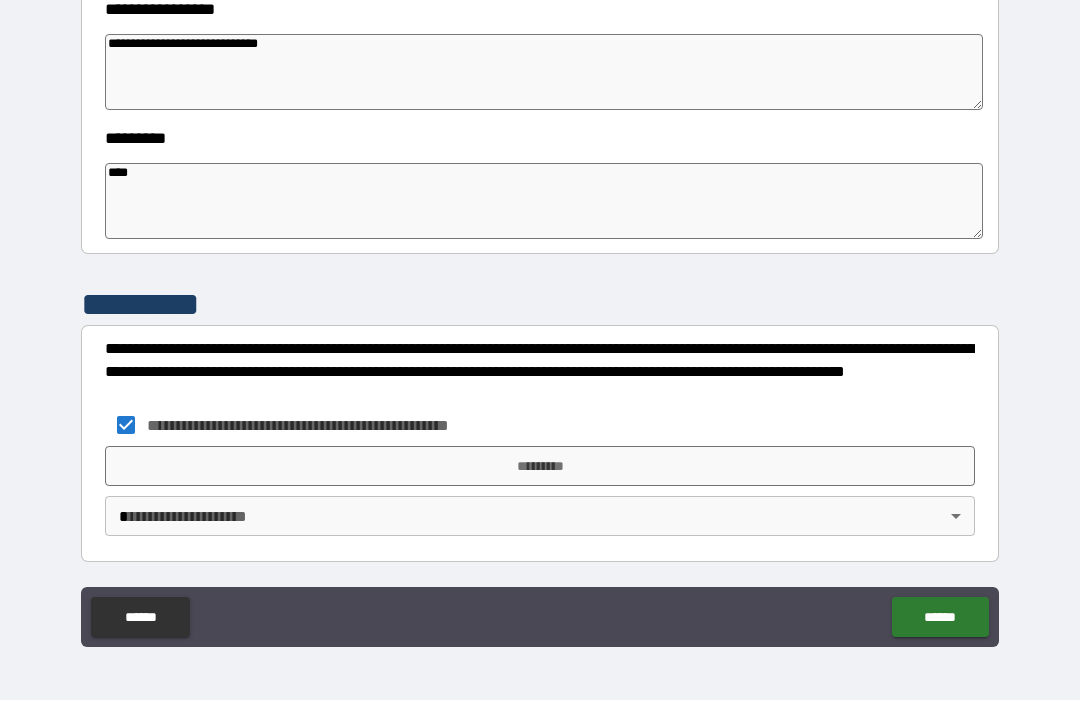 click on "*********" at bounding box center (540, 467) 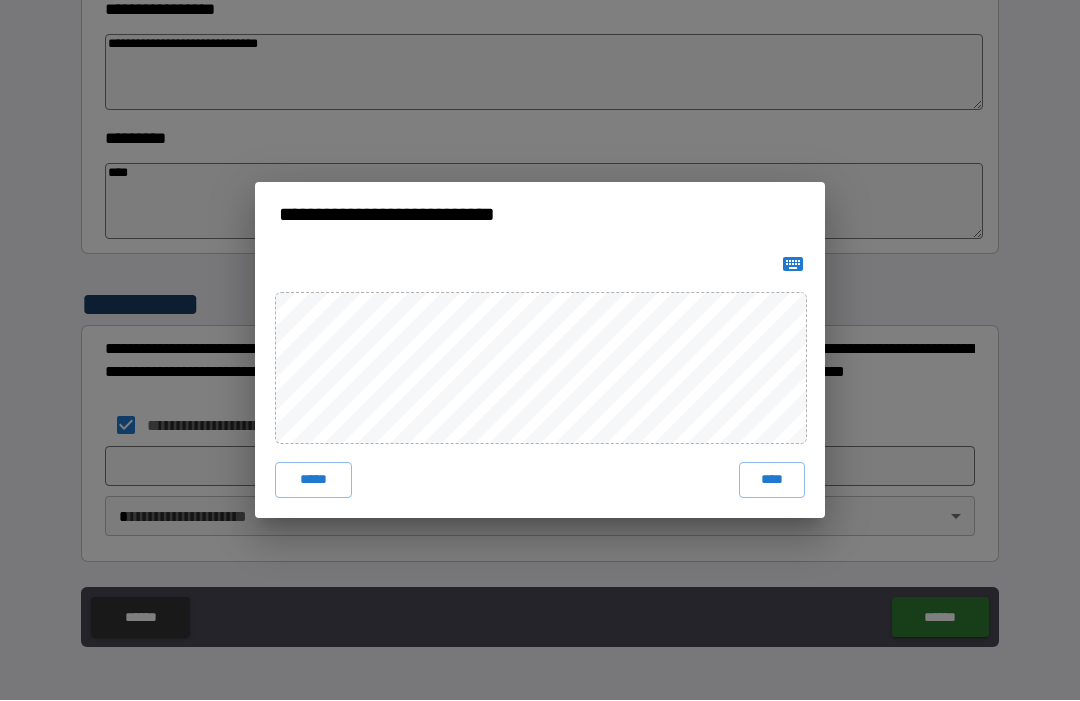 click on "****" at bounding box center (772, 481) 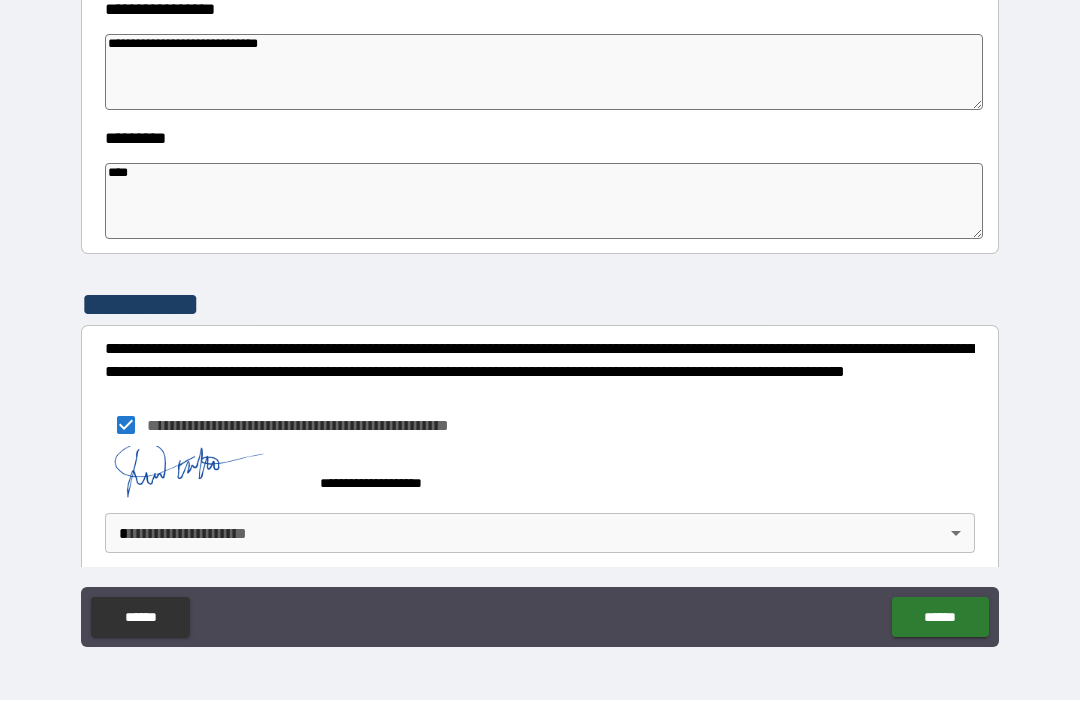 scroll, scrollTop: 563, scrollLeft: 0, axis: vertical 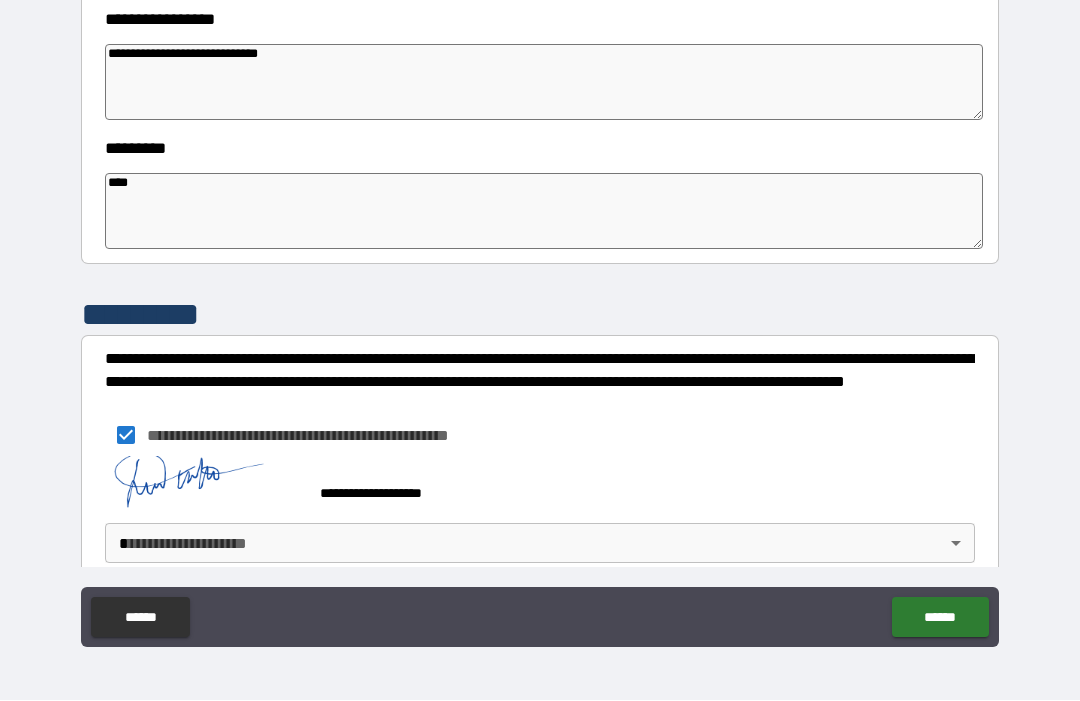 click on "[FIRST] [LAST] [STREET] [CITY] [STATE] [ZIP] [COUNTRY] [PHONE] [EMAIL]" at bounding box center (540, 317) 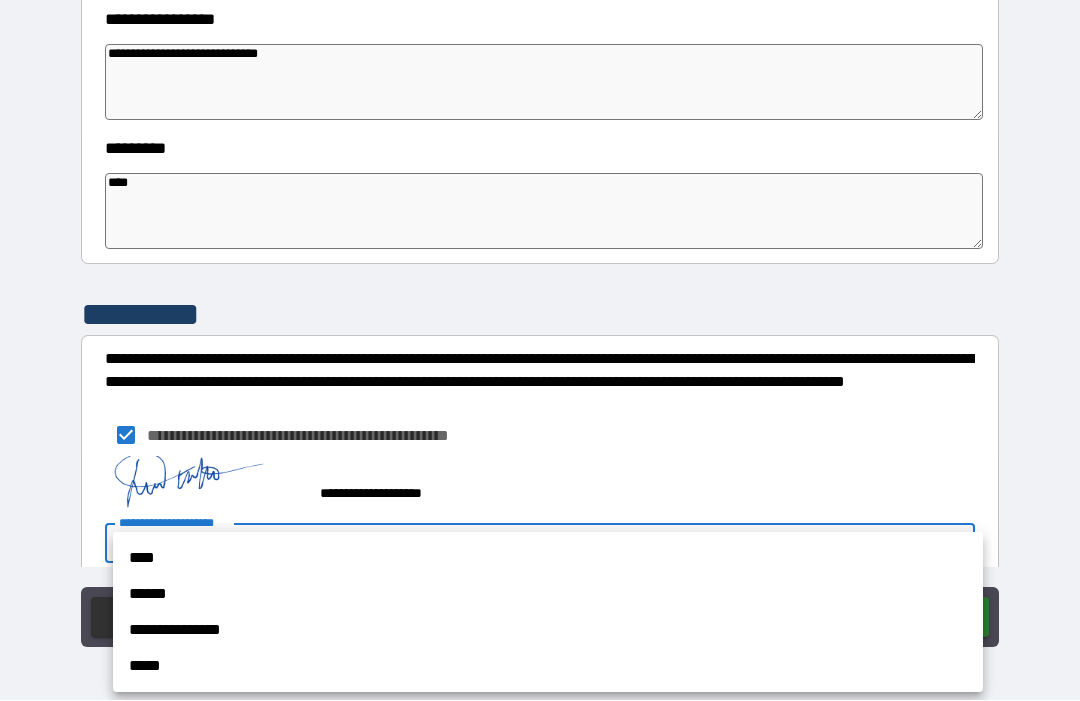 click on "**********" at bounding box center (548, 631) 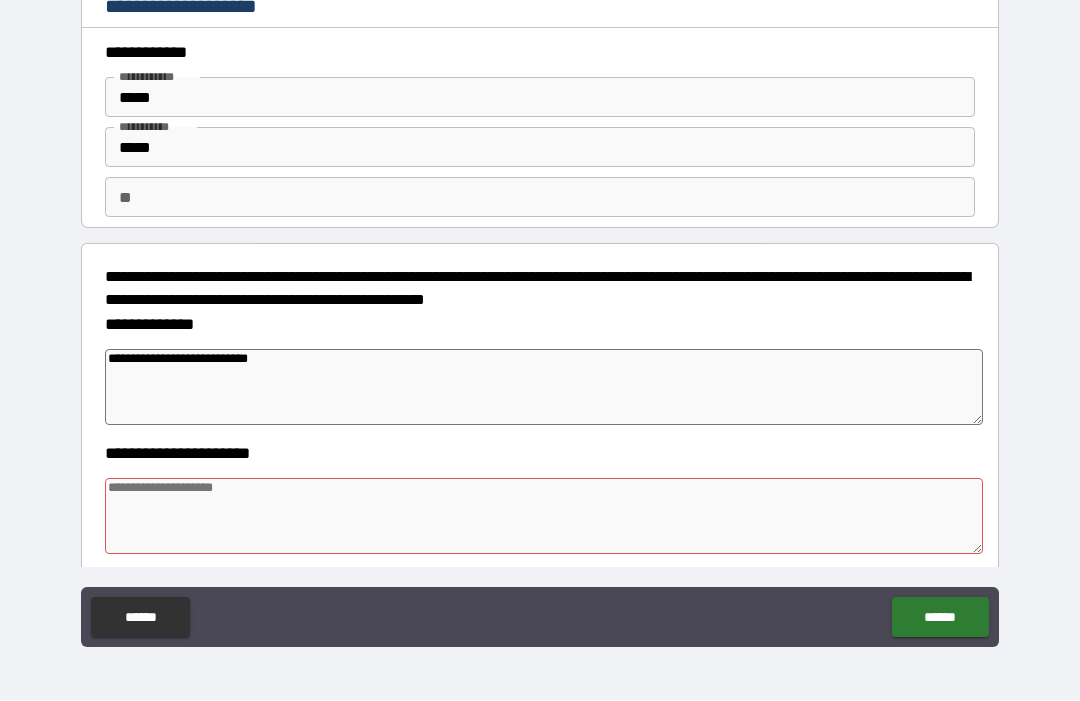 scroll, scrollTop: 0, scrollLeft: 0, axis: both 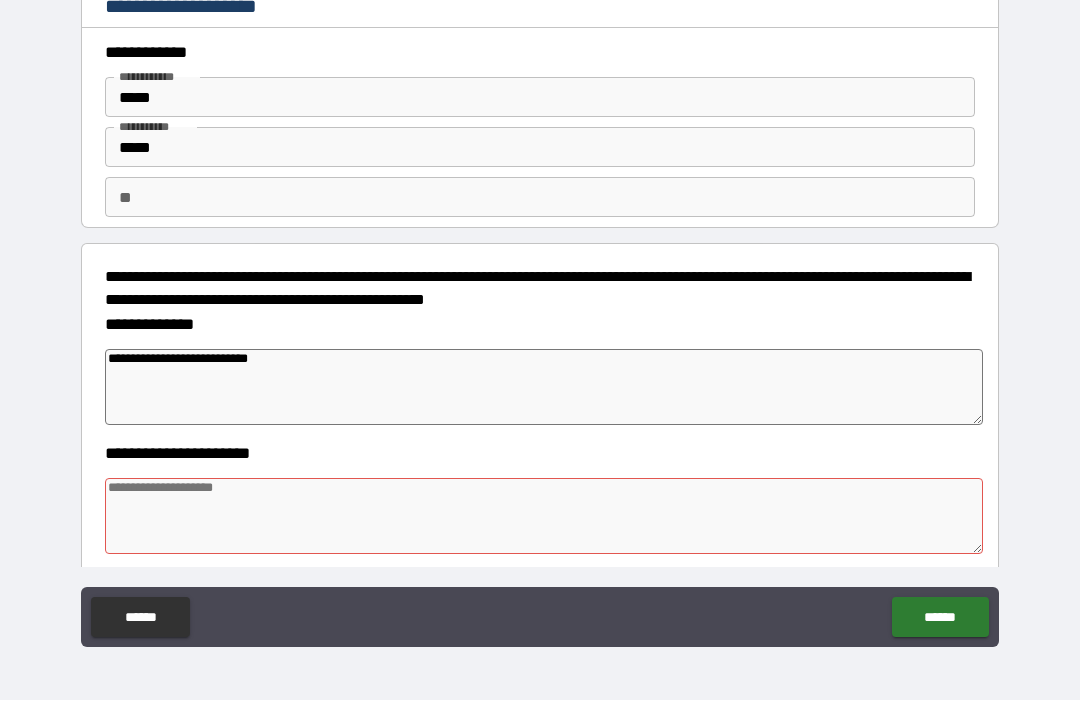 click on "**********" at bounding box center (544, 388) 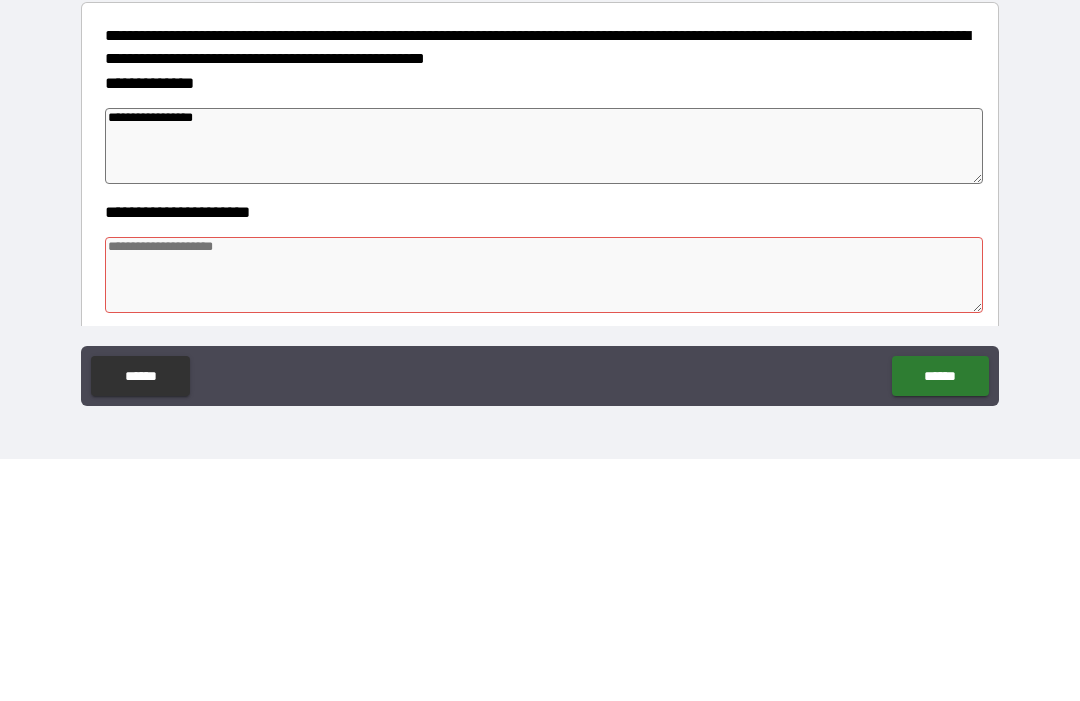 click on "**********" at bounding box center [544, 388] 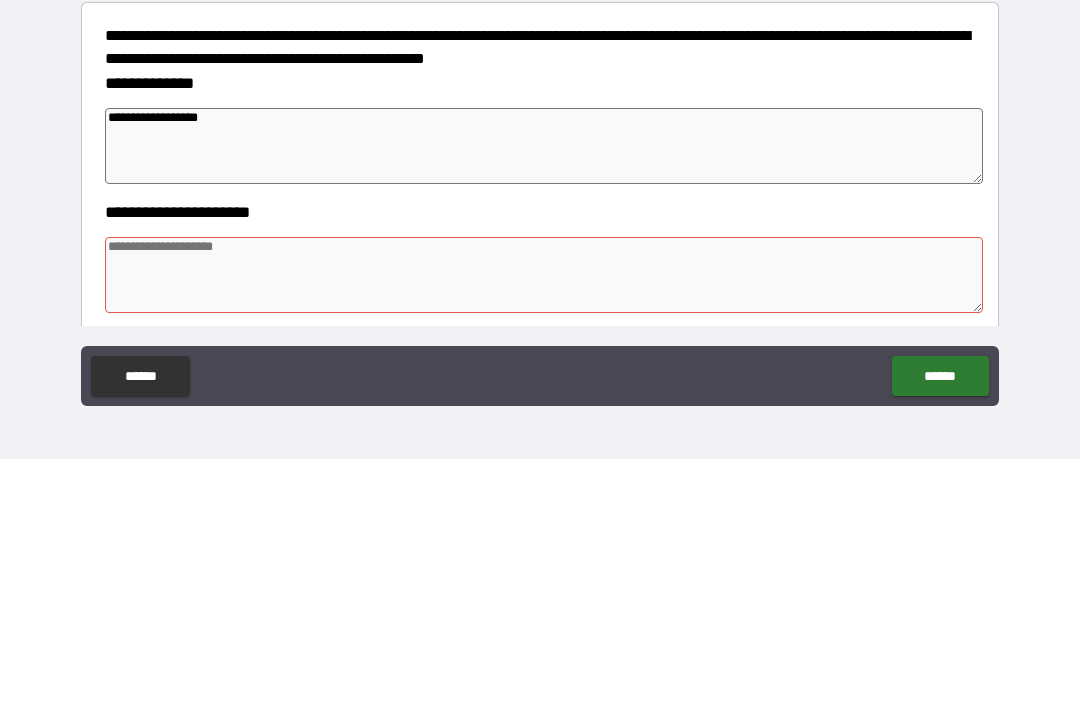 click on "[FIRST] [LAST]" at bounding box center [546, 375] 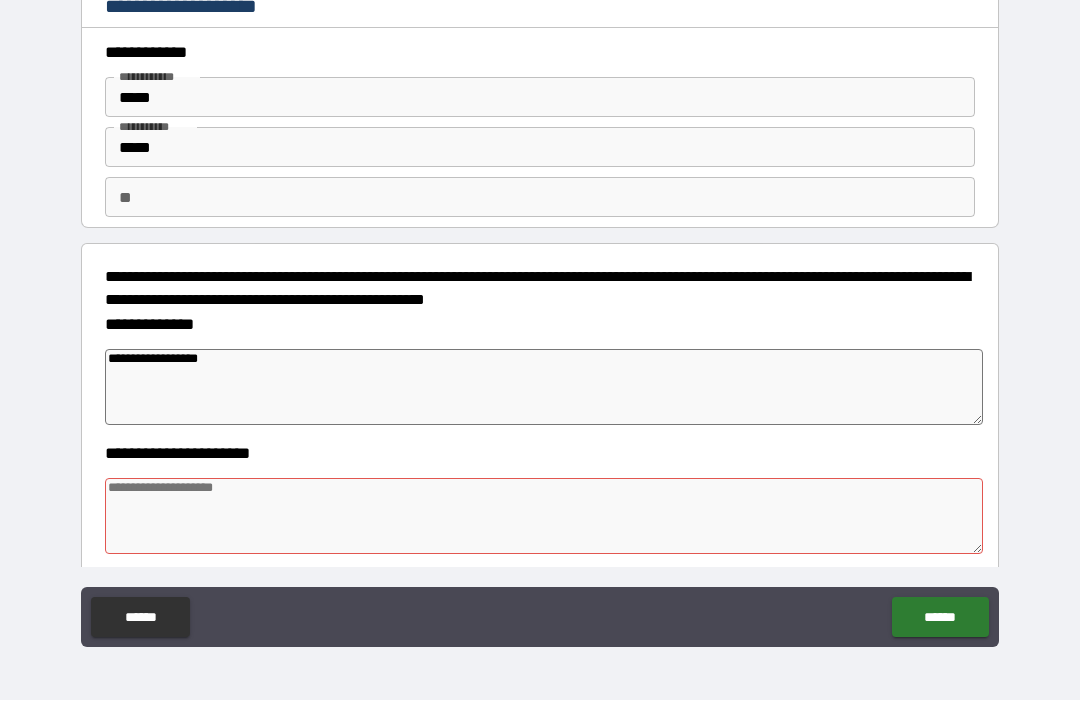 click on "**********" at bounding box center (544, 388) 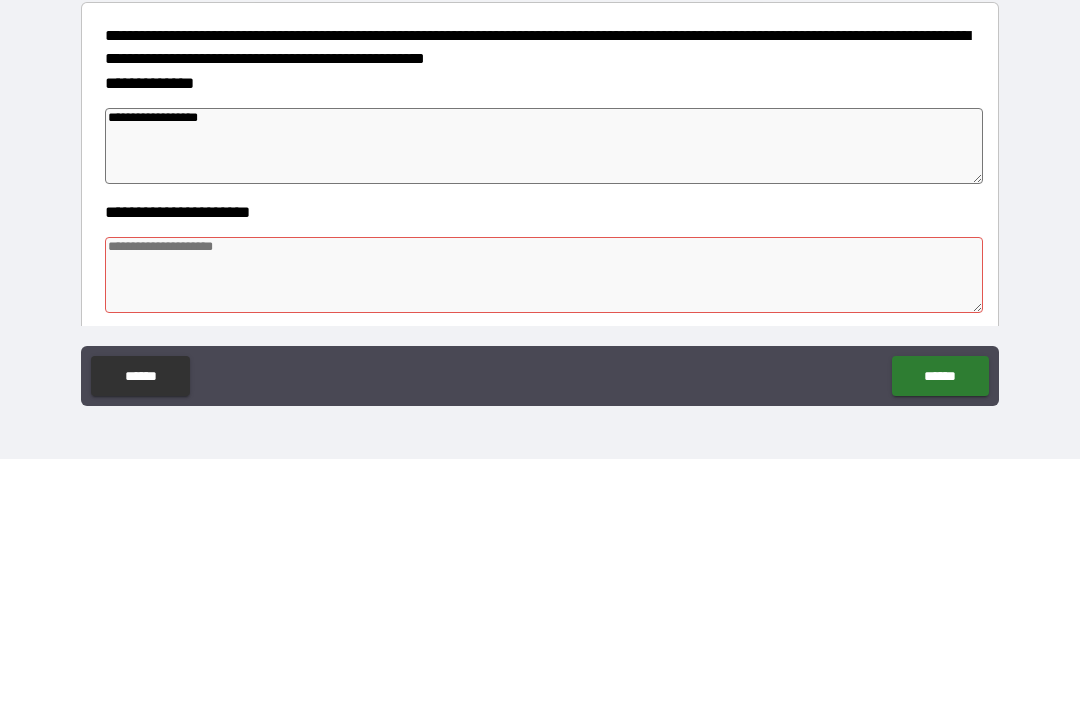 click on "**********" at bounding box center (544, 388) 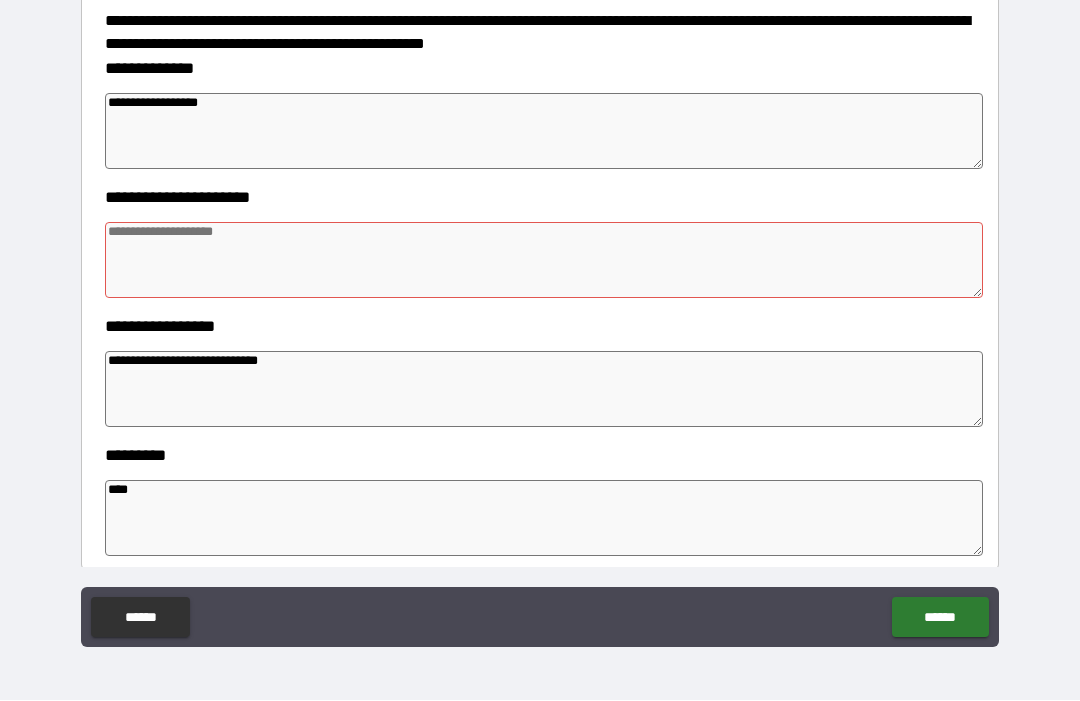scroll, scrollTop: 257, scrollLeft: 0, axis: vertical 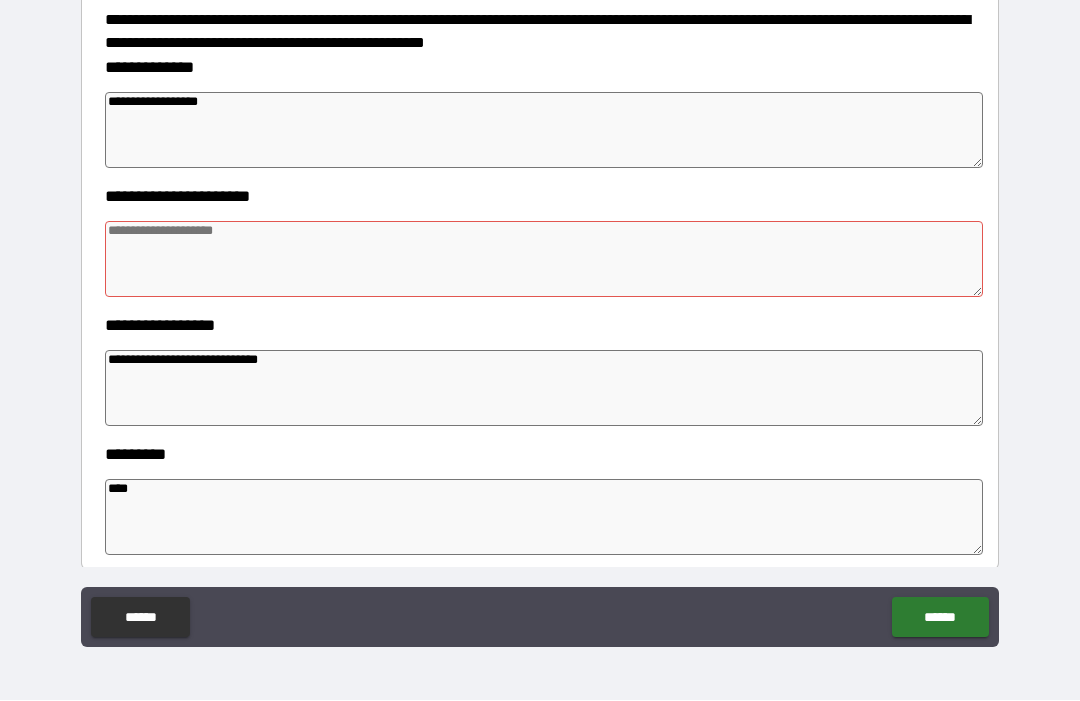 click on "**********" at bounding box center (544, 389) 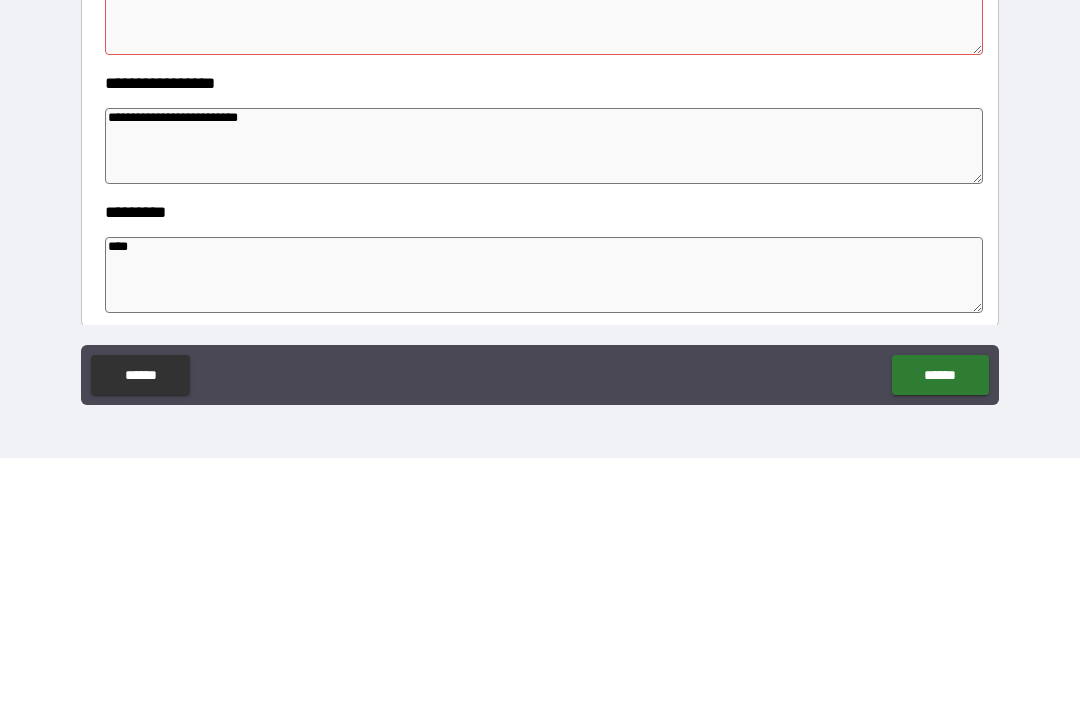 click on "**********" at bounding box center [544, 389] 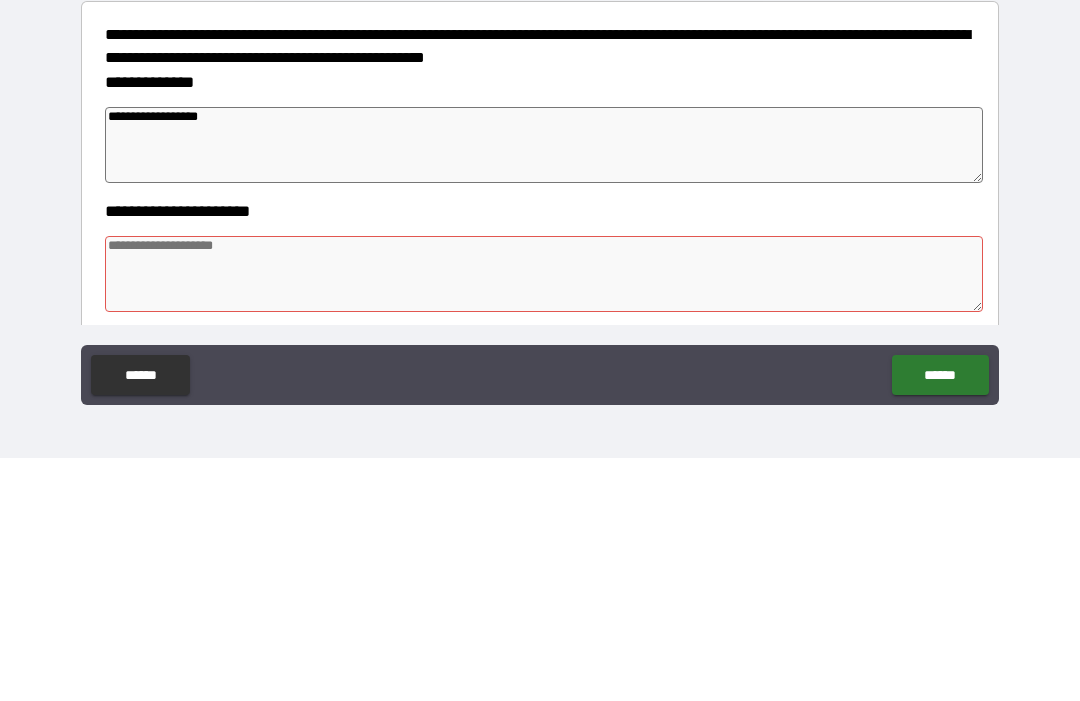 scroll, scrollTop: 0, scrollLeft: 0, axis: both 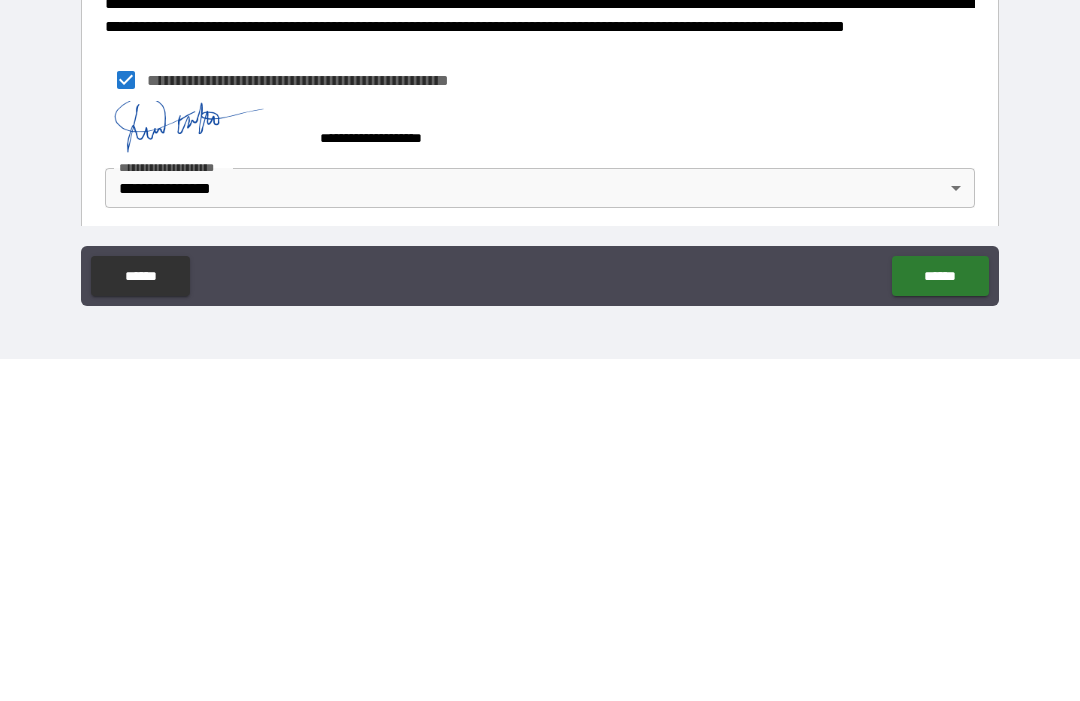 click on "******" at bounding box center [940, 618] 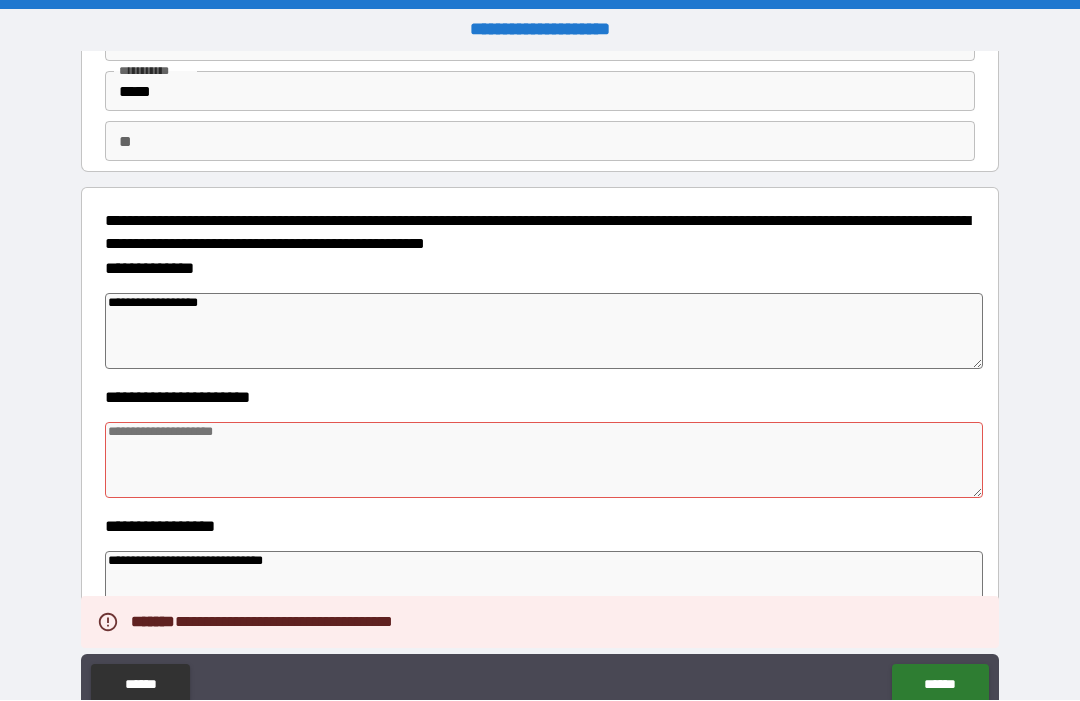 scroll, scrollTop: 102, scrollLeft: 0, axis: vertical 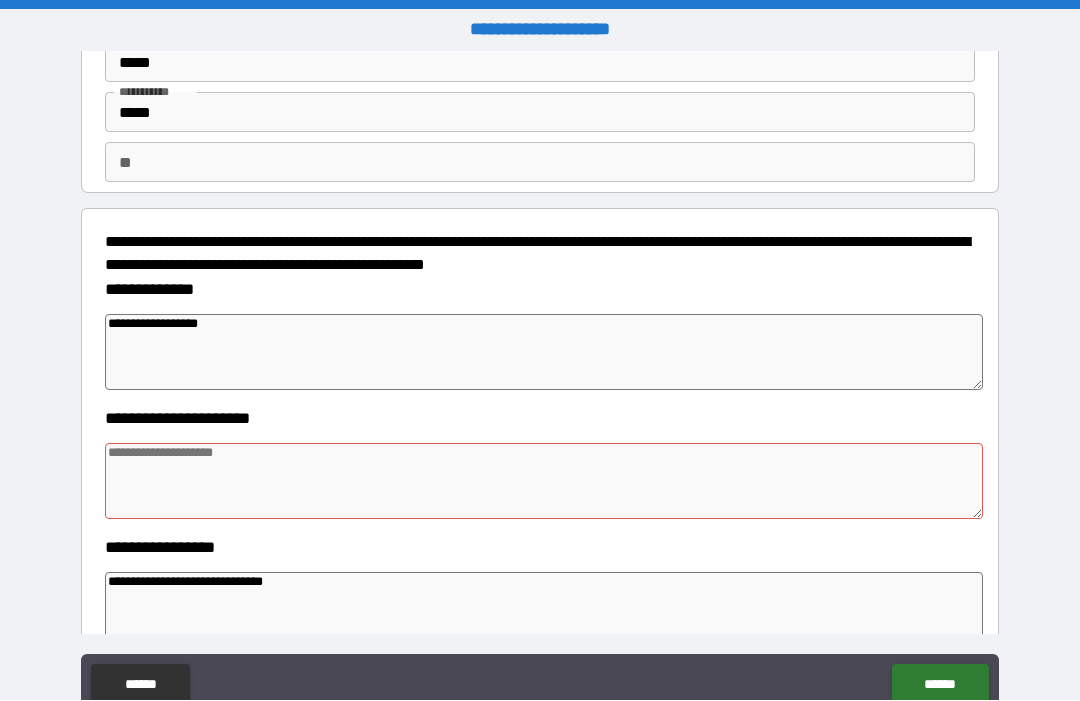 click at bounding box center [544, 482] 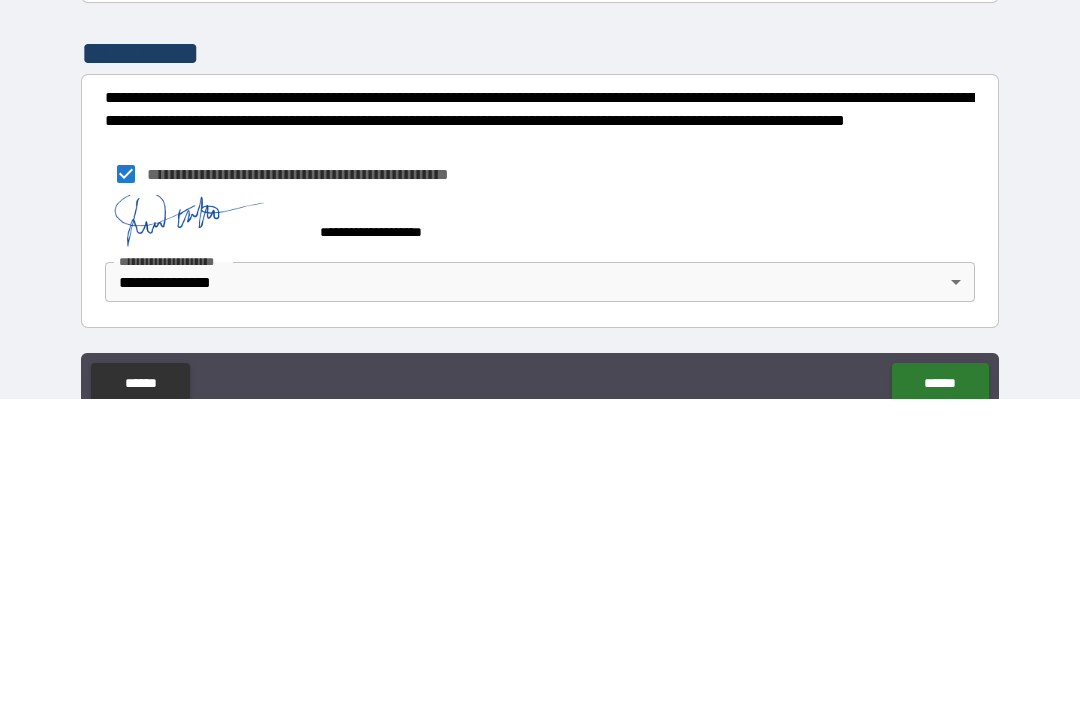 scroll, scrollTop: 590, scrollLeft: 0, axis: vertical 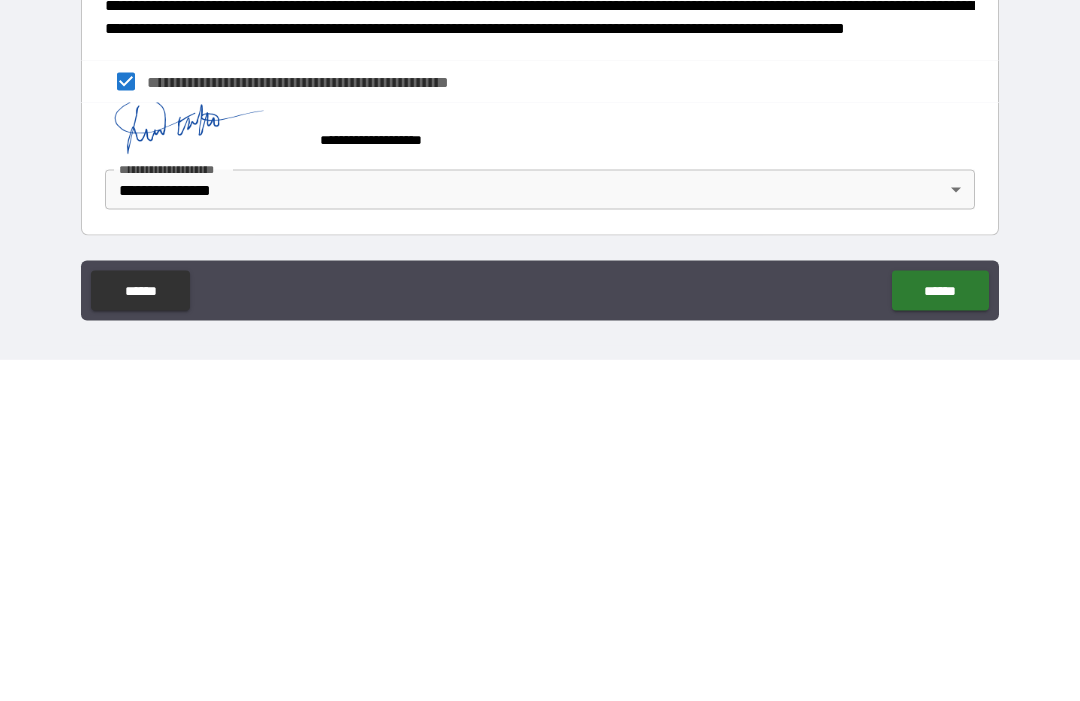click on "******" at bounding box center [940, 632] 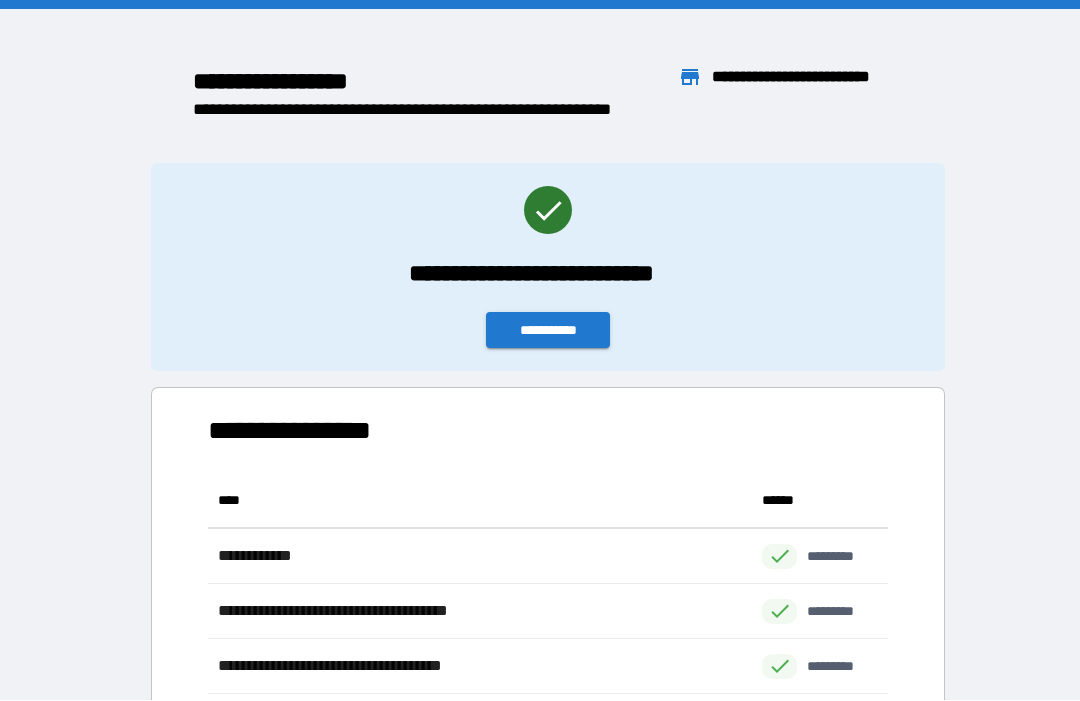 scroll, scrollTop: 386, scrollLeft: 680, axis: both 